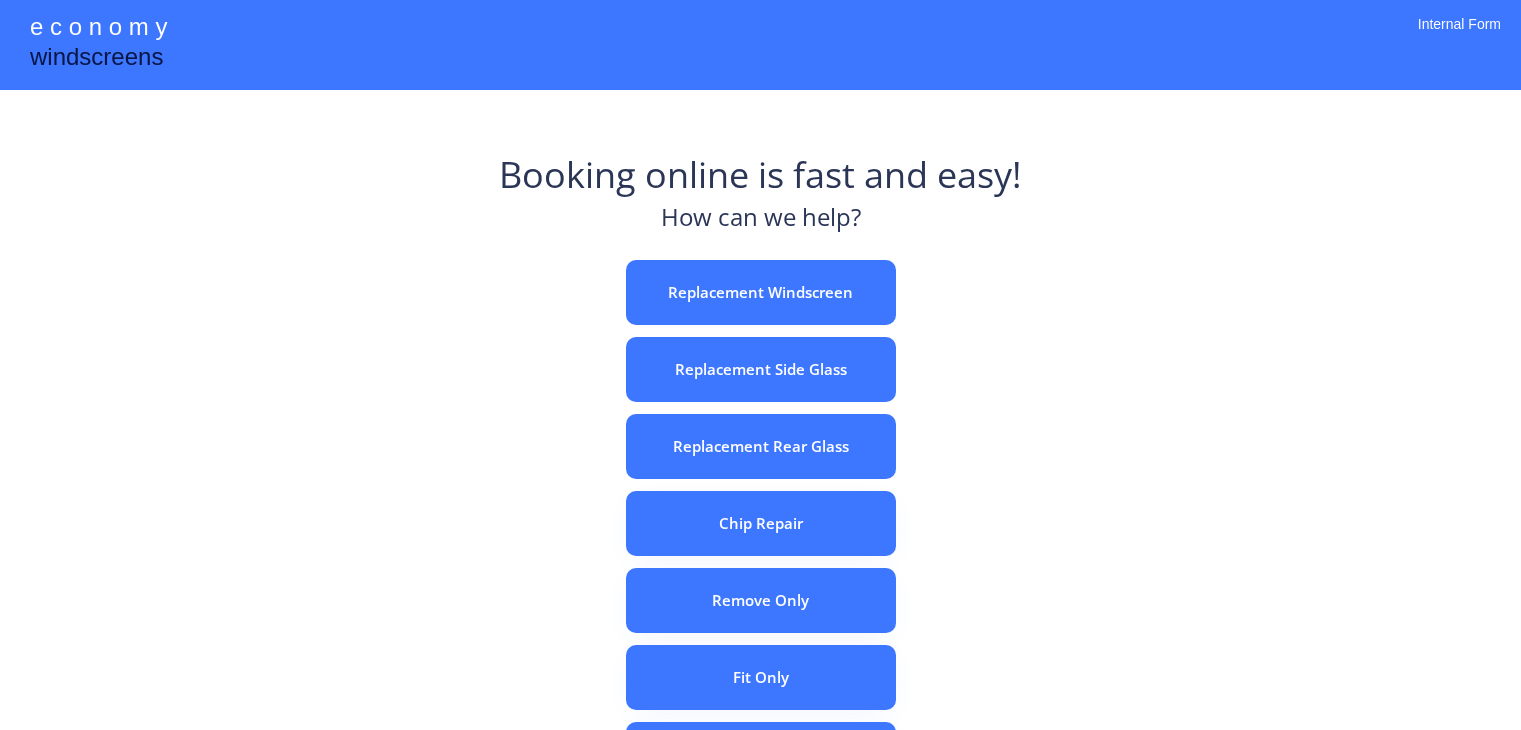 scroll, scrollTop: 0, scrollLeft: 0, axis: both 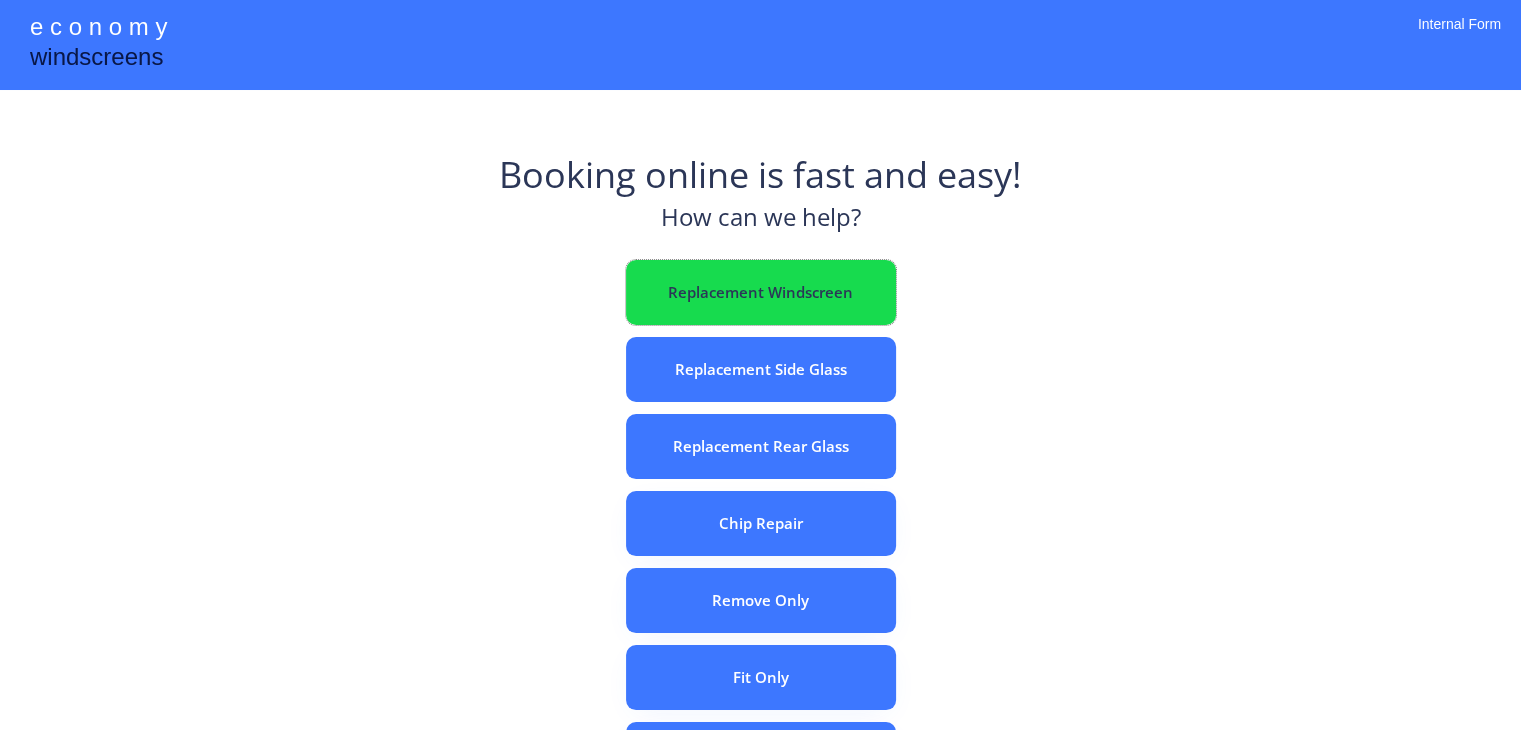 click on "Replacement Windscreen" at bounding box center (761, 292) 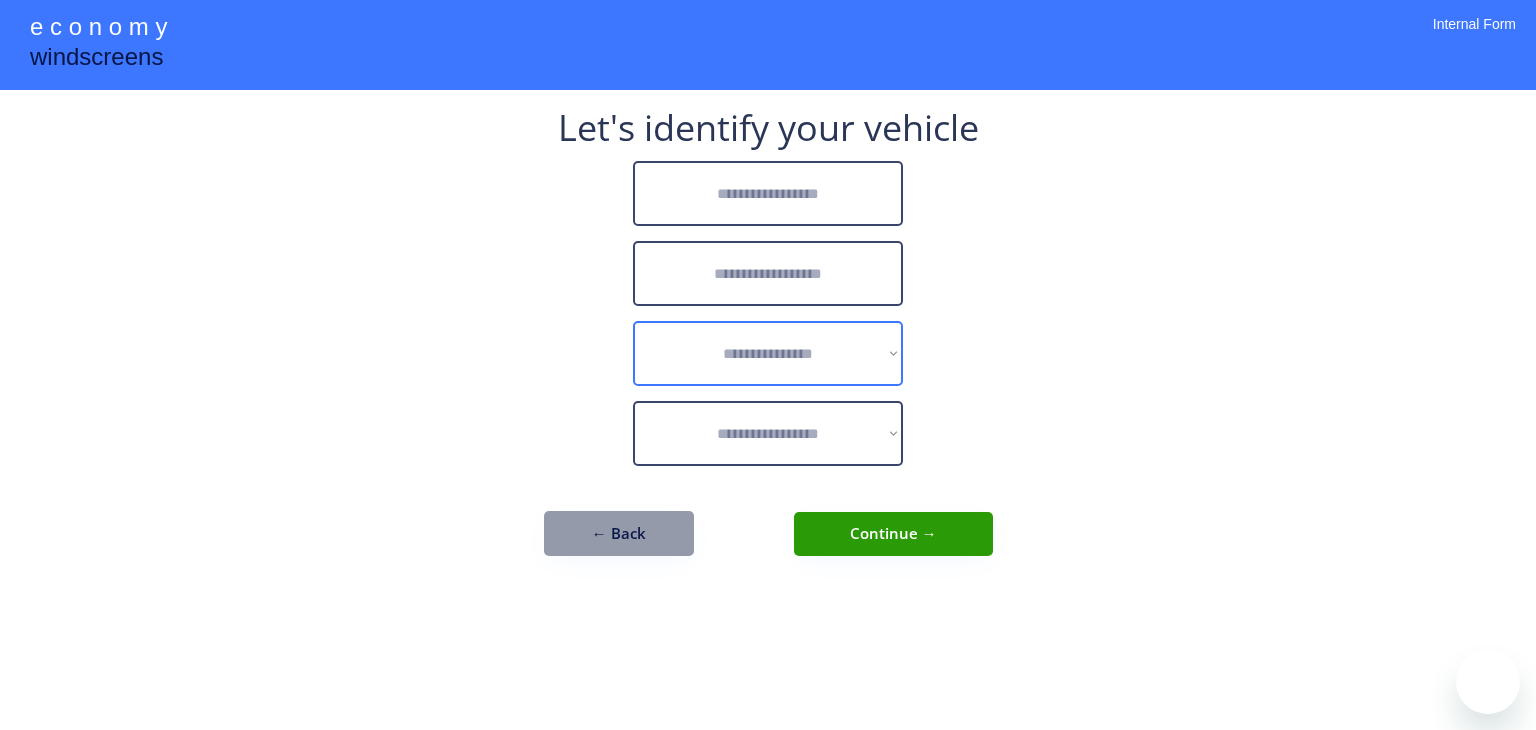 scroll, scrollTop: 0, scrollLeft: 0, axis: both 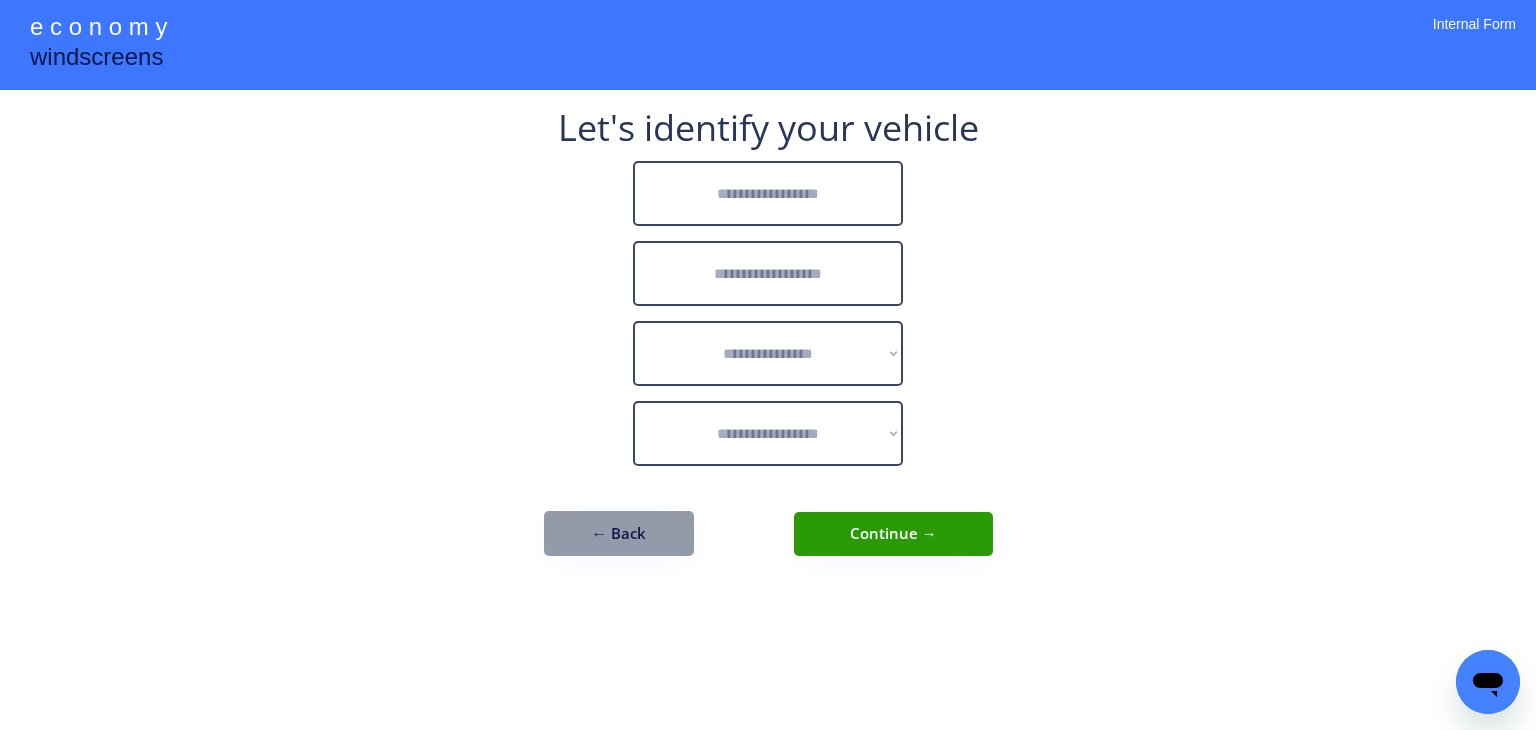 click at bounding box center (768, 193) 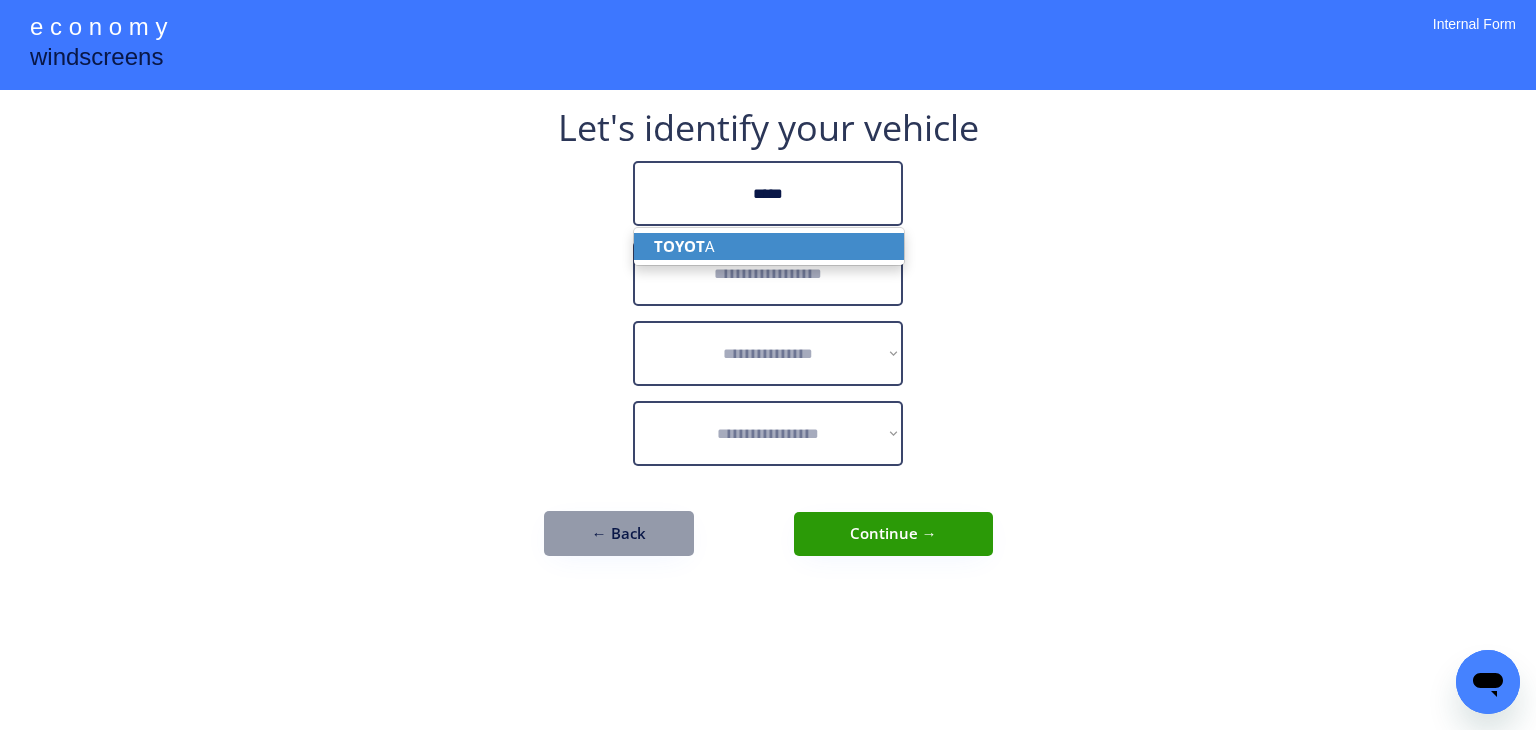 click on "TOYOT A" at bounding box center (769, 246) 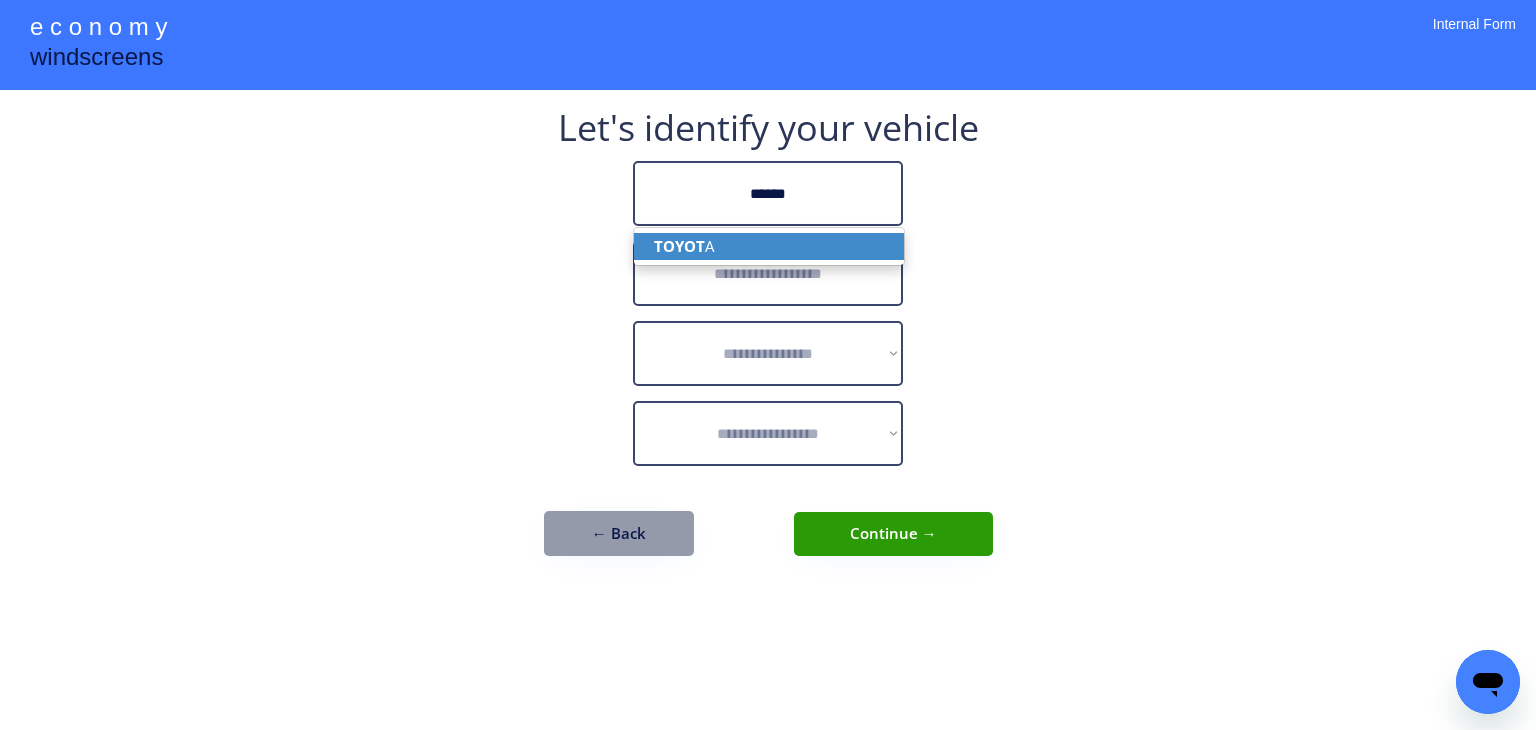 type on "******" 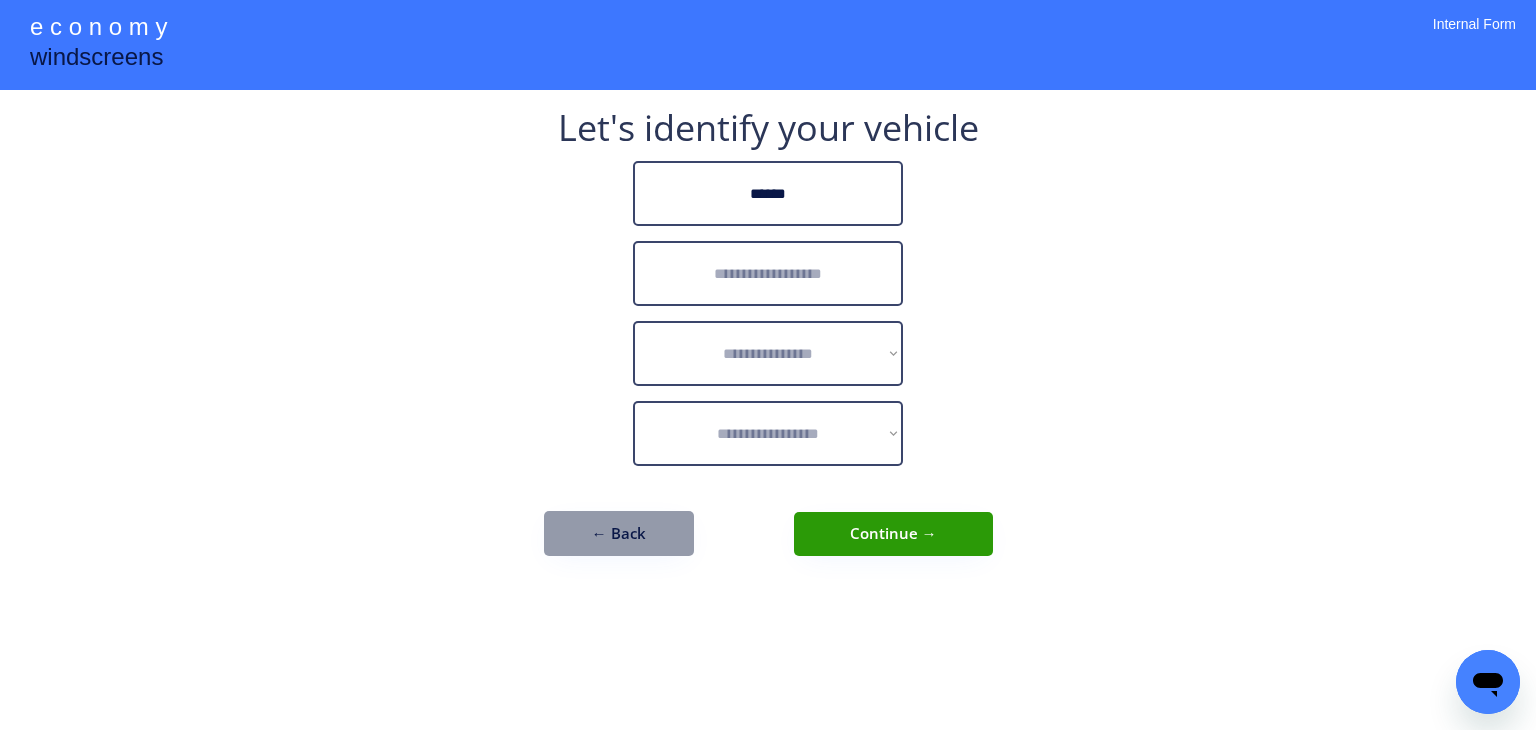 click at bounding box center (768, 273) 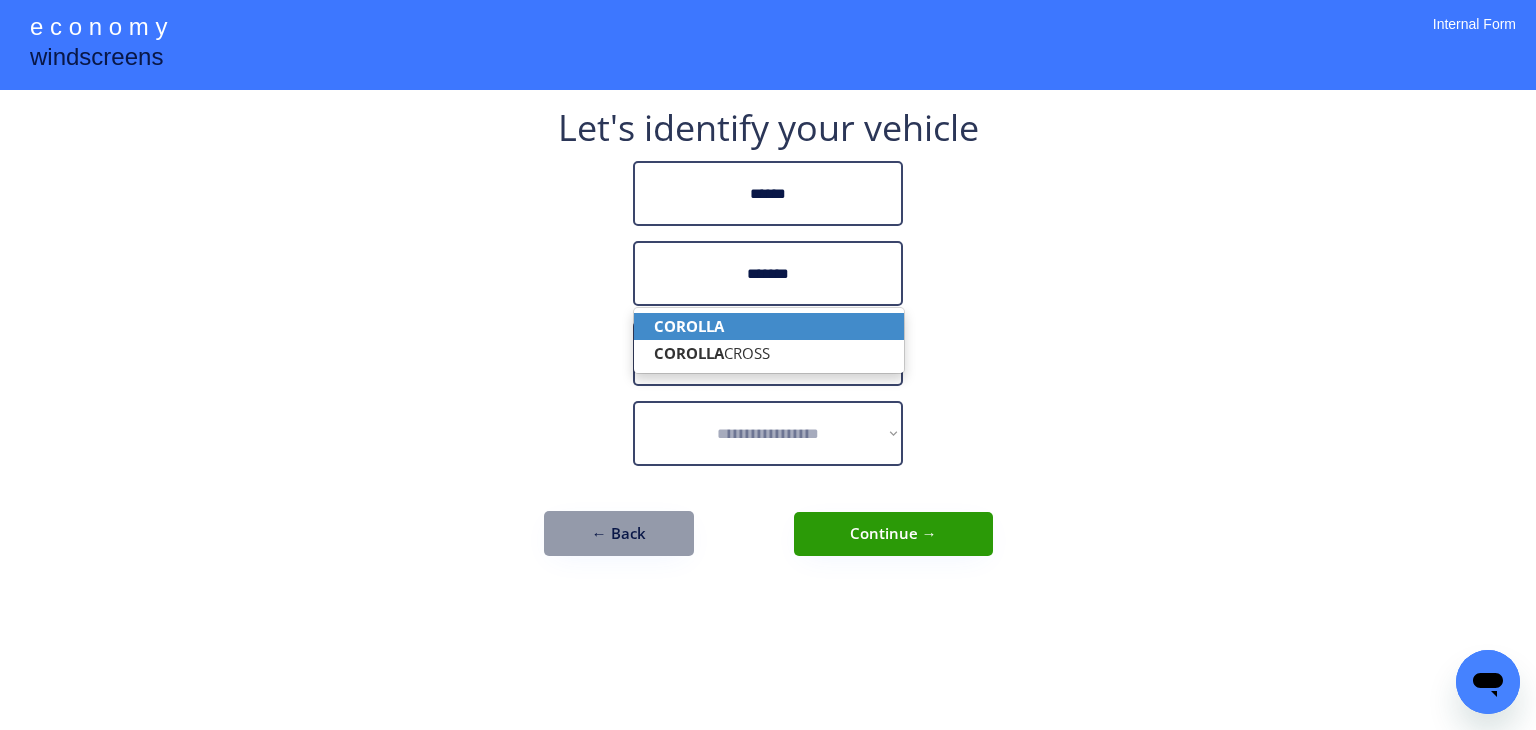 click on "COROLLA" at bounding box center (769, 326) 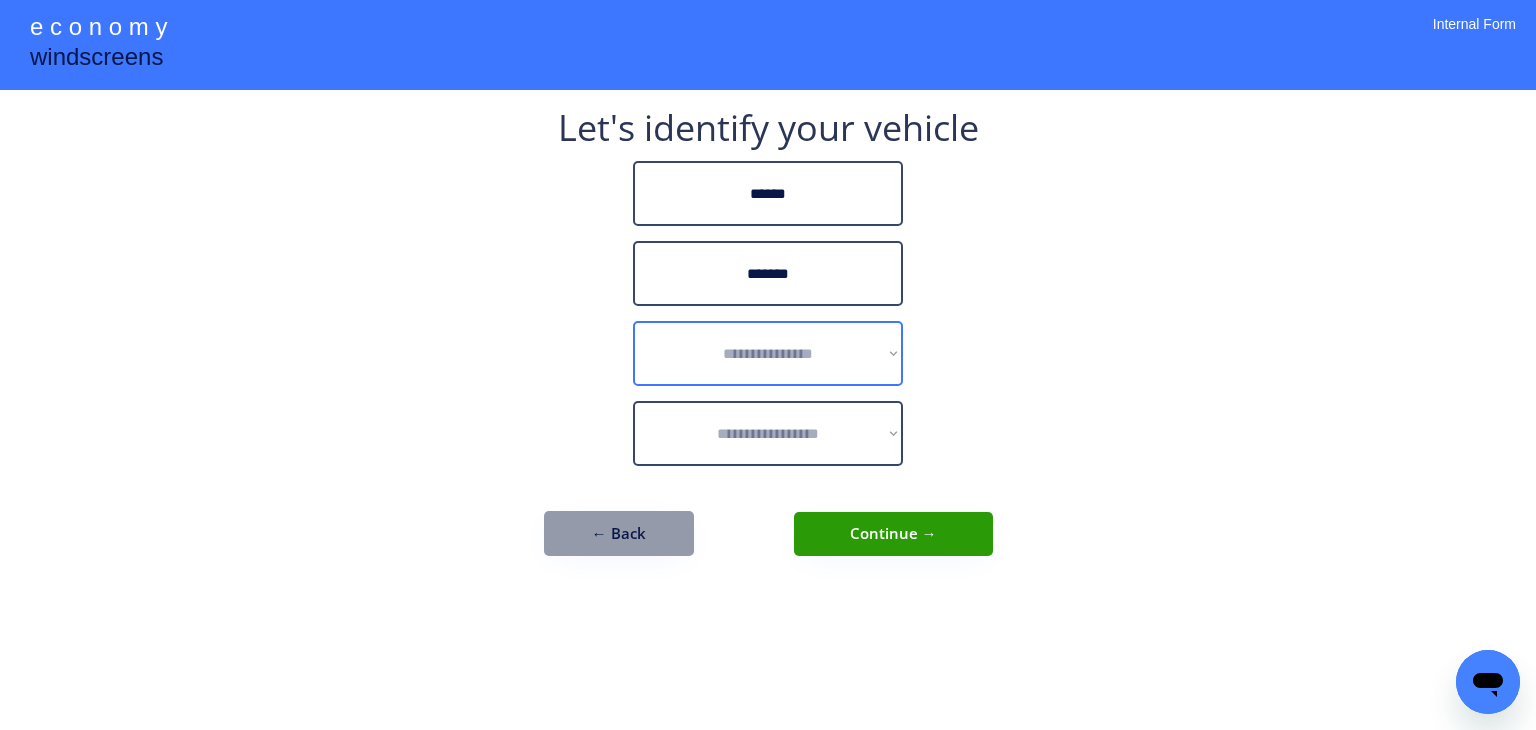 type on "*******" 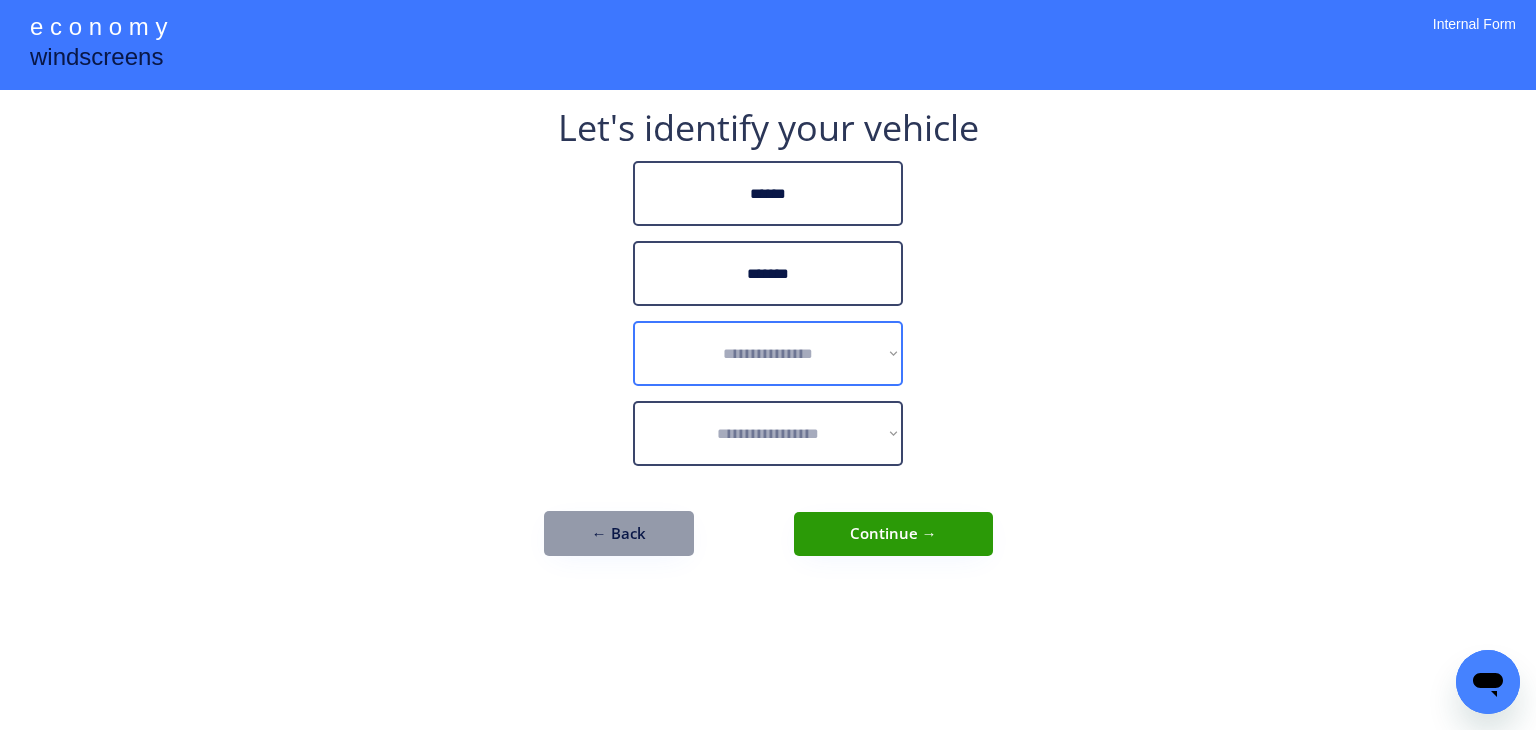 click on "**********" at bounding box center (768, 353) 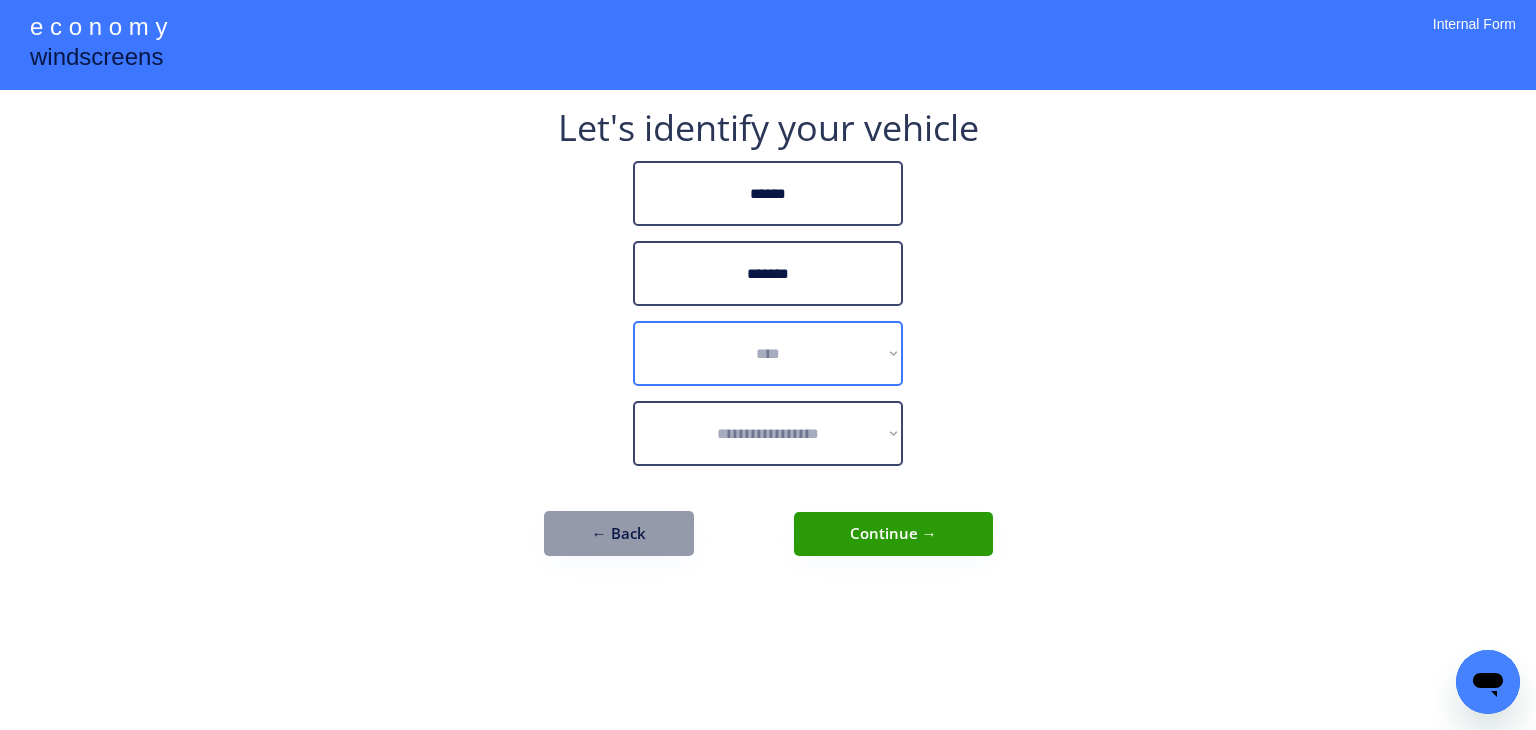 click on "**********" at bounding box center (768, 353) 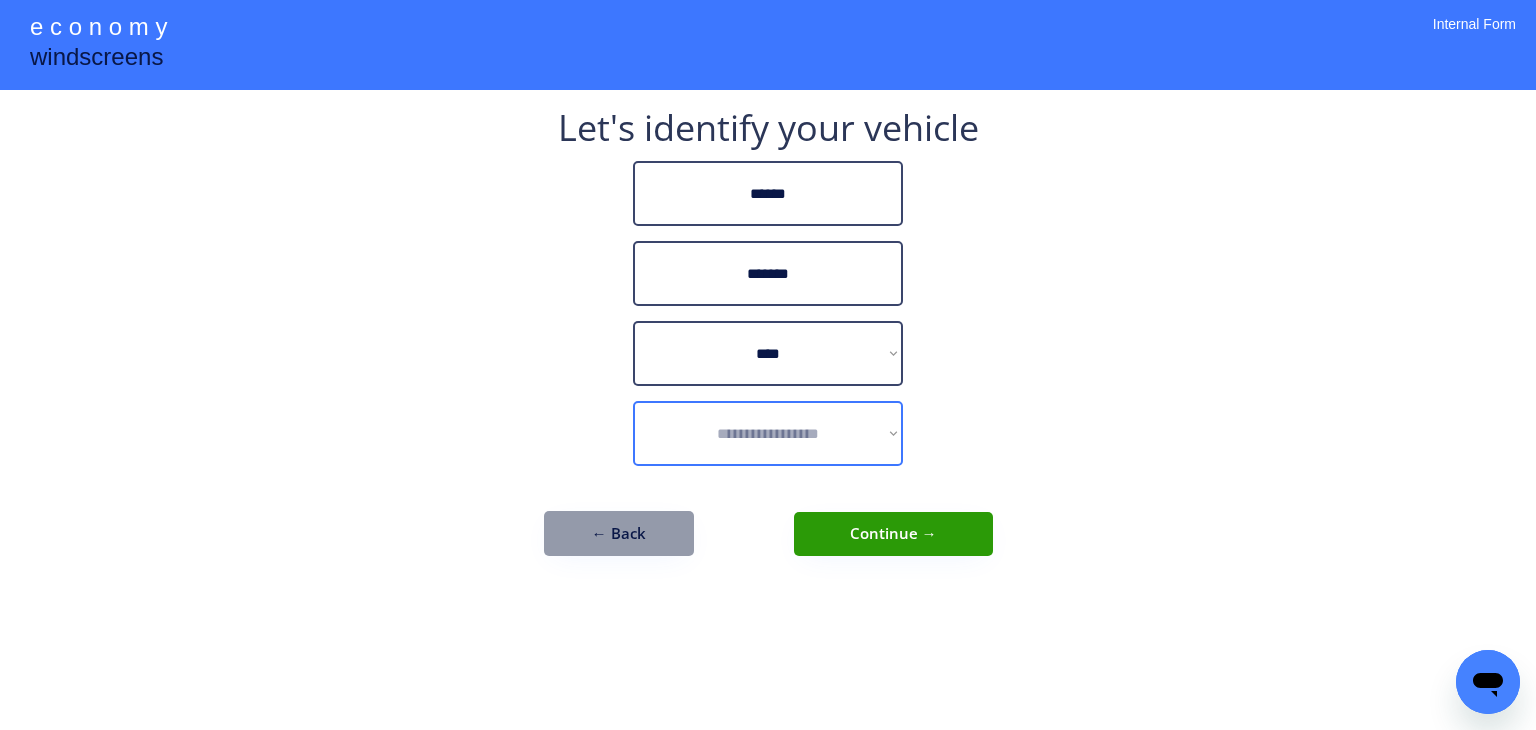 click on "**********" at bounding box center [768, 433] 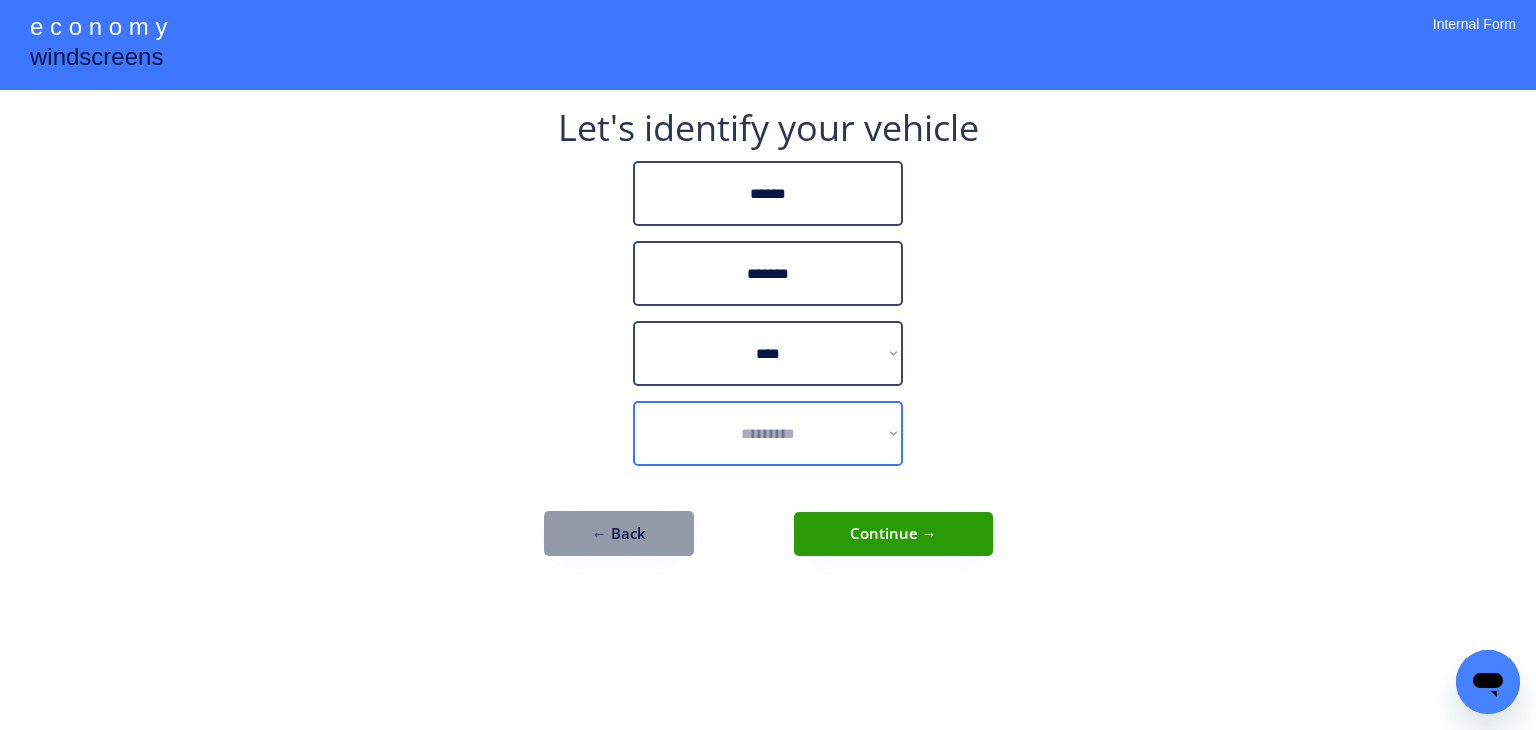 click on "**********" at bounding box center [768, 433] 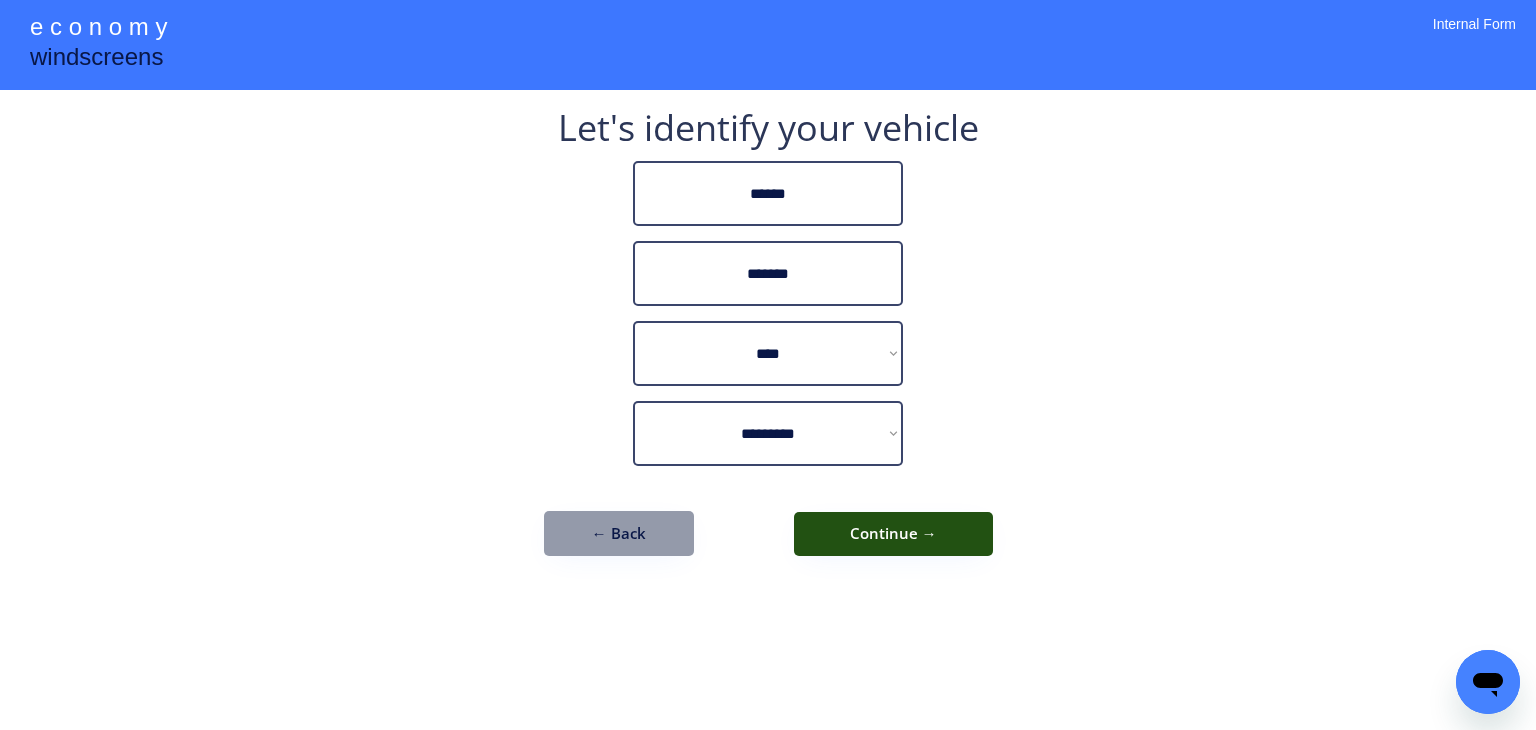 click on "Continue    →" at bounding box center [893, 534] 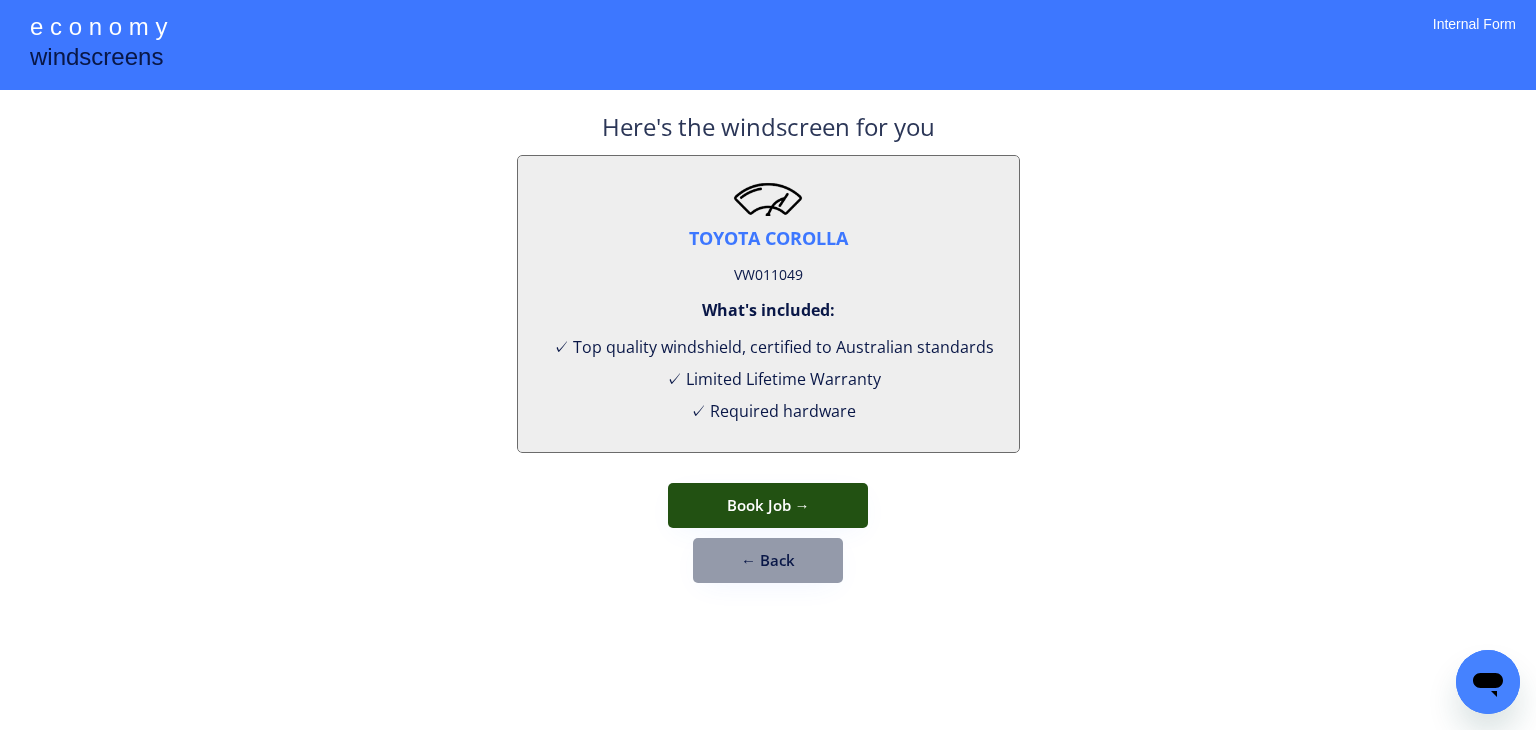 click on "Book Job    →" at bounding box center [768, 505] 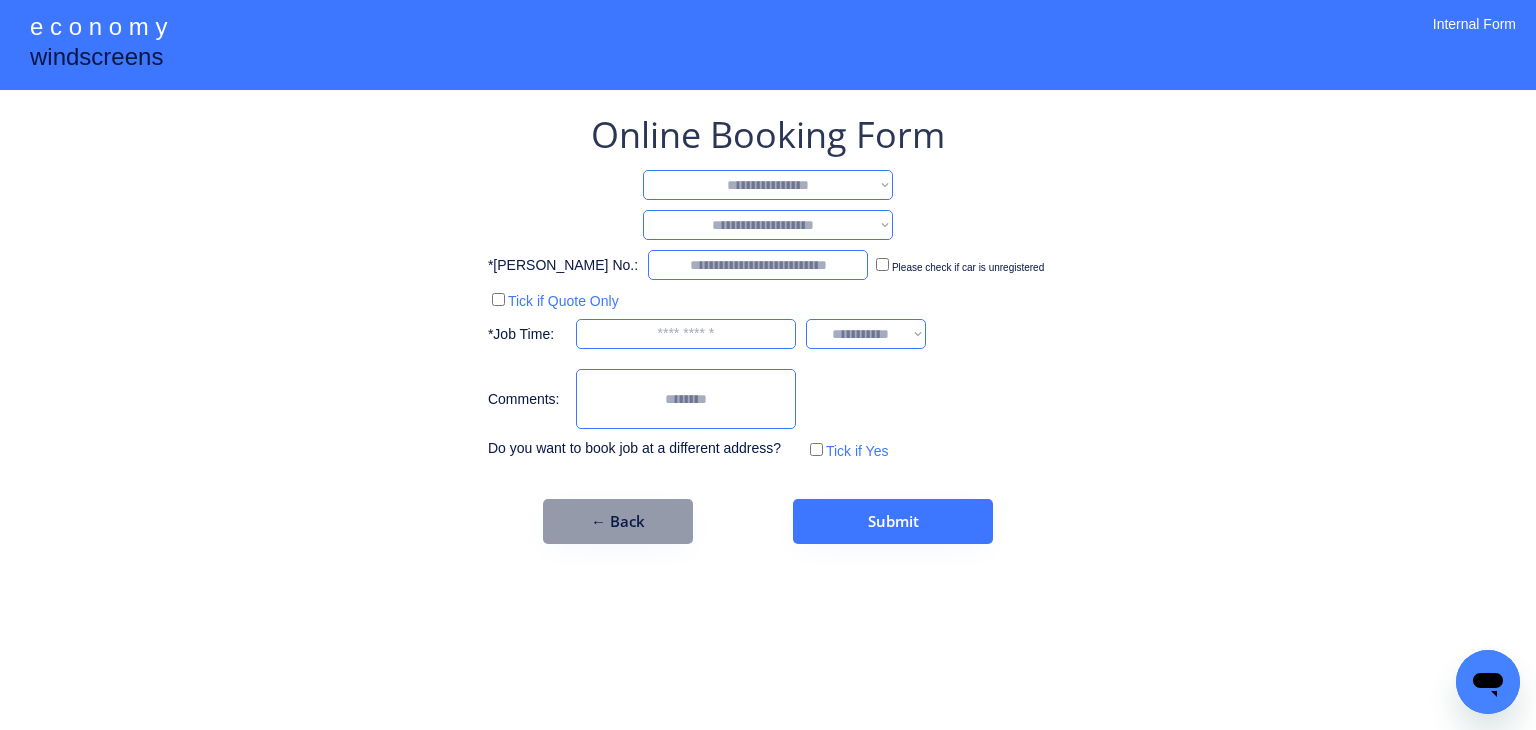 click on "**********" at bounding box center [768, 185] 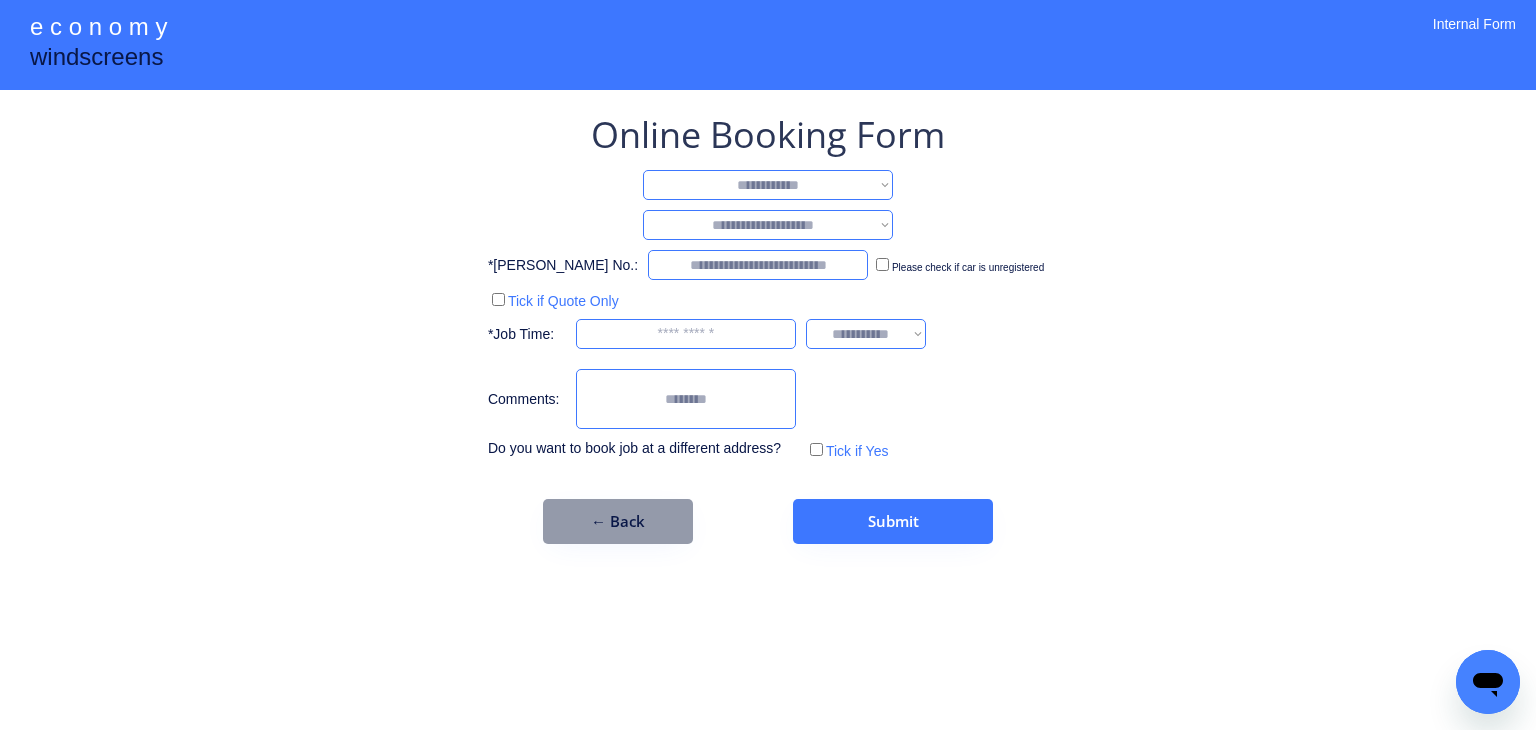 click on "**********" at bounding box center [768, 185] 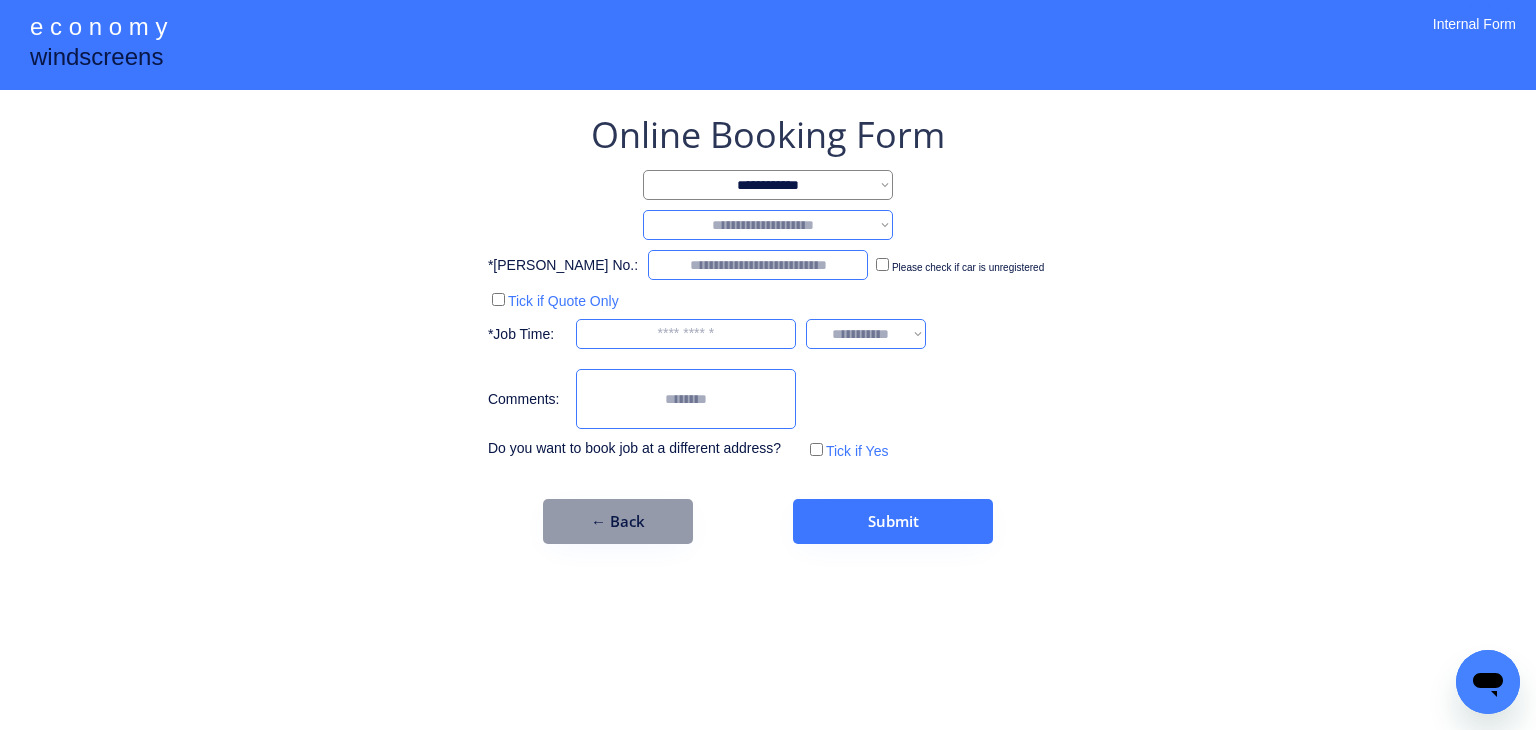 click on "**********" at bounding box center [768, 225] 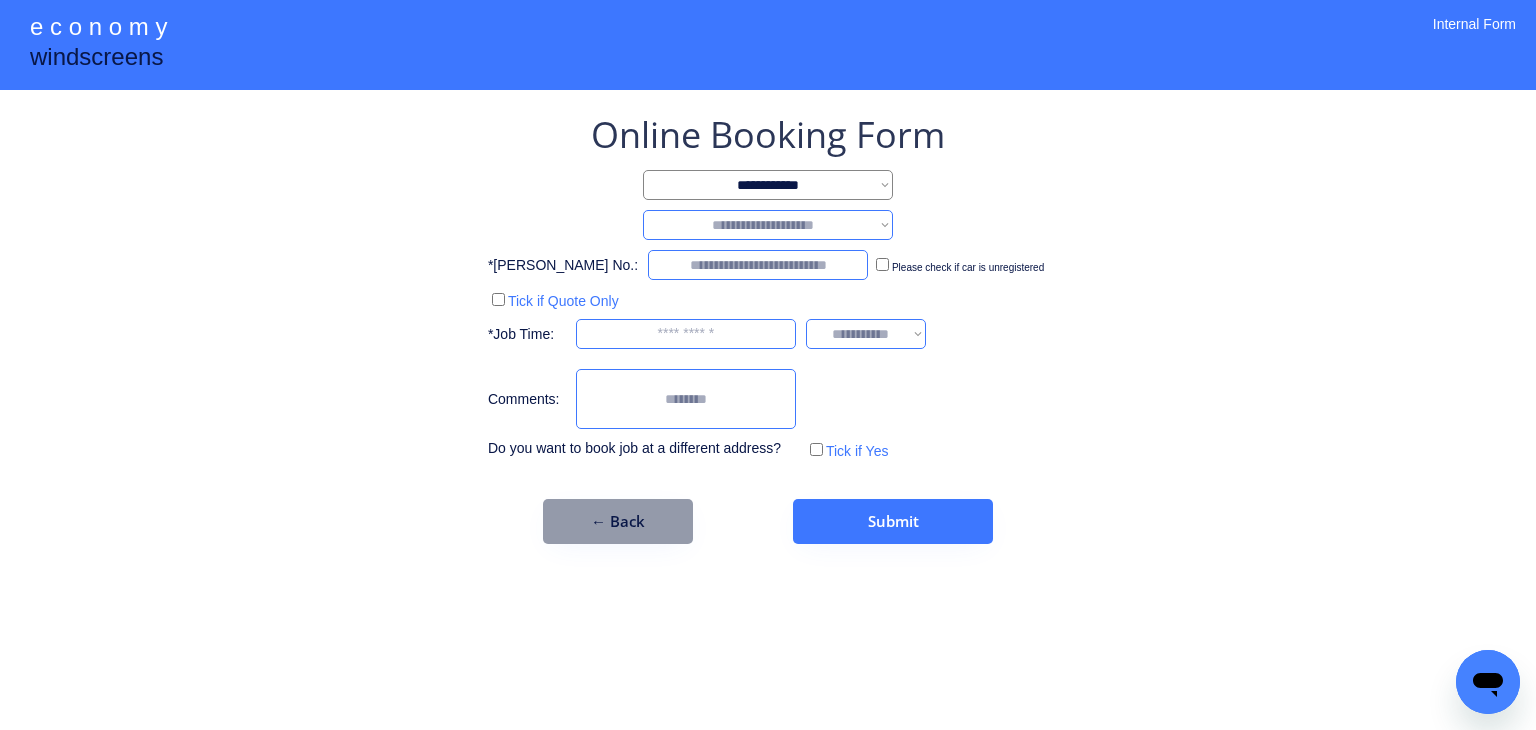 select on "********" 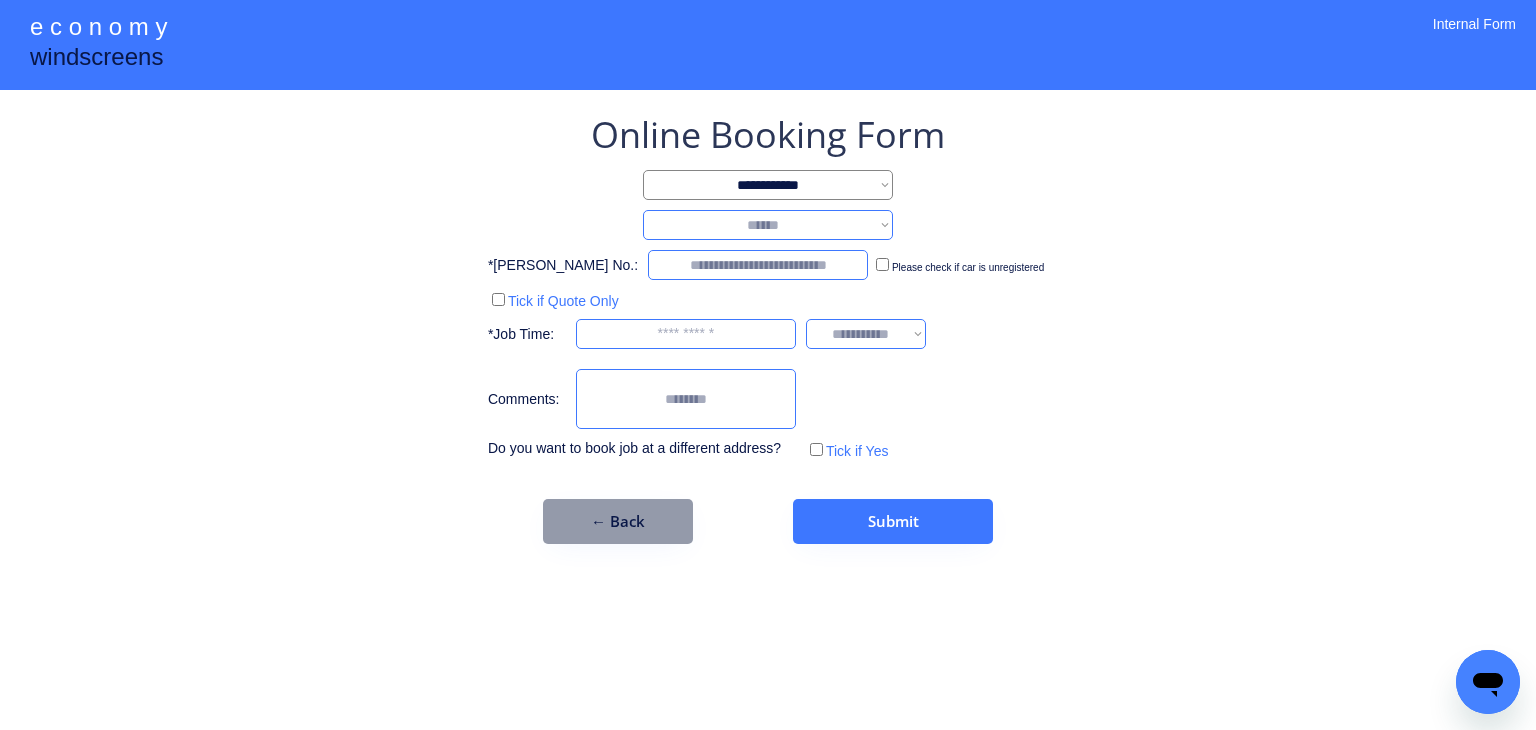 click on "**********" at bounding box center (768, 225) 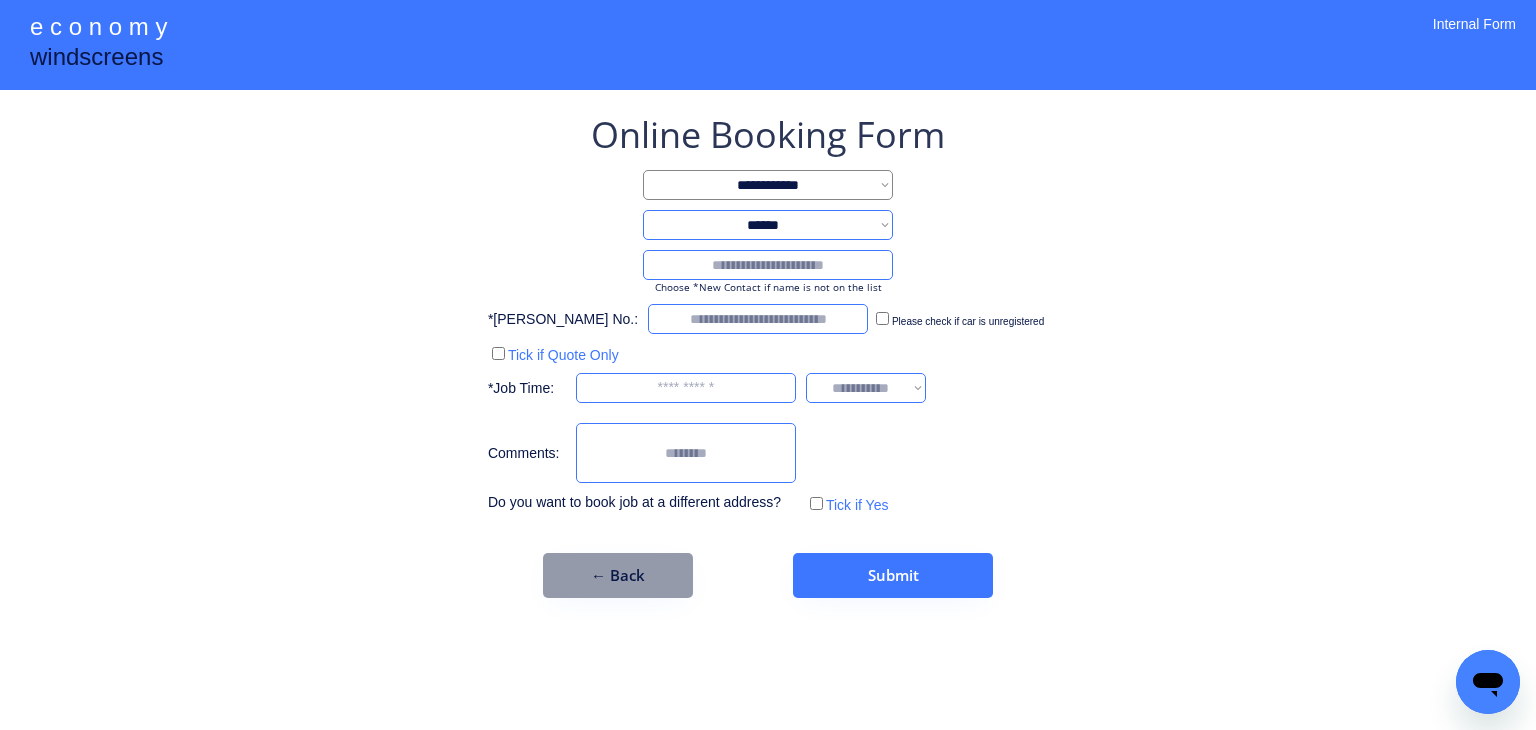 click at bounding box center [768, 265] 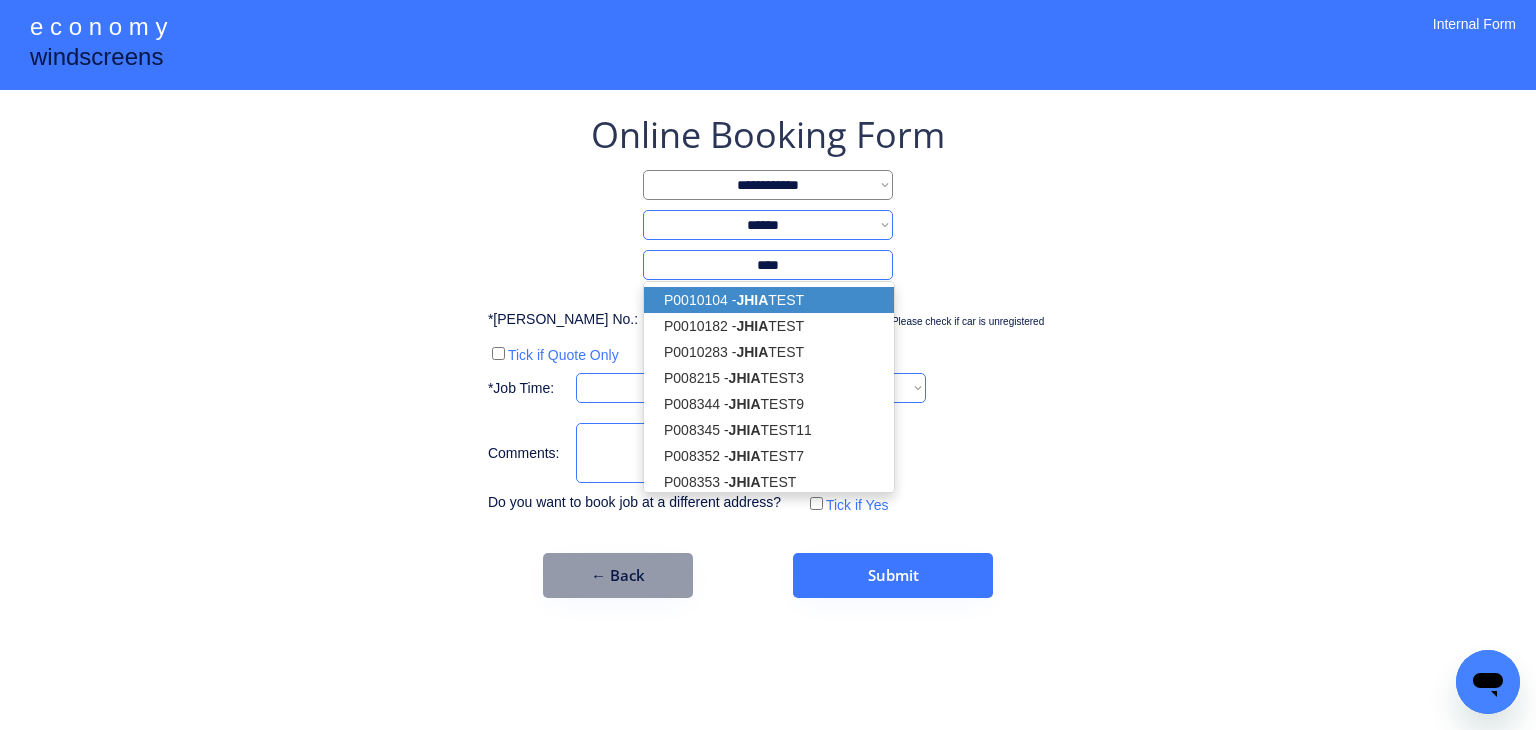 click on "JHIA" at bounding box center [752, 300] 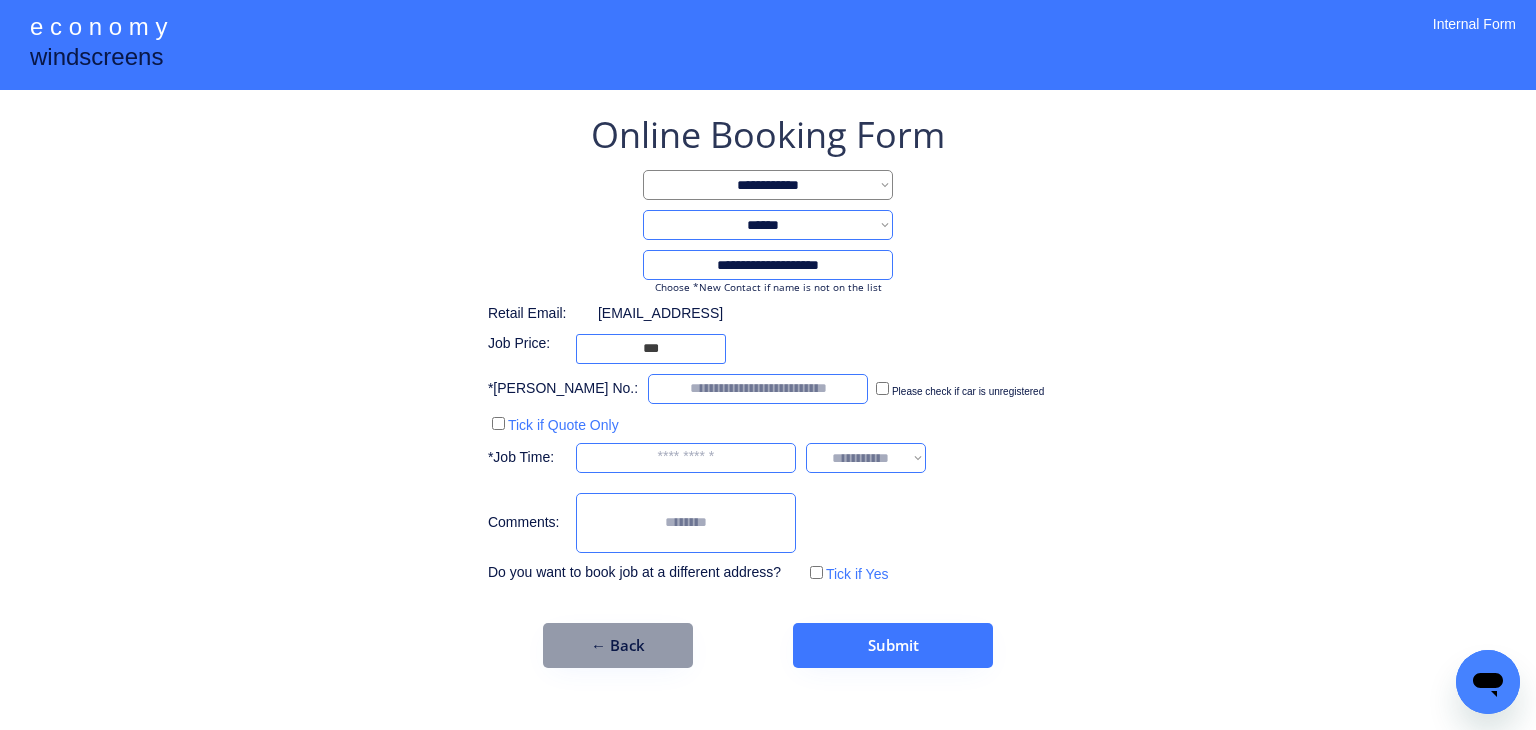 click on "**********" at bounding box center [768, 265] 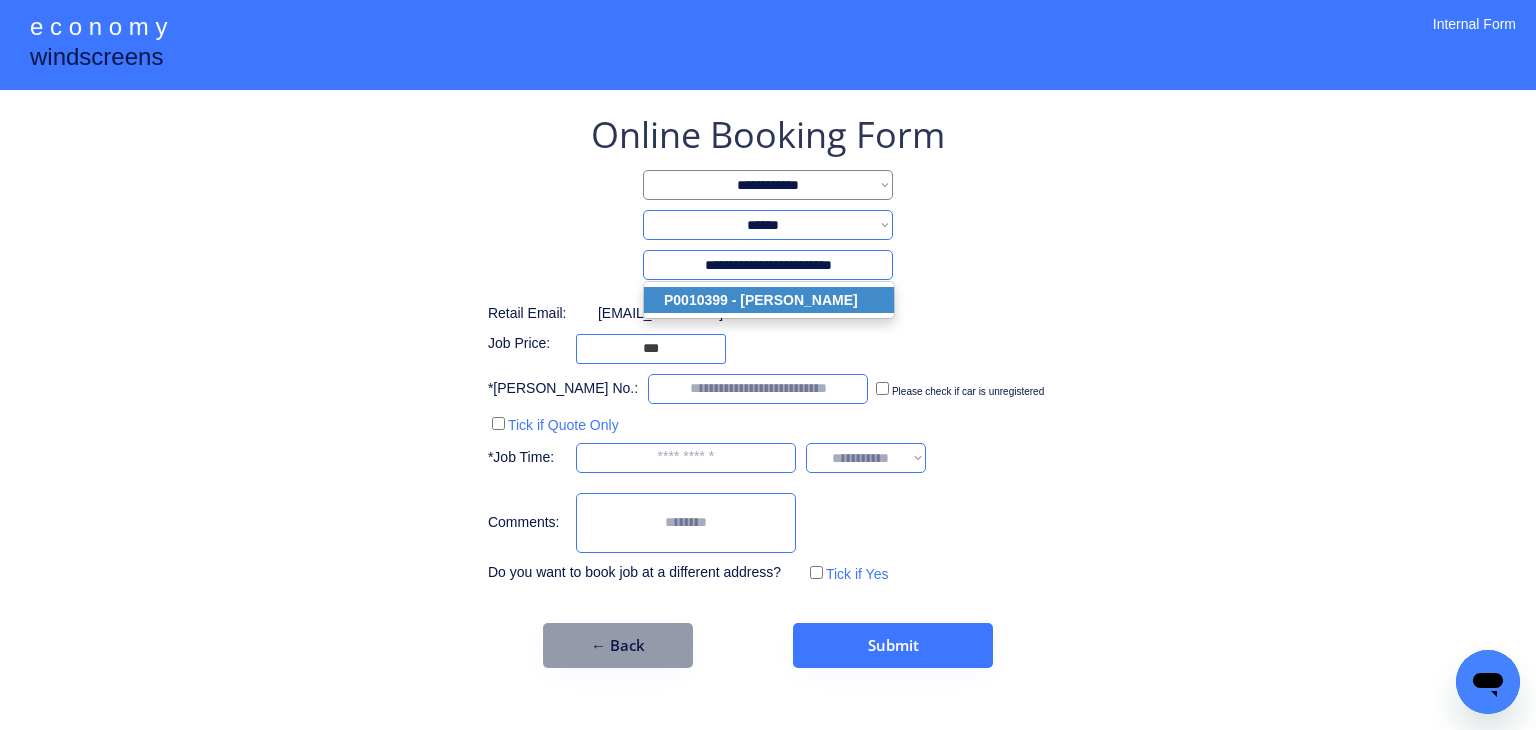 click on "P0010399 - TRICIA HOLLAND" 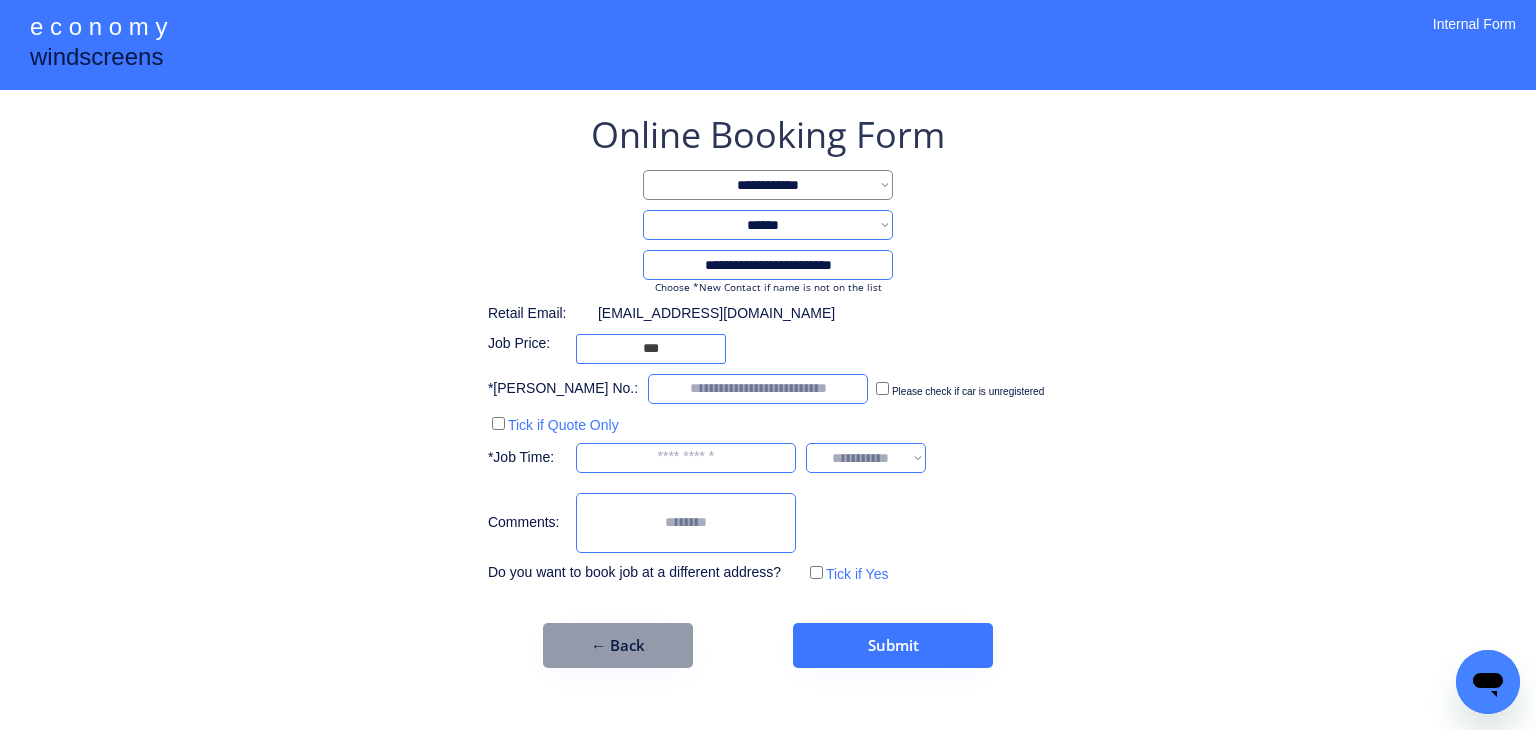 click on "**********" at bounding box center [768, 265] 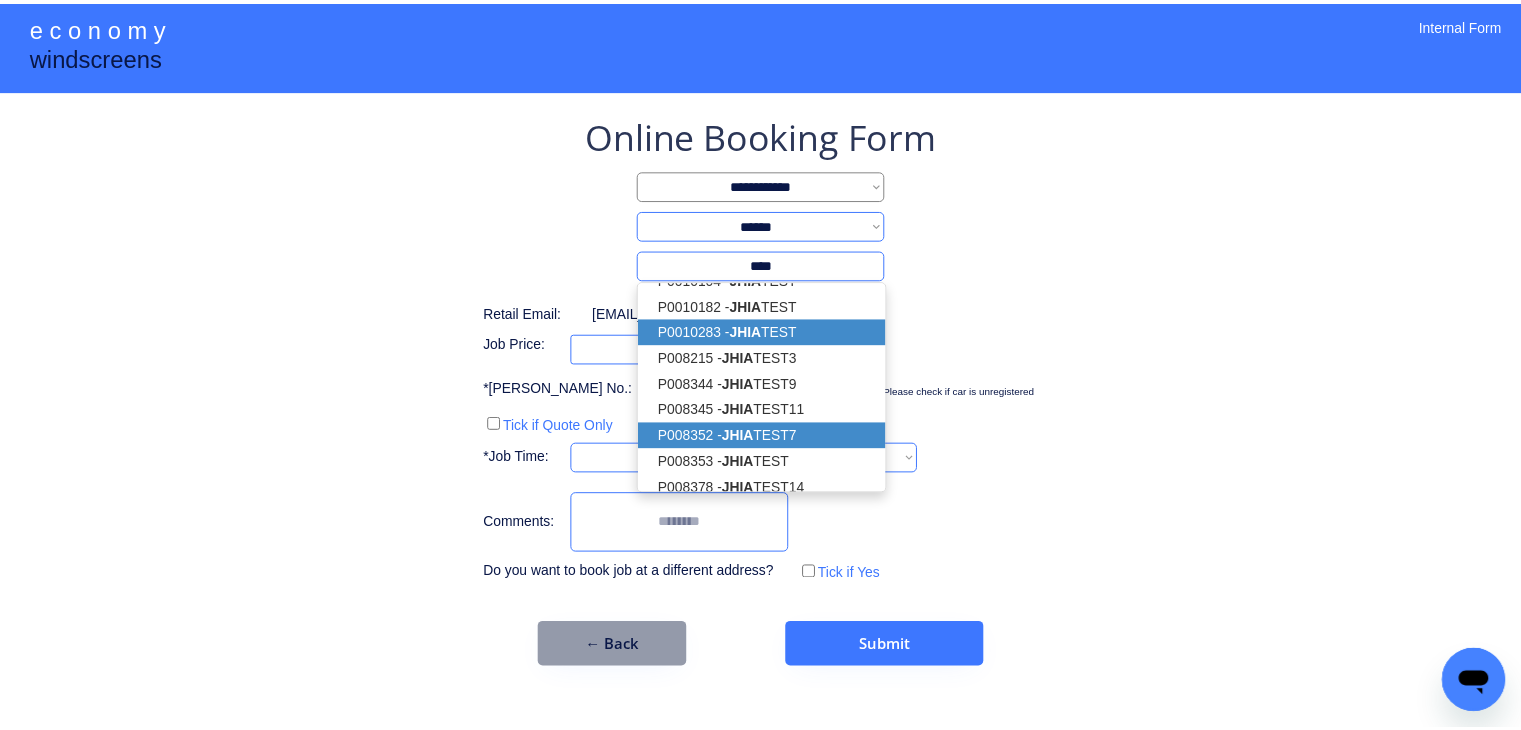 scroll, scrollTop: 0, scrollLeft: 0, axis: both 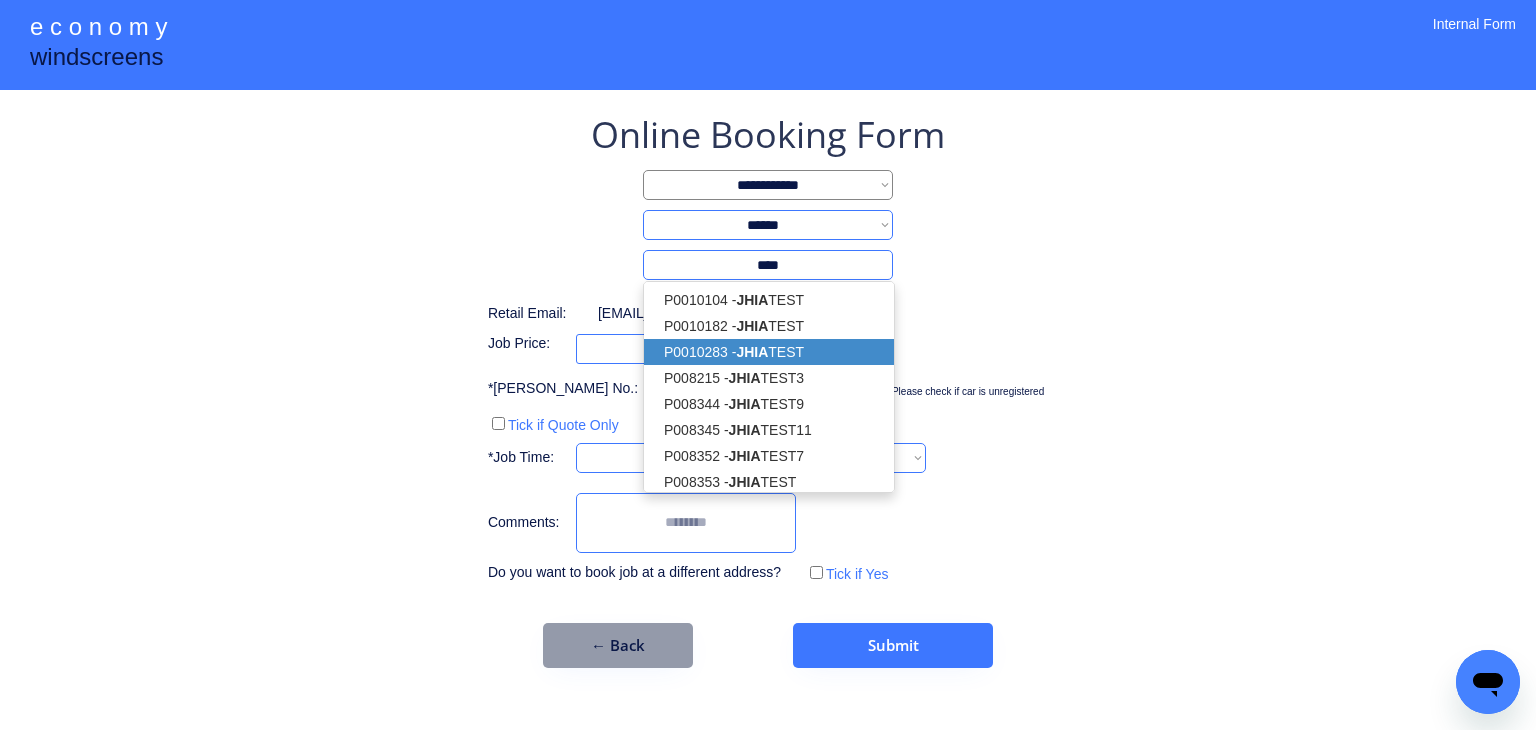 click on "P0010283 -  JHIA  TEST" at bounding box center [769, 352] 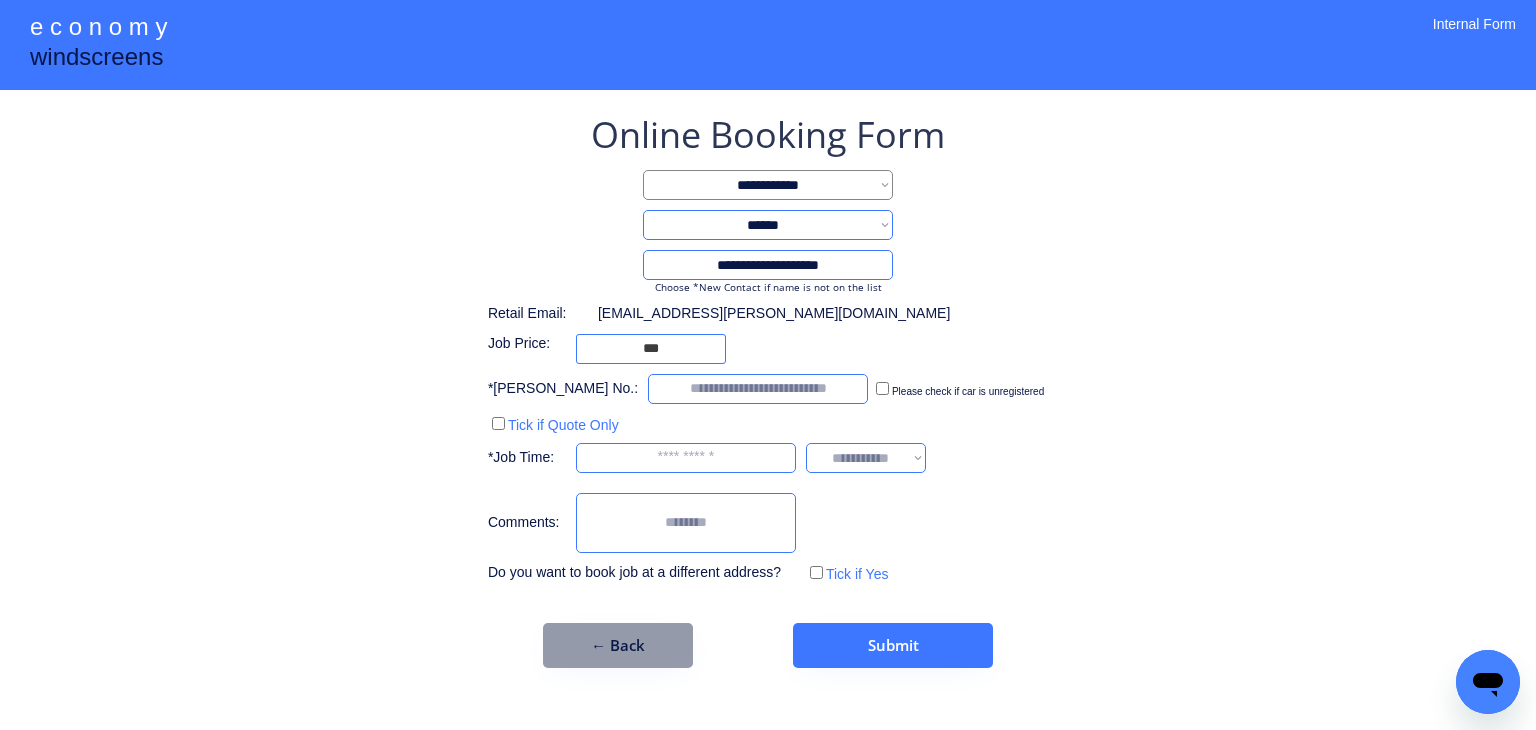 type on "**********" 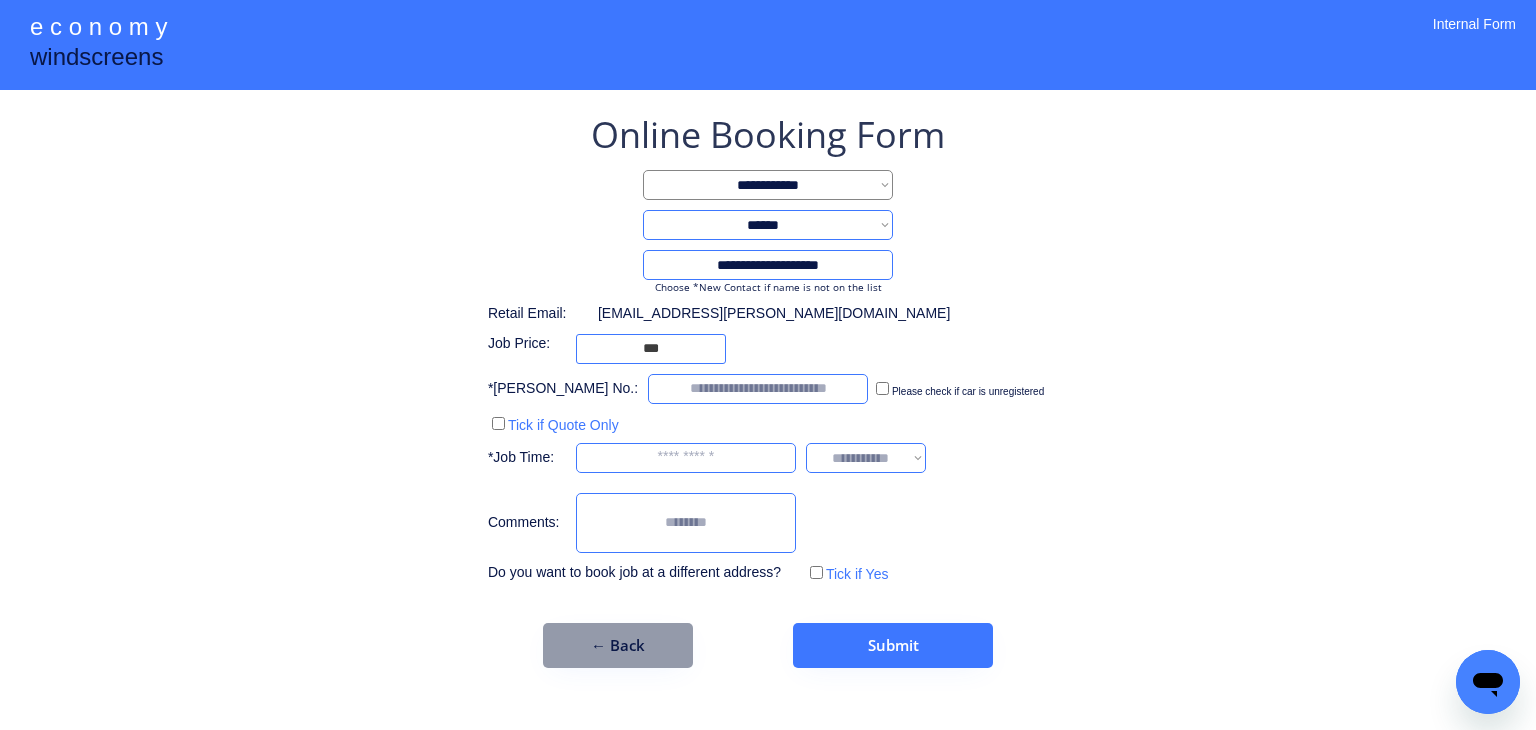 click on "**********" at bounding box center (768, 389) 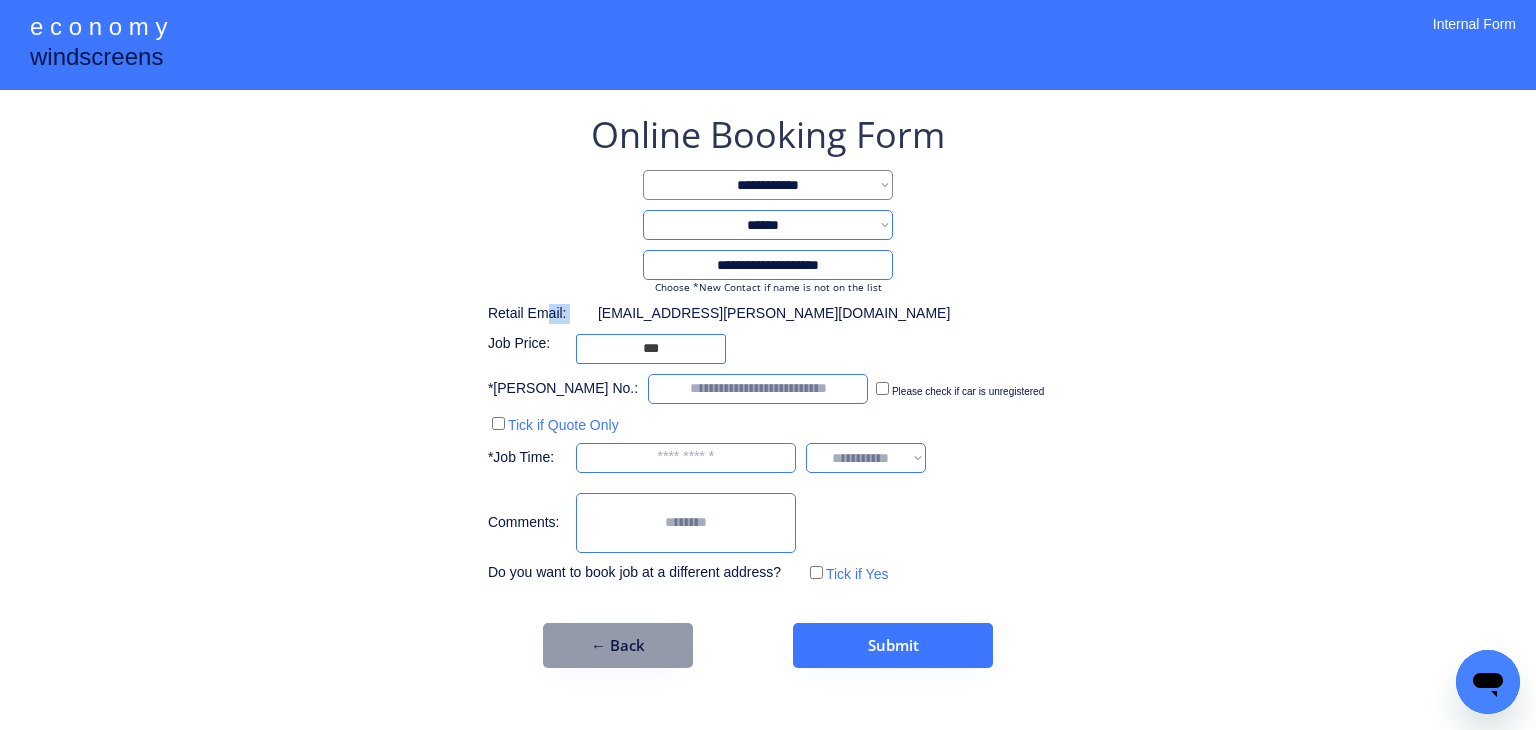 drag, startPoint x: 595, startPoint y: 310, endPoint x: 545, endPoint y: 314, distance: 50.159744 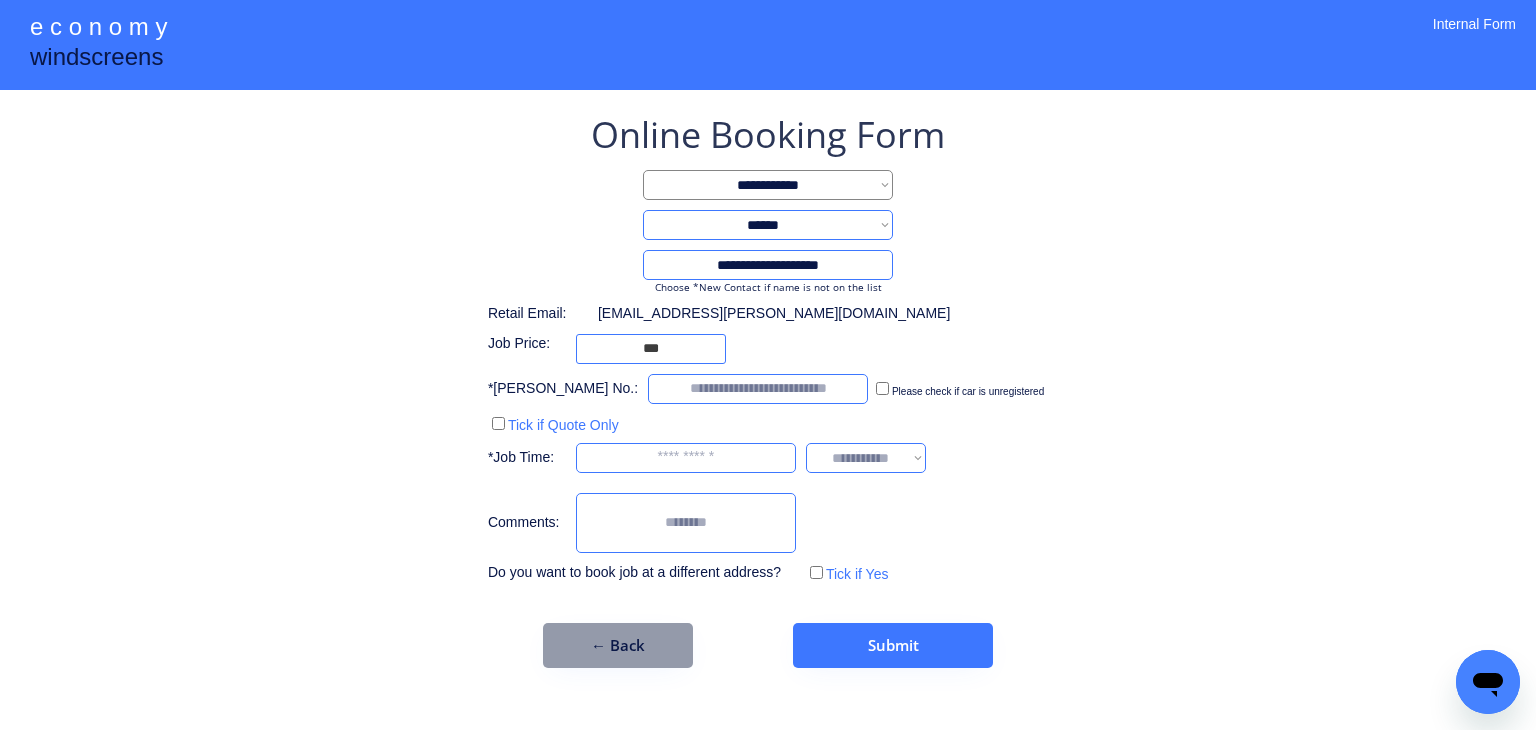 drag, startPoint x: 544, startPoint y: 317, endPoint x: 538, endPoint y: 410, distance: 93.193344 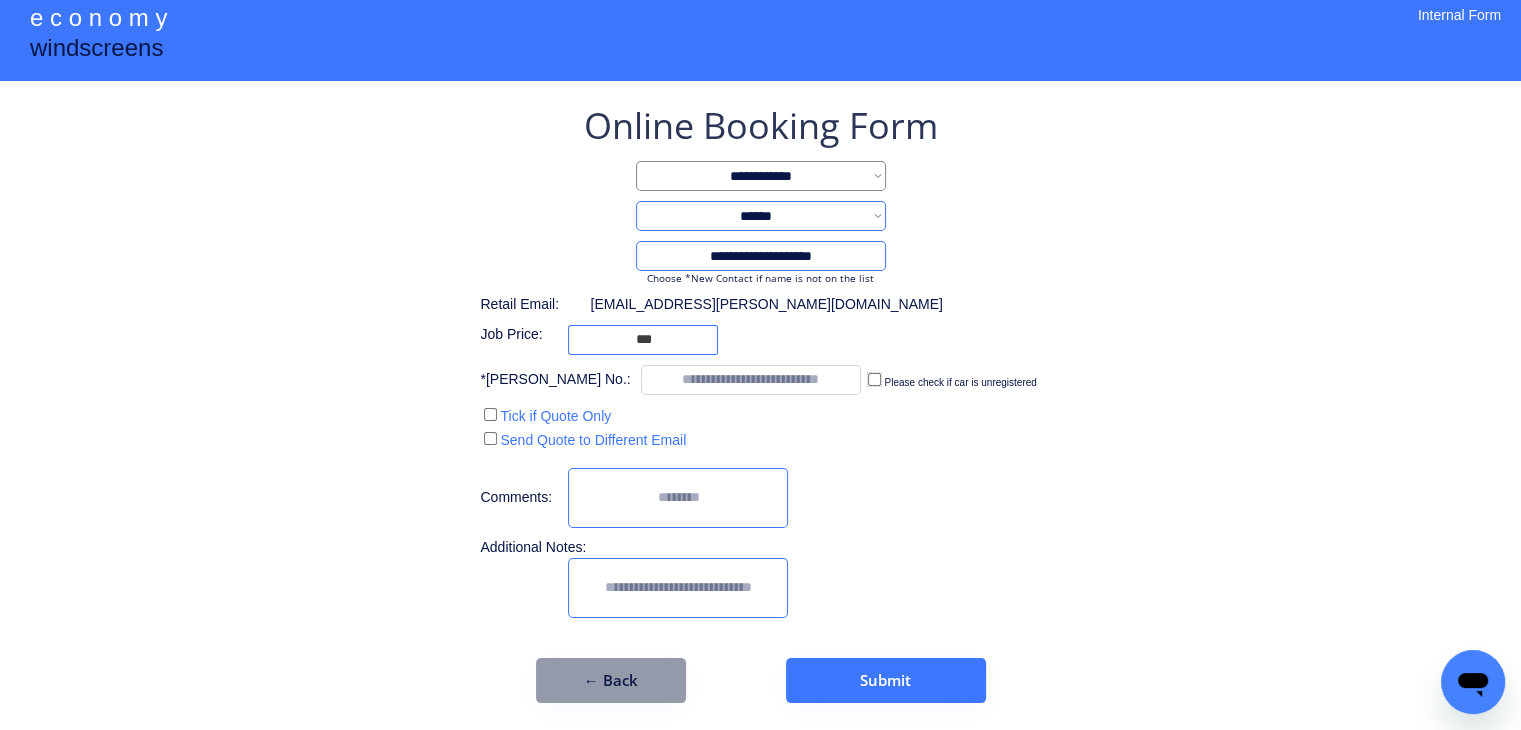 scroll, scrollTop: 12, scrollLeft: 0, axis: vertical 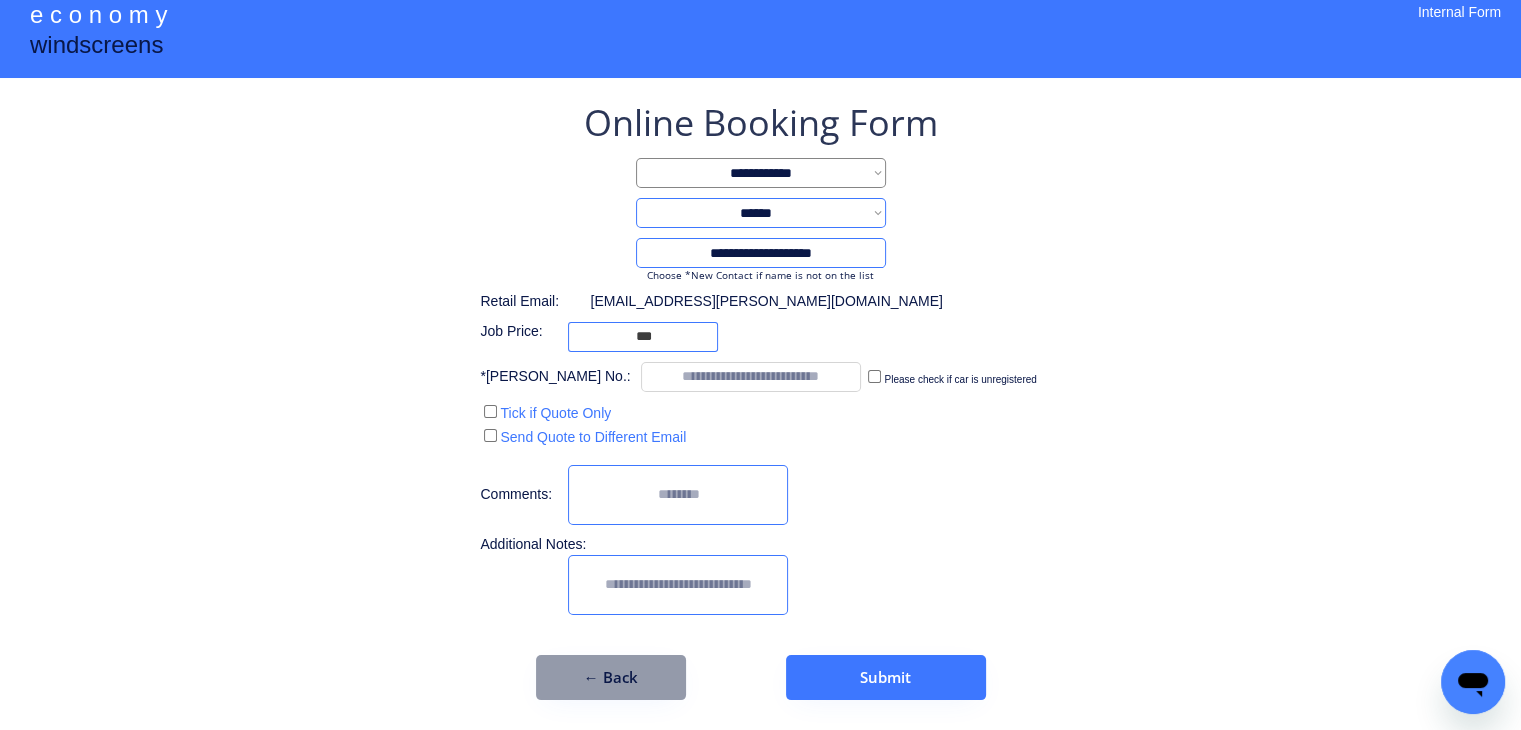 click at bounding box center (678, 495) 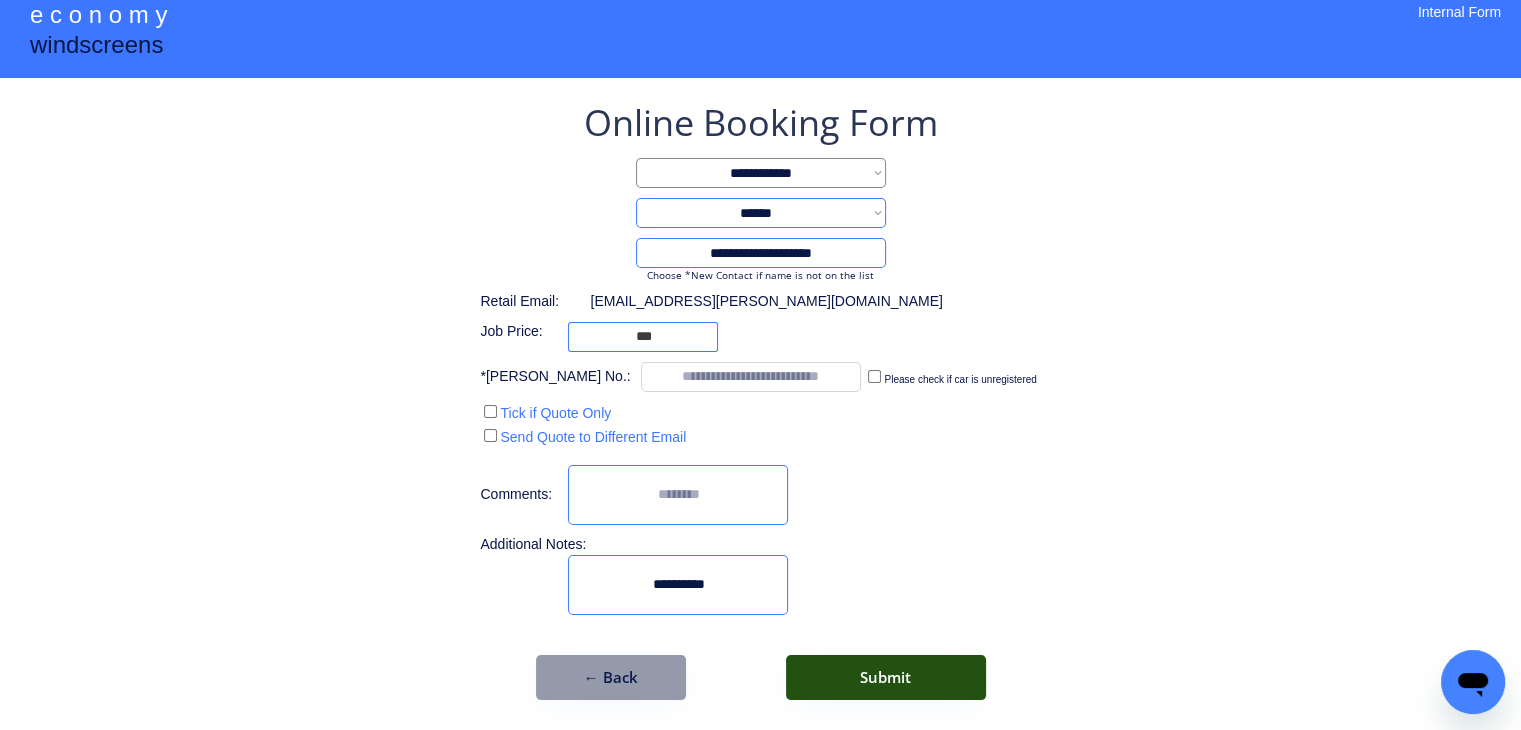 type on "**********" 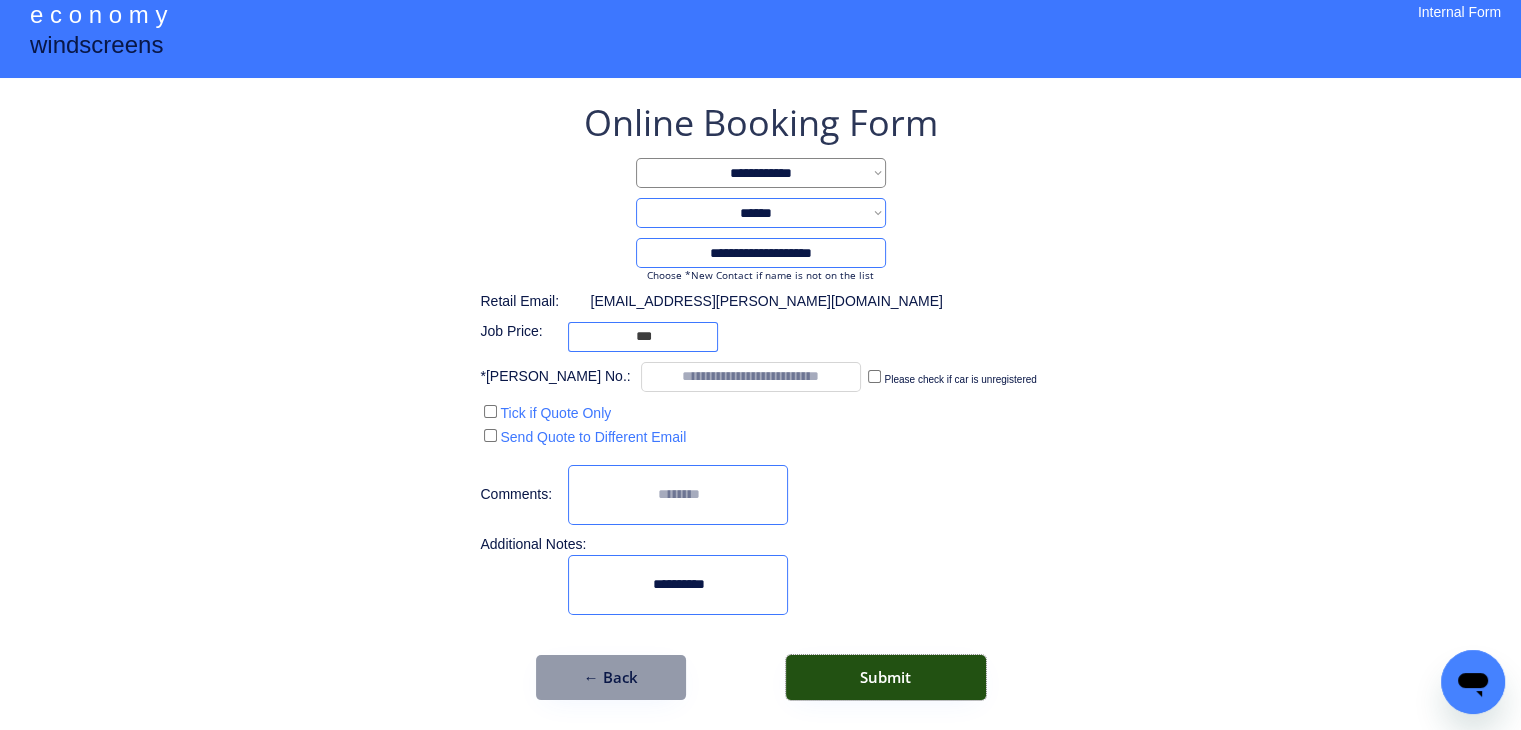 click on "Submit" at bounding box center (886, 677) 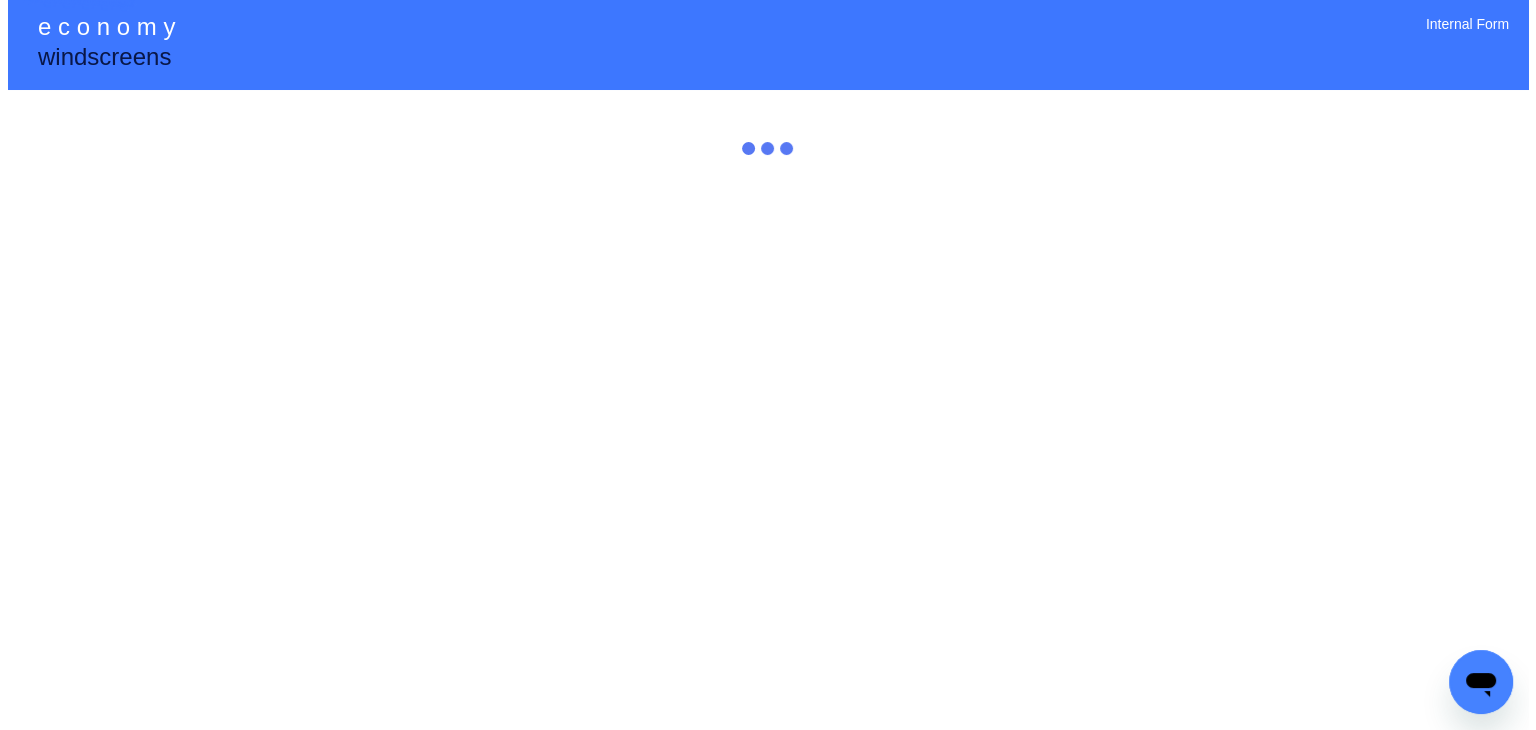 scroll, scrollTop: 0, scrollLeft: 0, axis: both 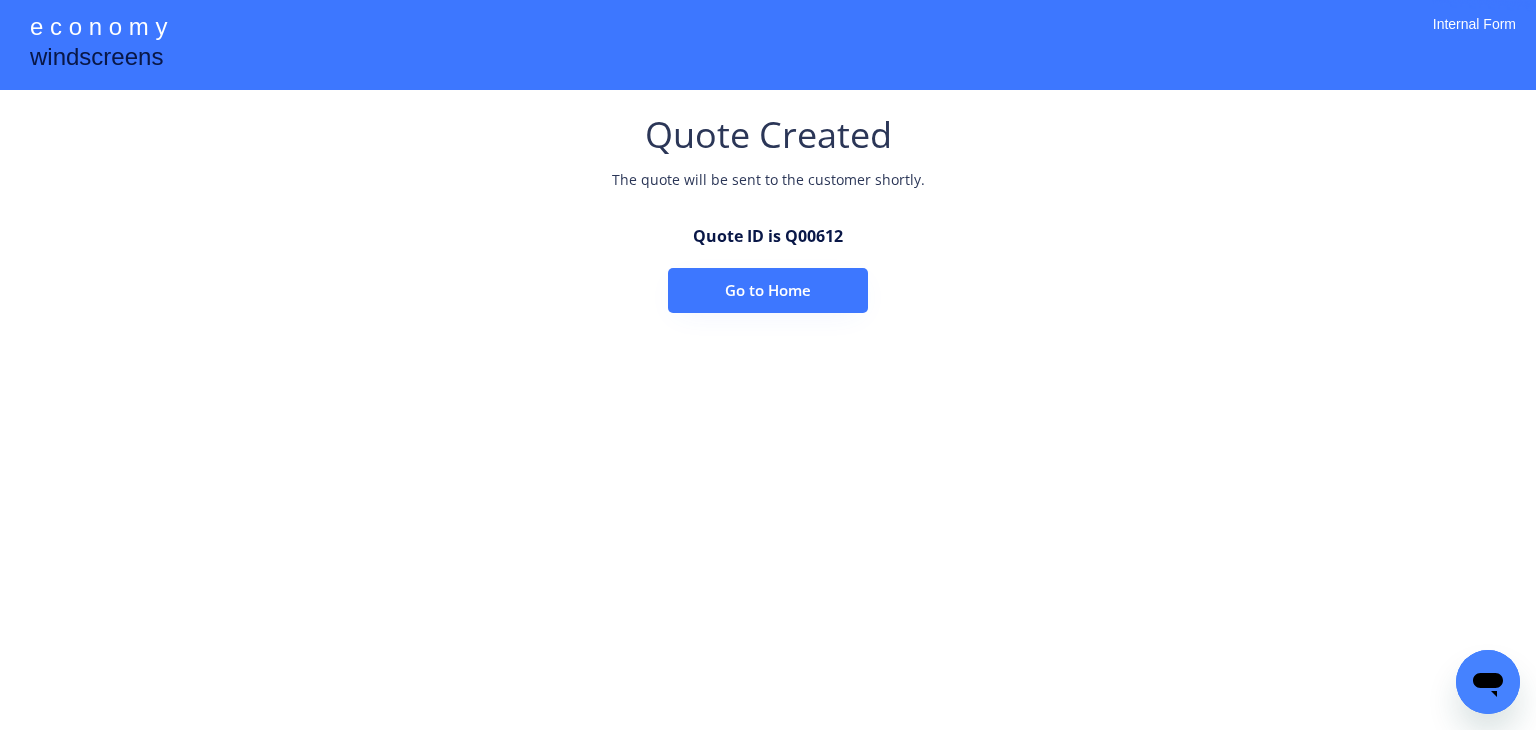 click on "Quote ID is Q00612" at bounding box center [768, 236] 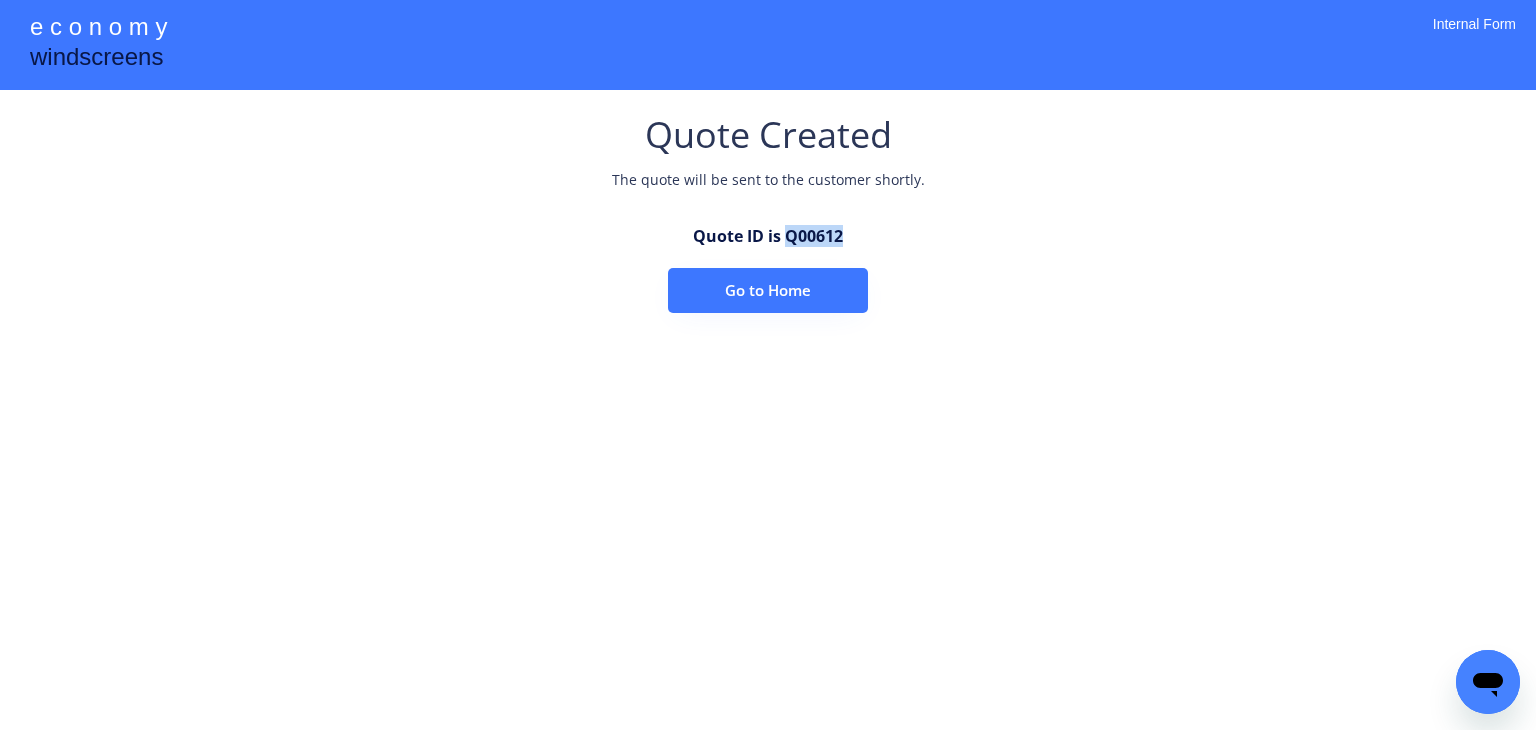 click on "Quote ID is Q00612" at bounding box center (768, 236) 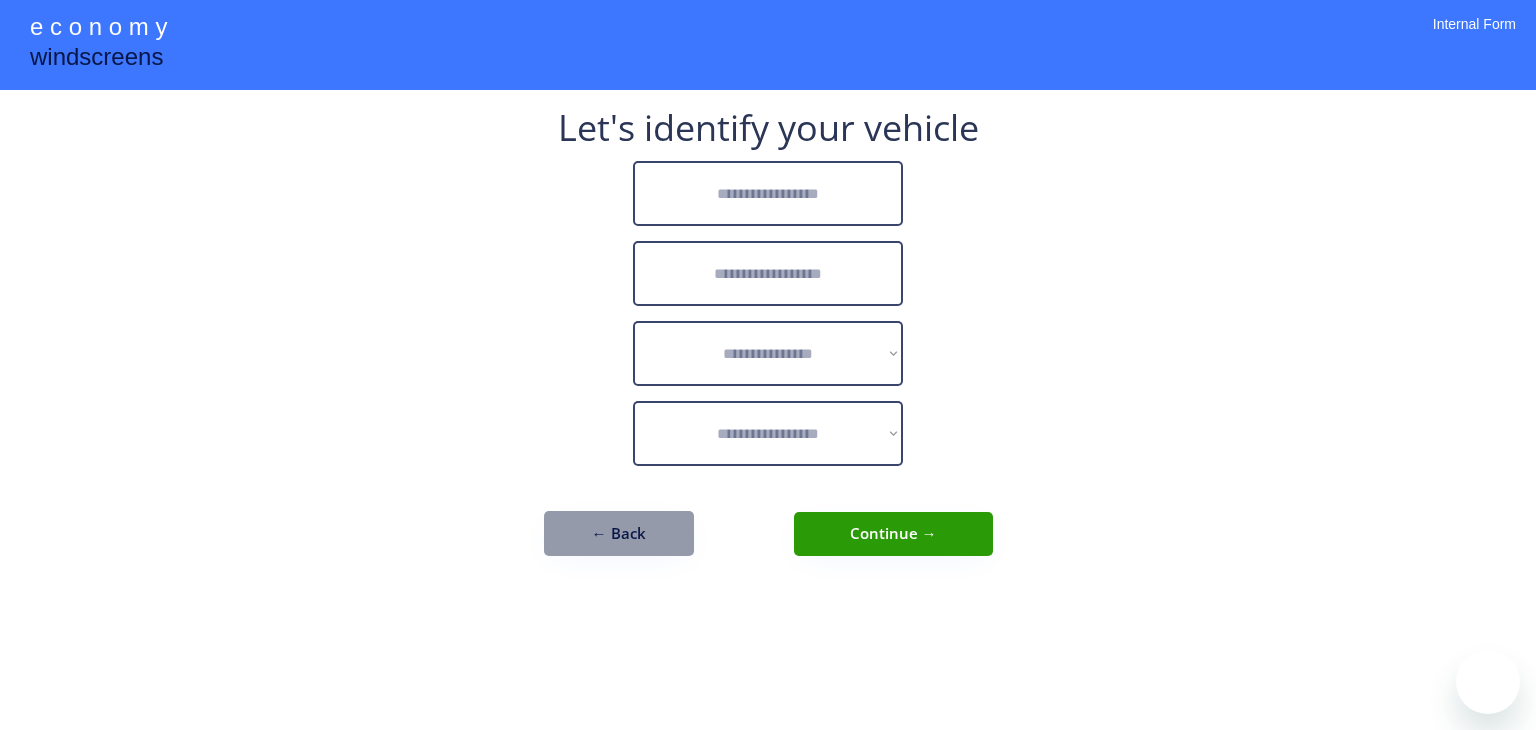 scroll, scrollTop: 0, scrollLeft: 0, axis: both 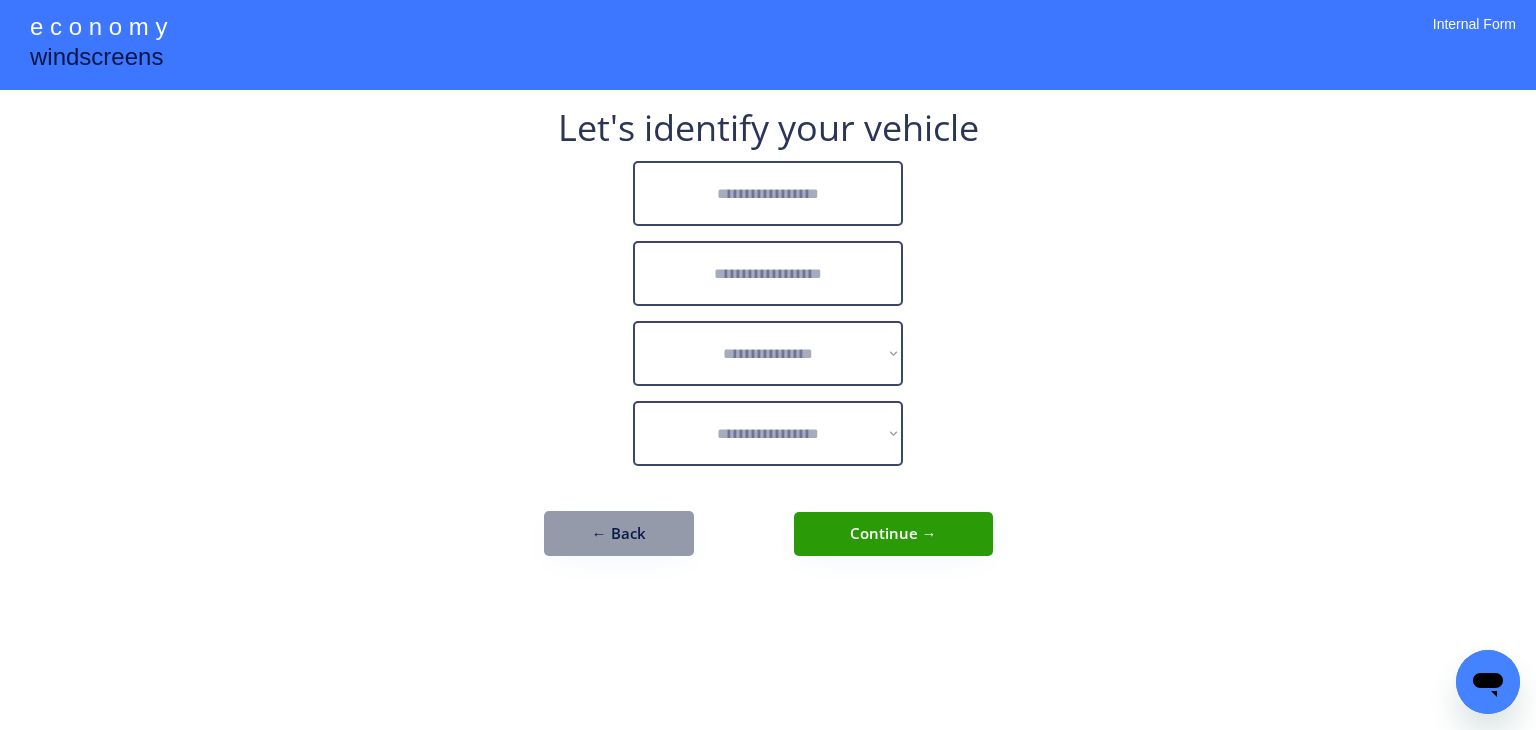 click at bounding box center (768, 193) 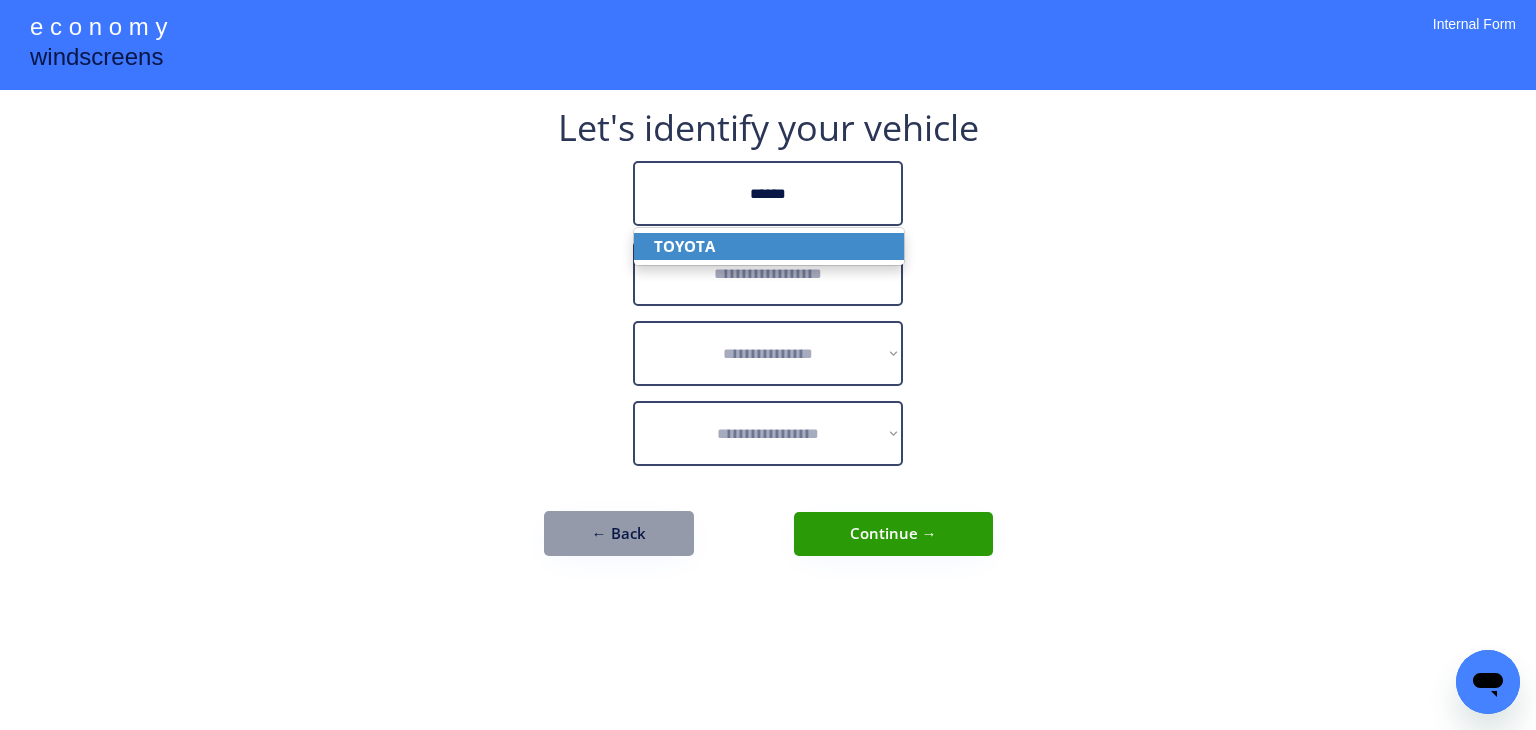 click on "TOYOTA" at bounding box center [769, 246] 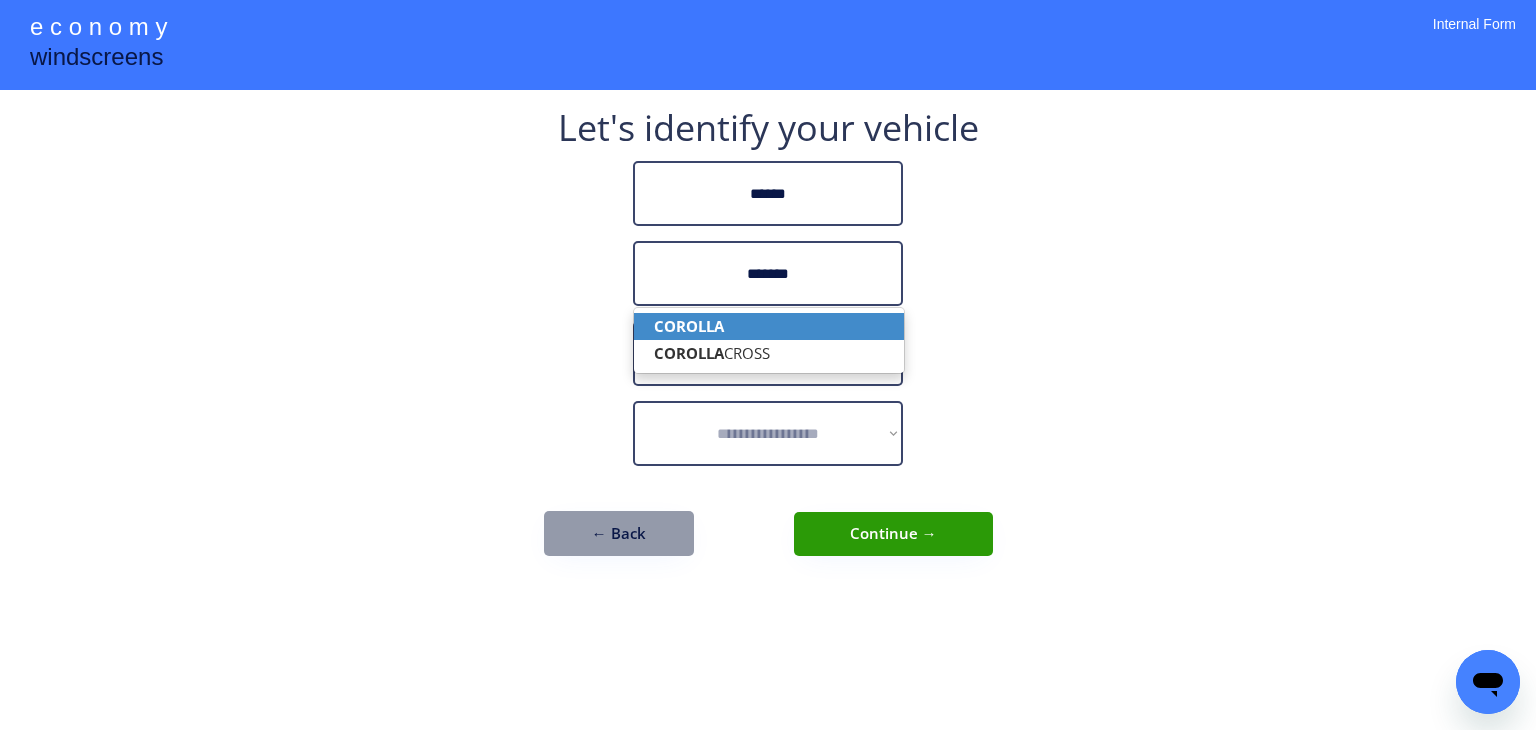 click on "COROLLA" at bounding box center (769, 326) 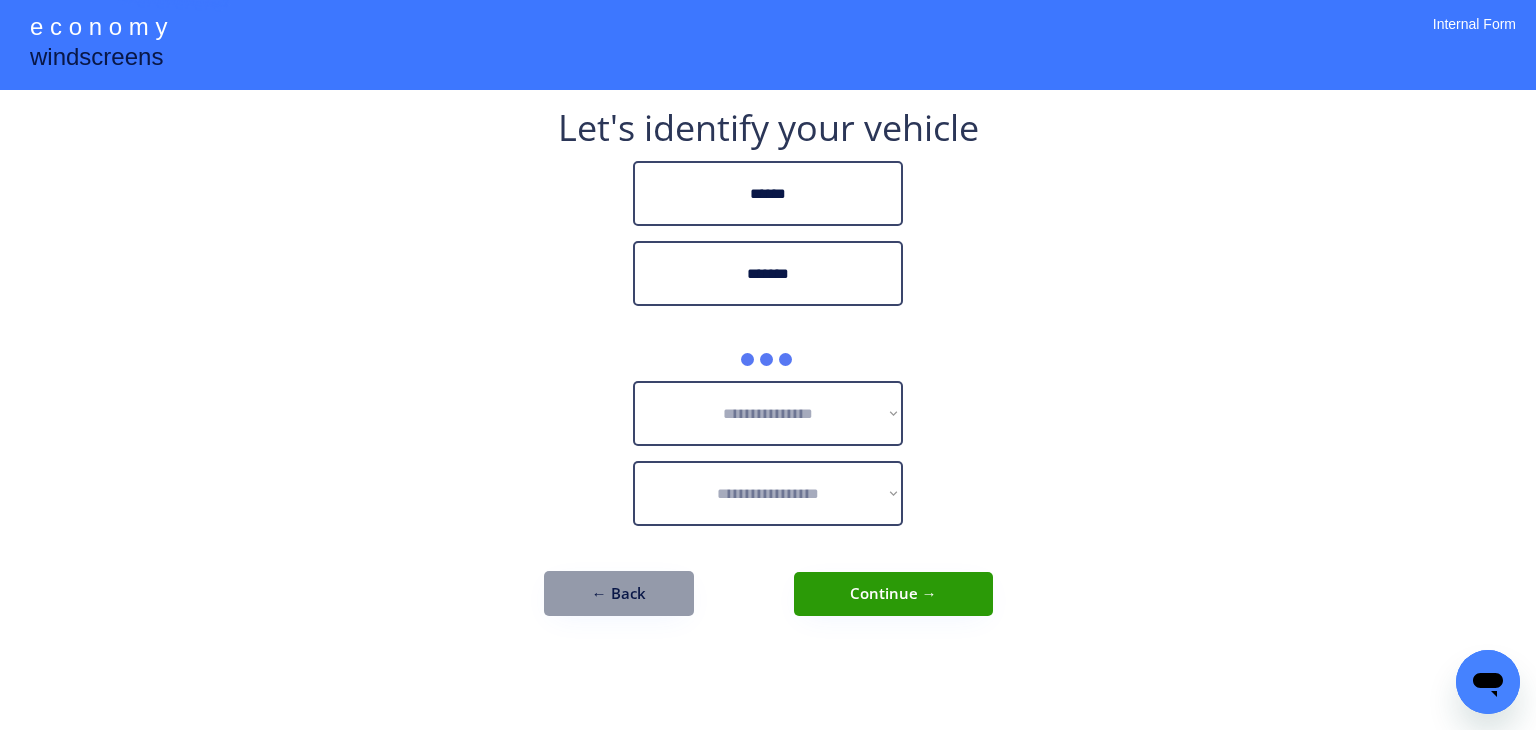 type on "*******" 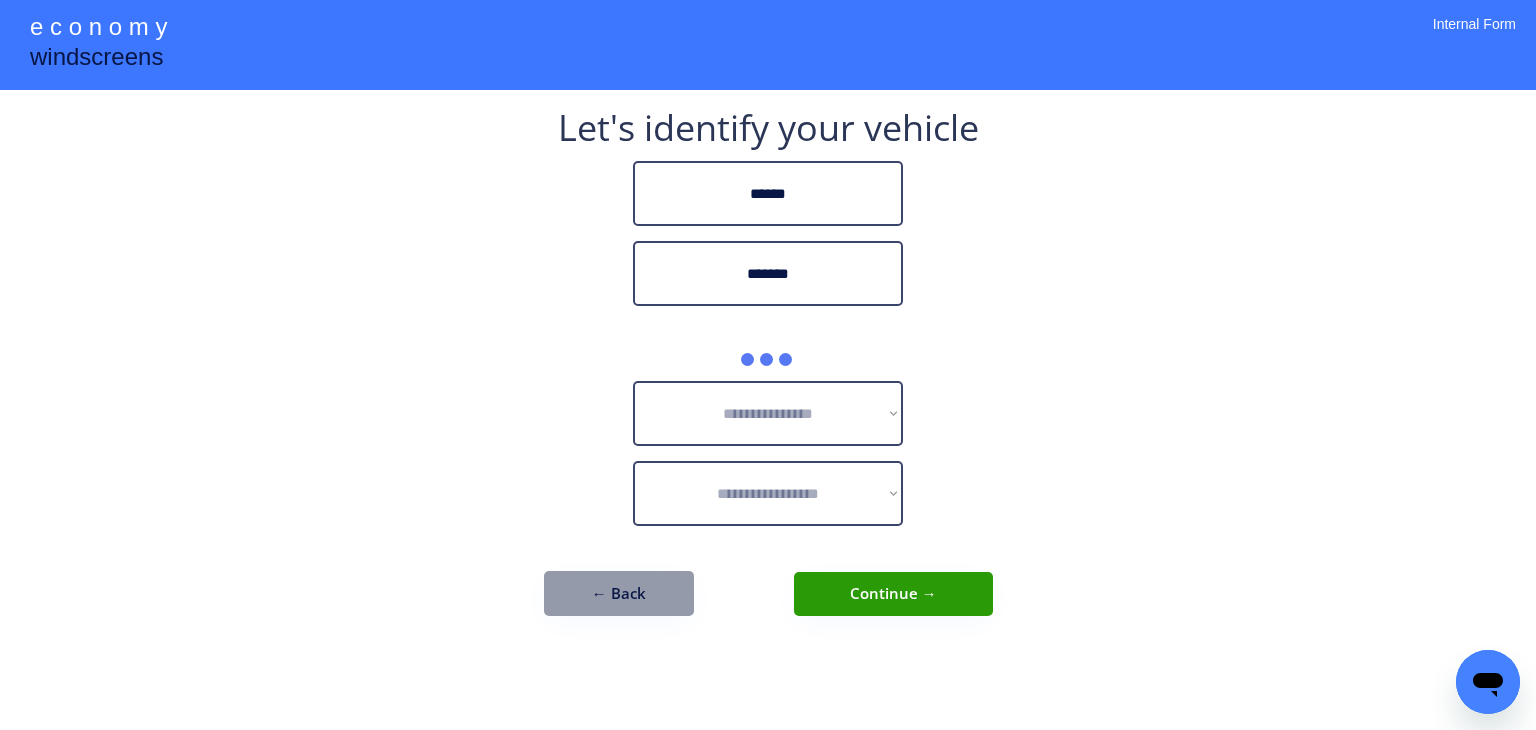 click on "**********" at bounding box center (768, 365) 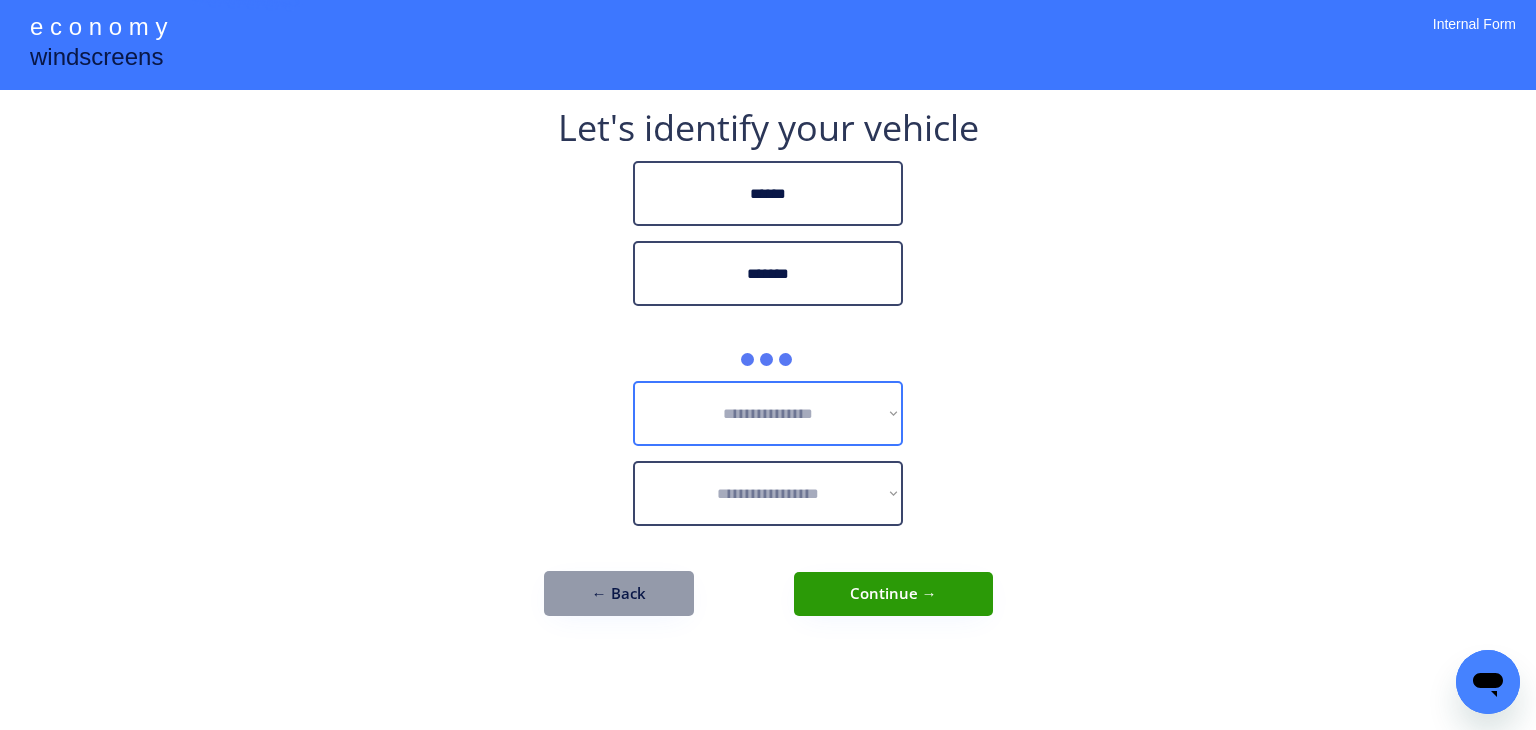 click on "**********" at bounding box center (768, 413) 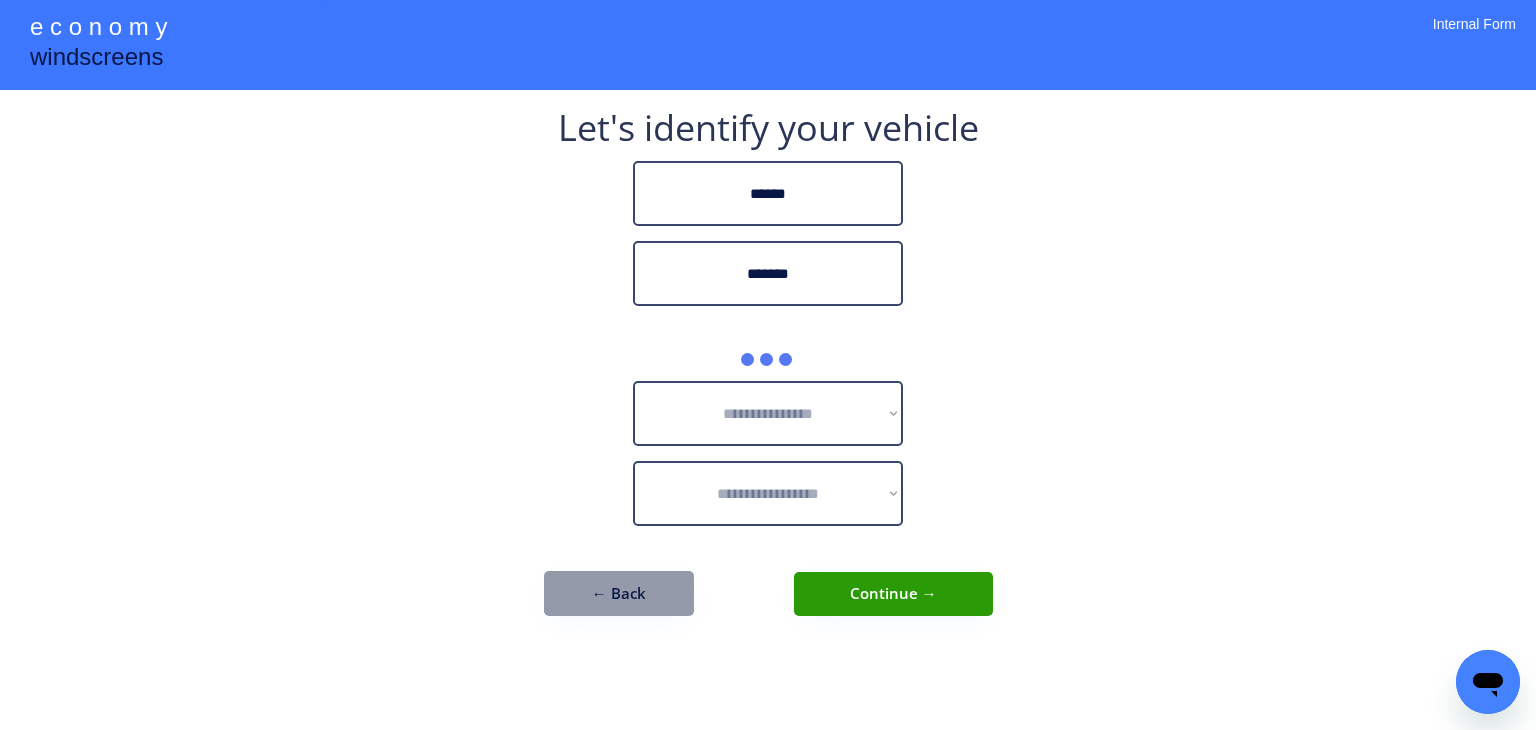 click on "**********" at bounding box center [768, 365] 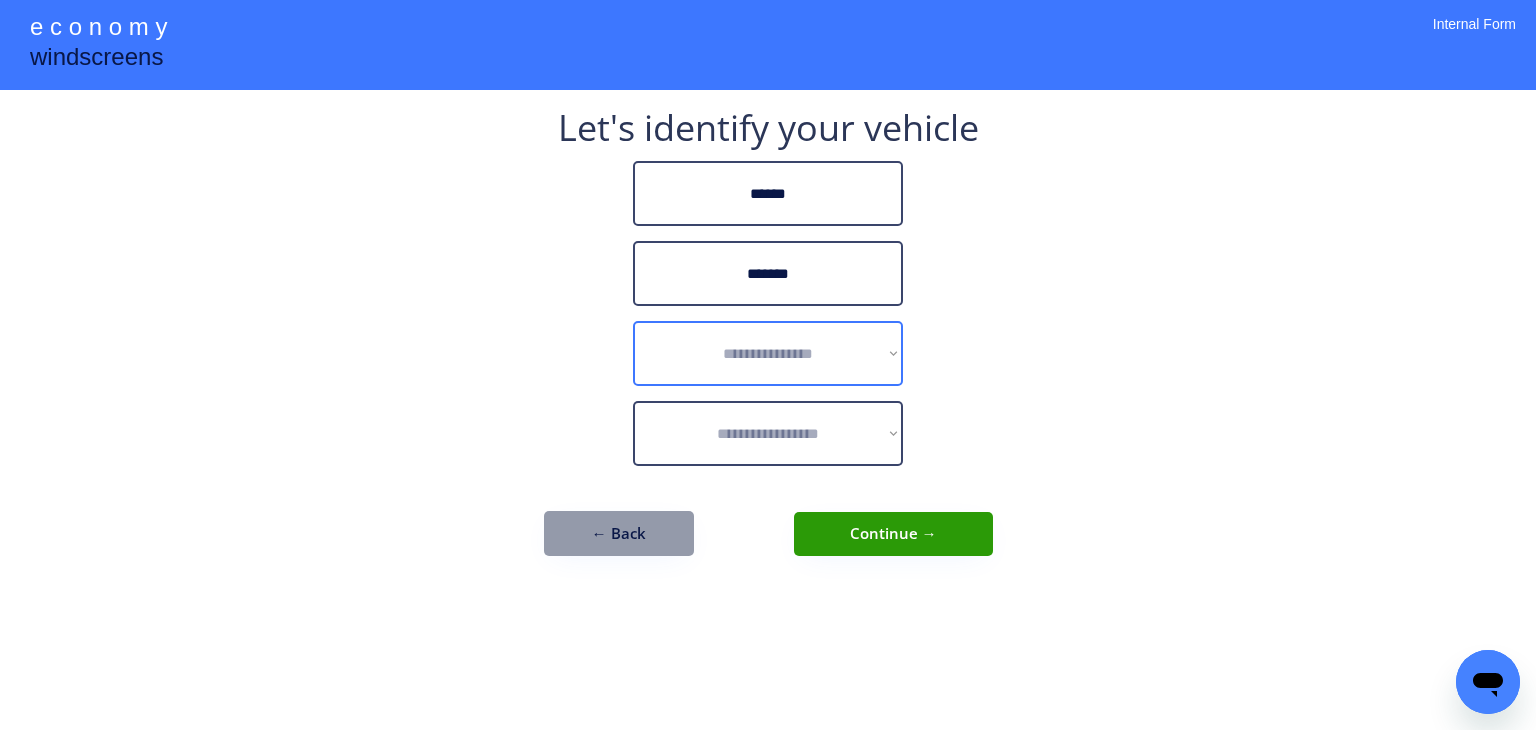 click on "**********" at bounding box center (768, 353) 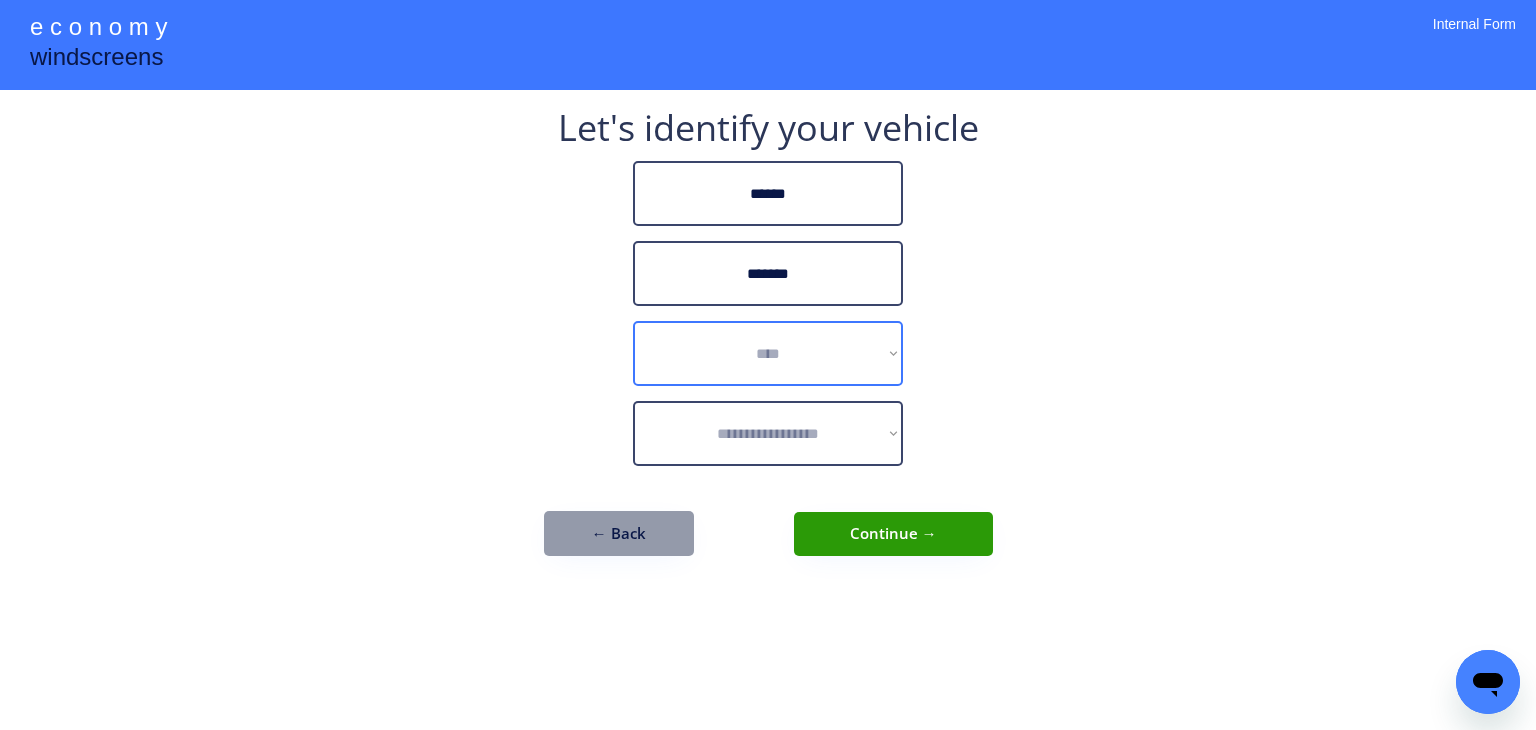 click on "**********" at bounding box center (768, 353) 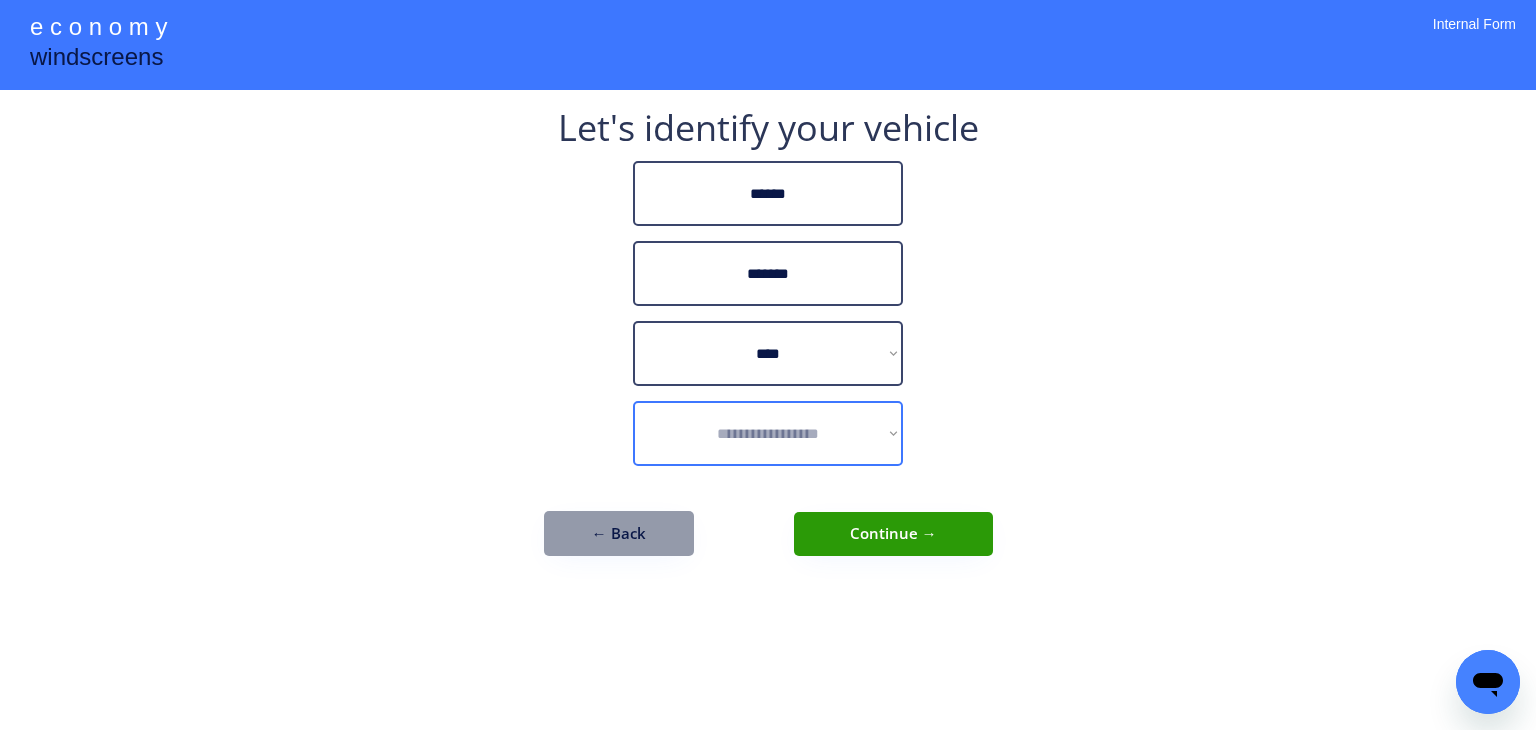 click on "**********" at bounding box center (768, 433) 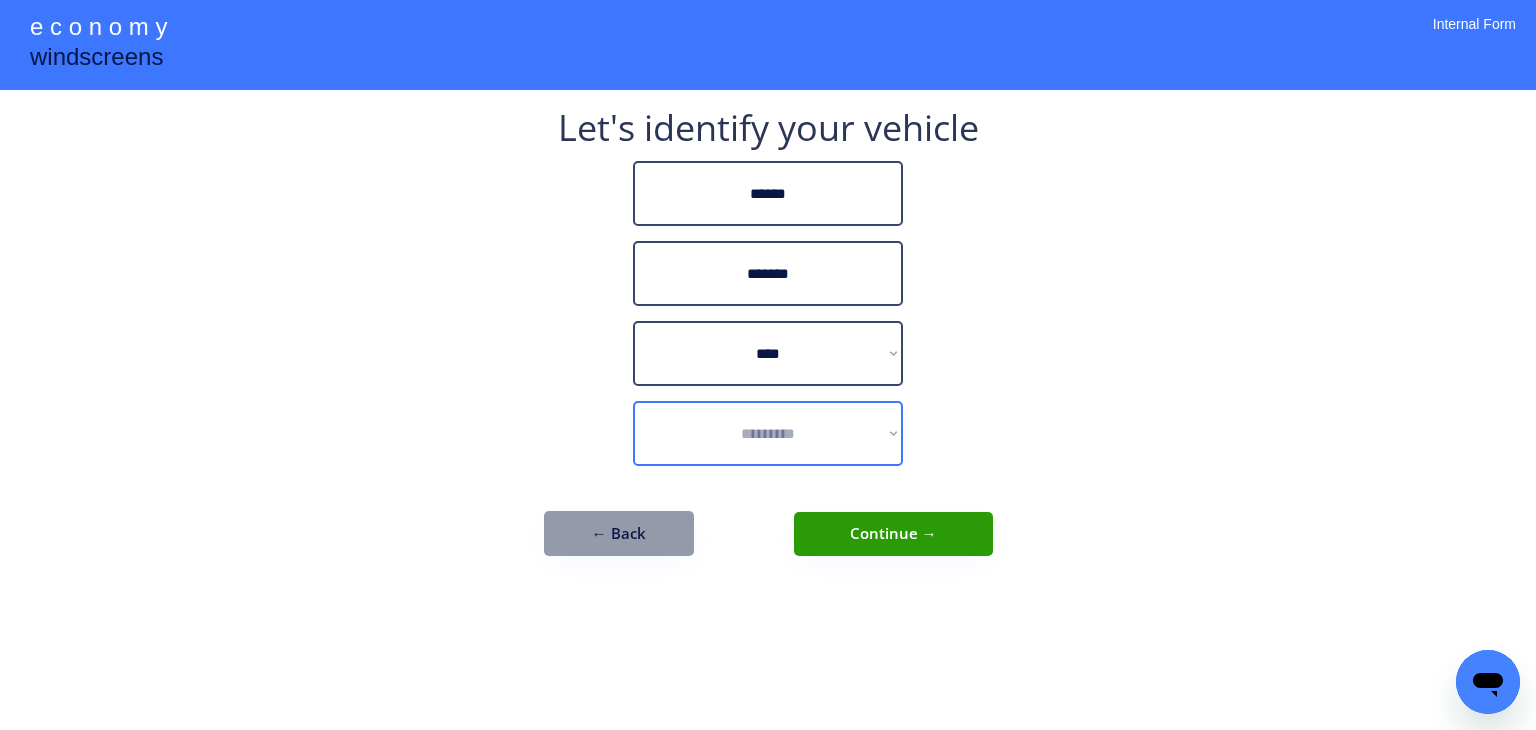 click on "**********" at bounding box center [768, 433] 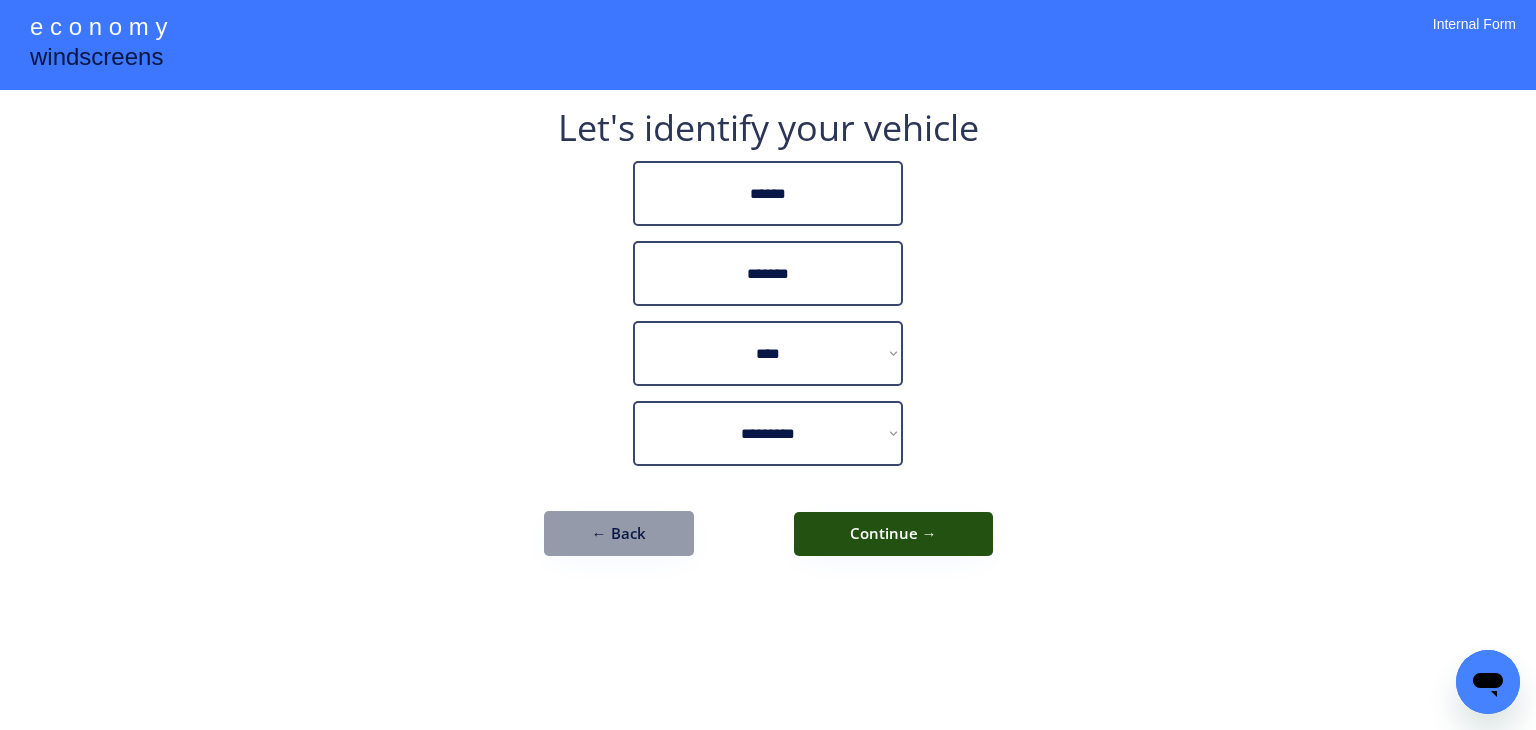 click on "Continue    →" at bounding box center [893, 534] 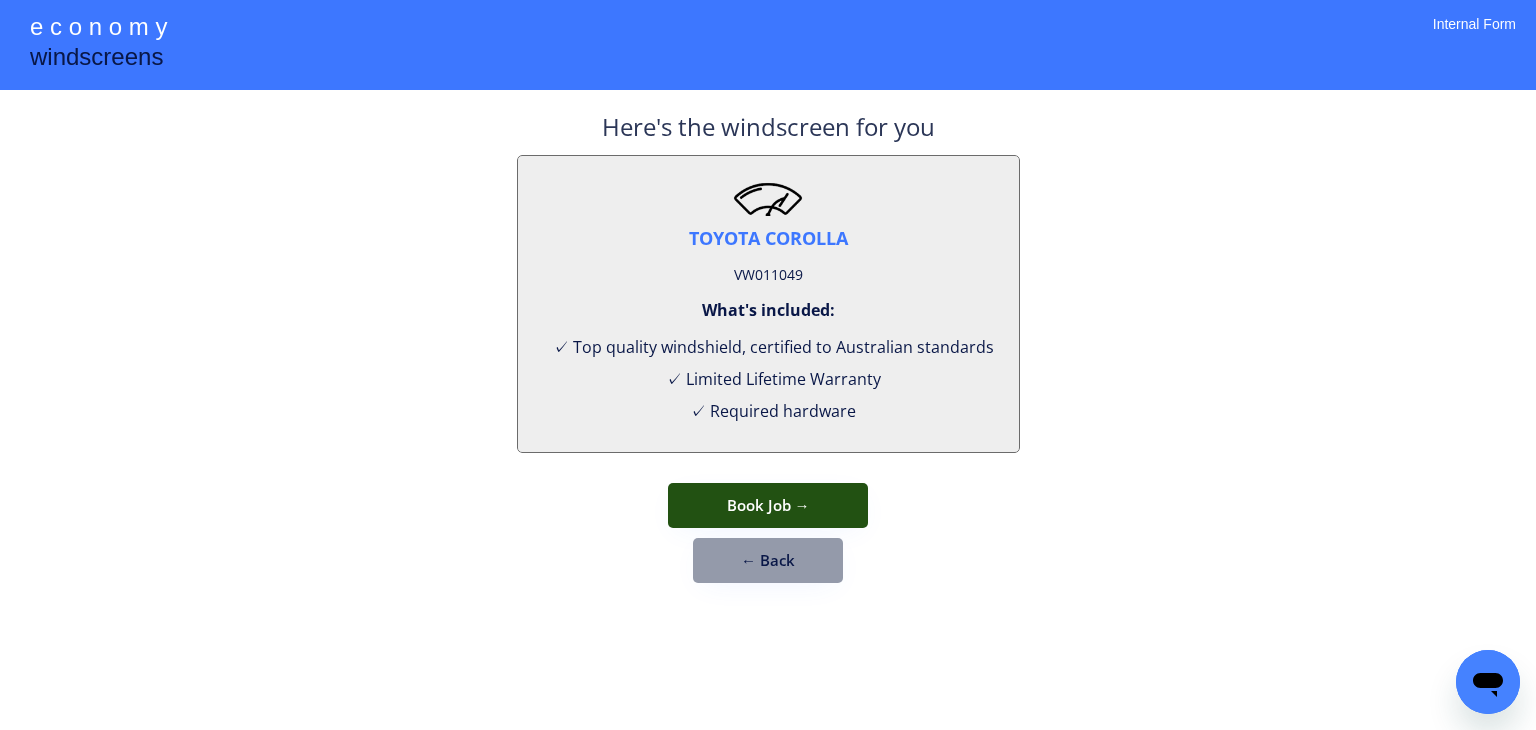 click on "Book Job    →" at bounding box center (768, 505) 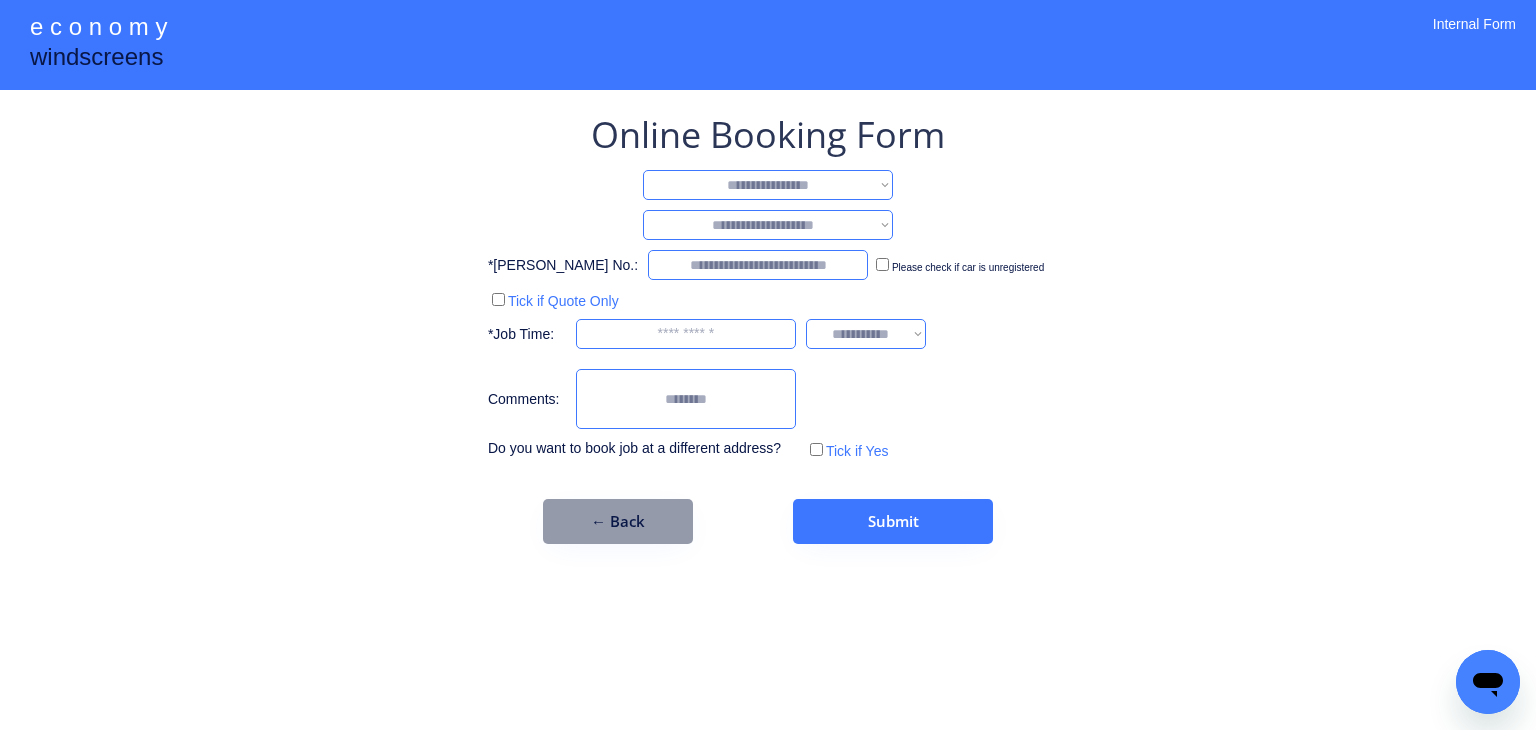 click on "**********" at bounding box center [768, 185] 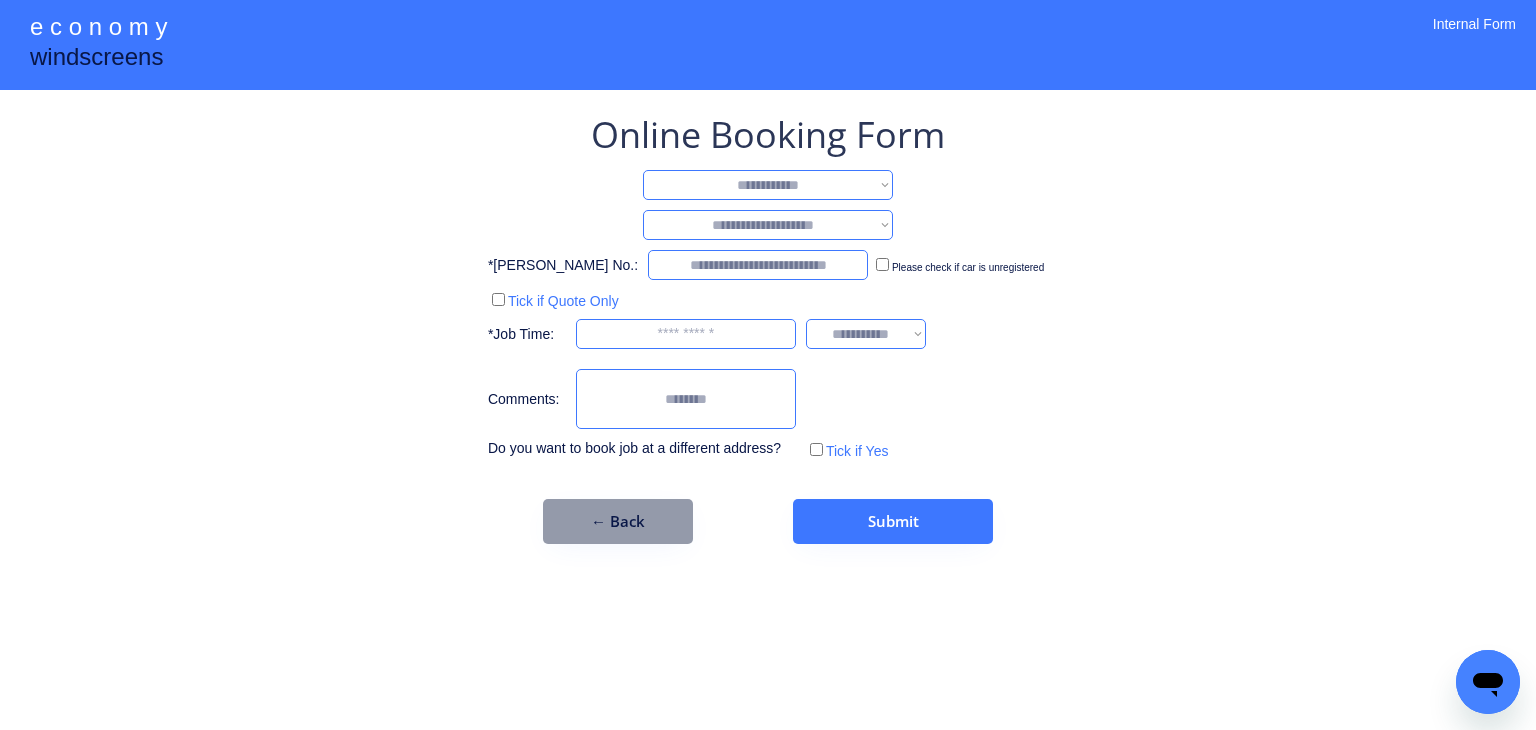 click on "**********" at bounding box center (768, 185) 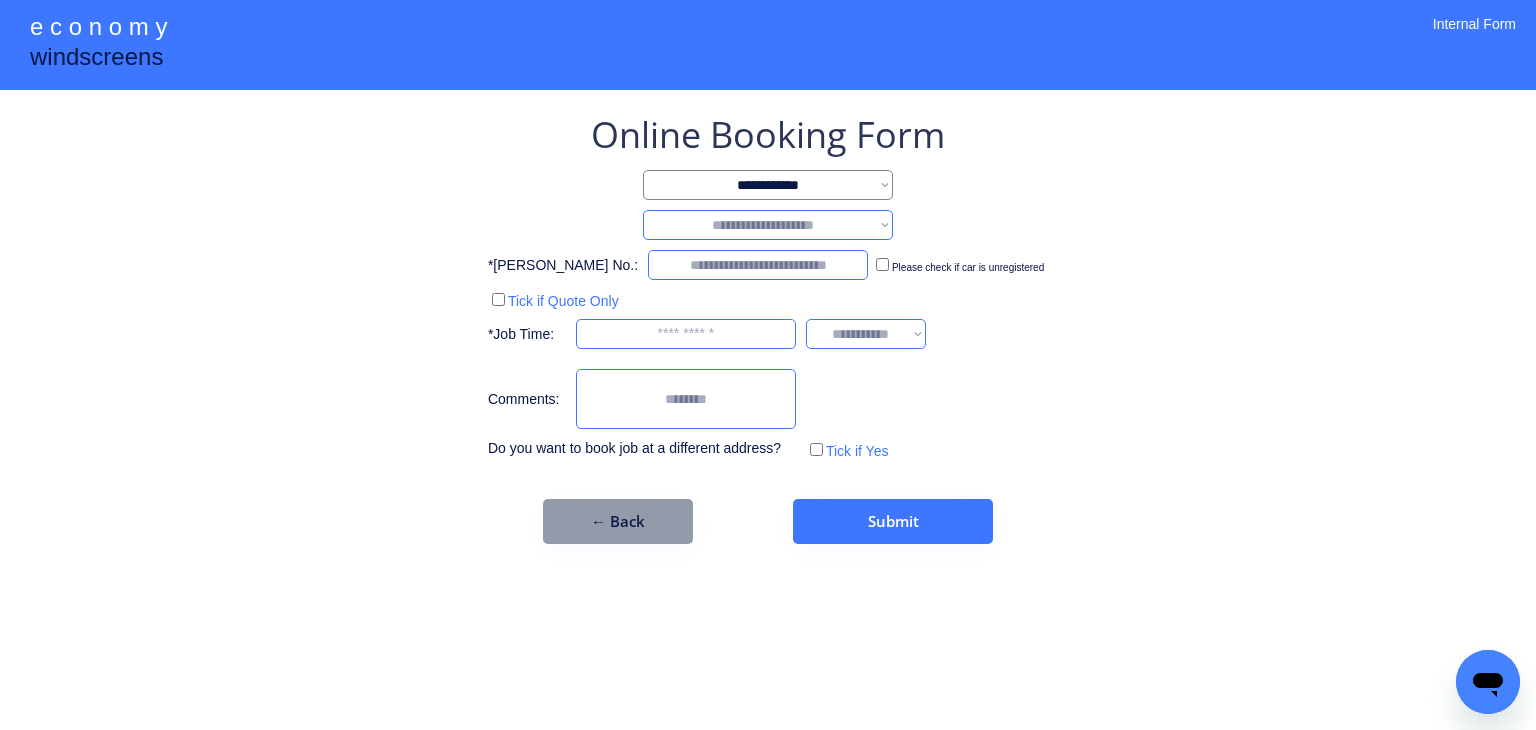 click on "**********" at bounding box center [768, 225] 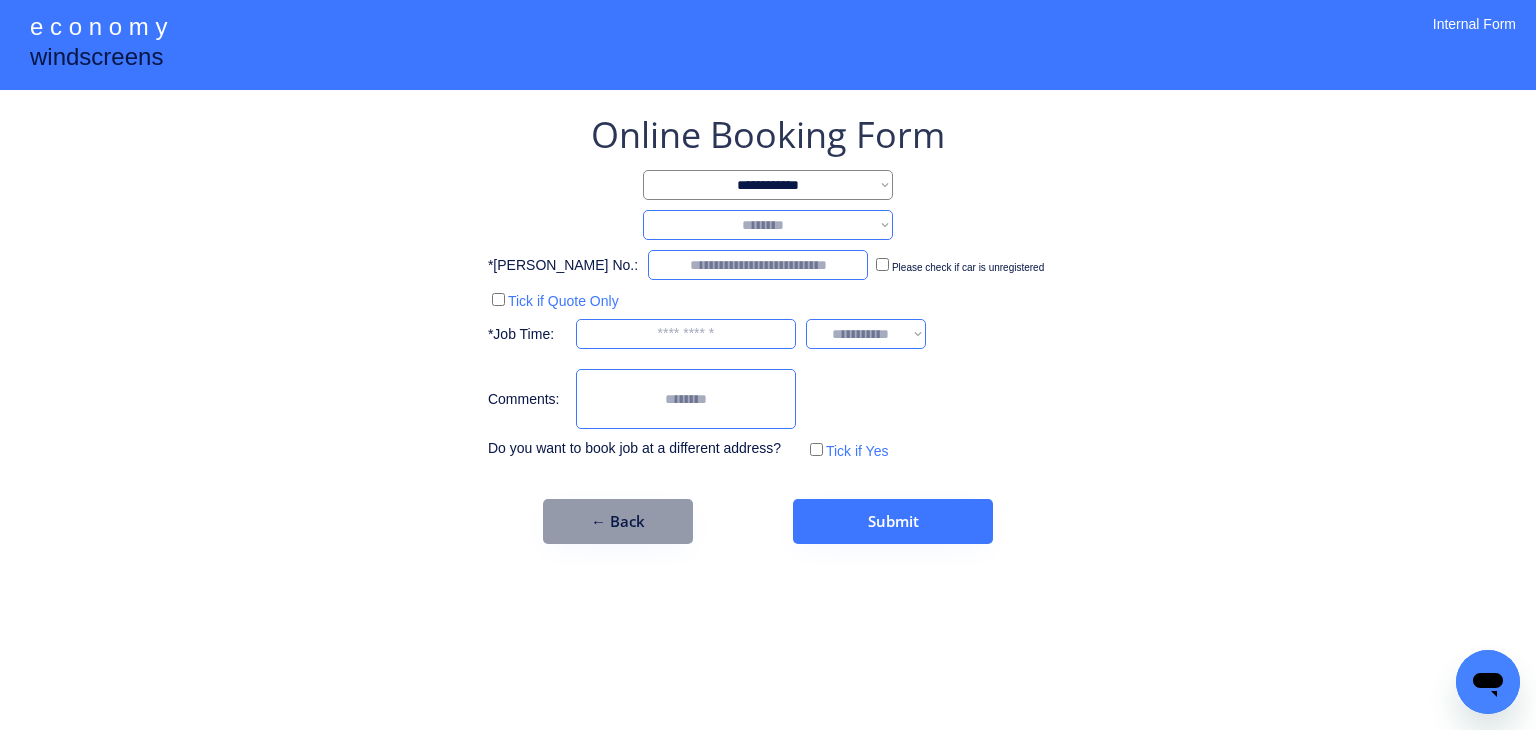 click on "**********" at bounding box center (768, 225) 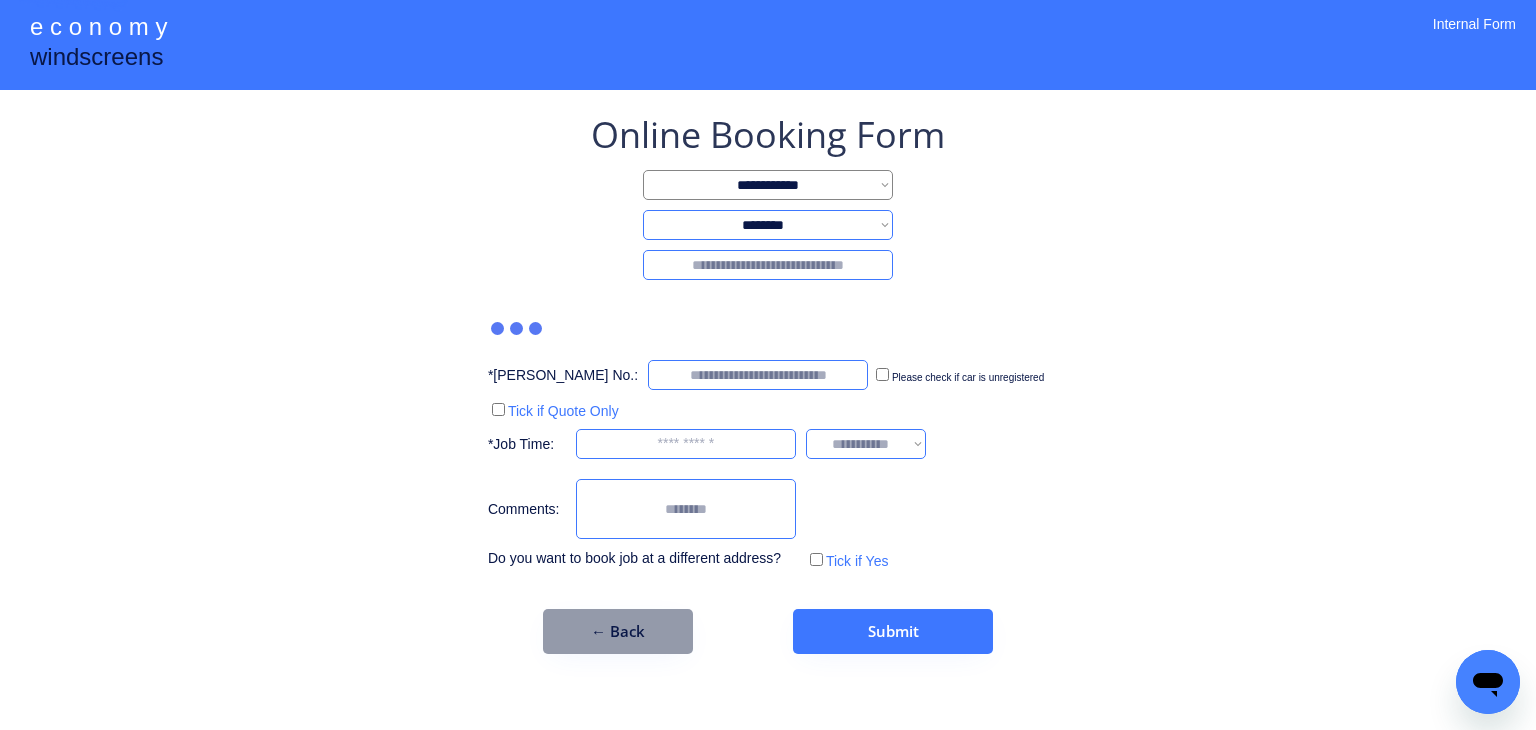 click at bounding box center [768, 265] 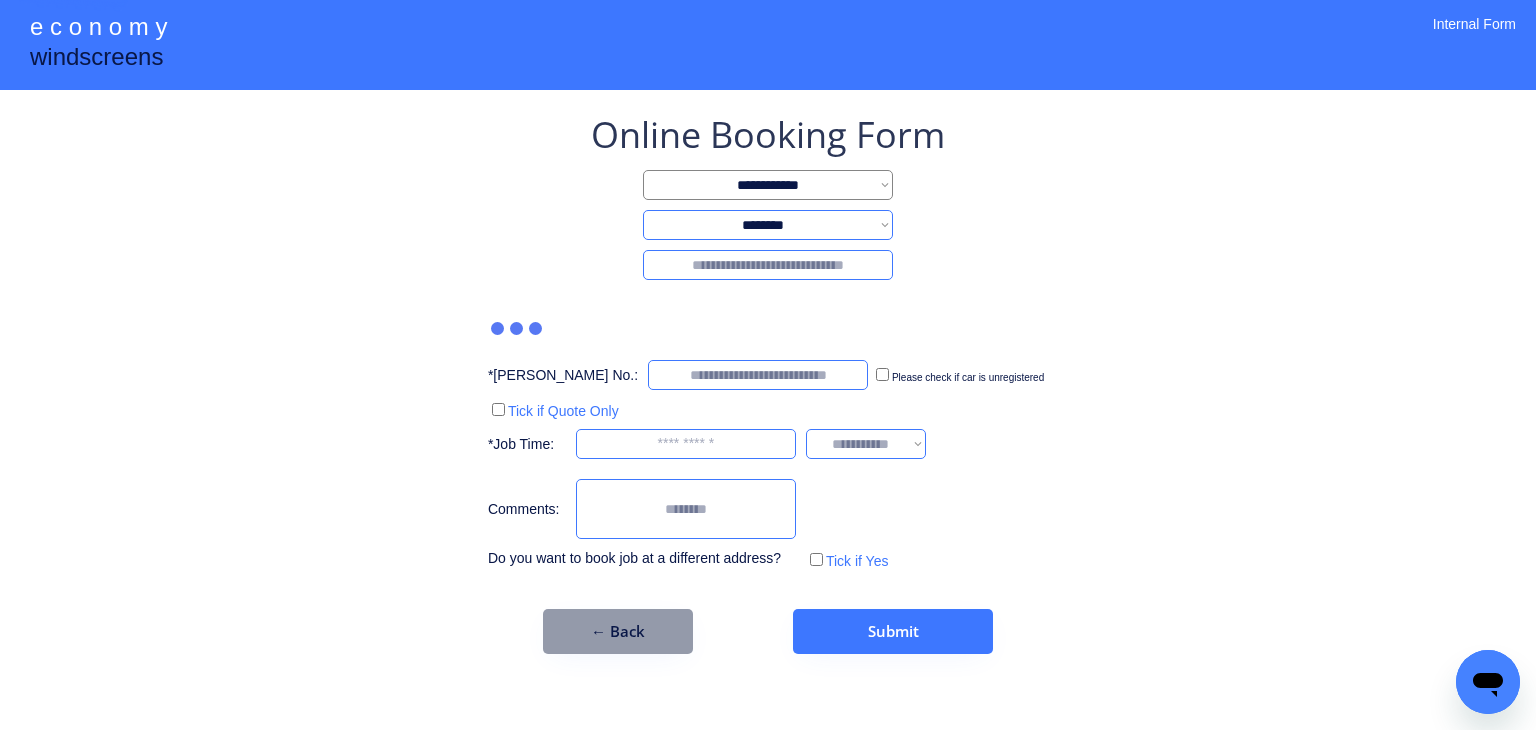 click on "**********" at bounding box center (768, 225) 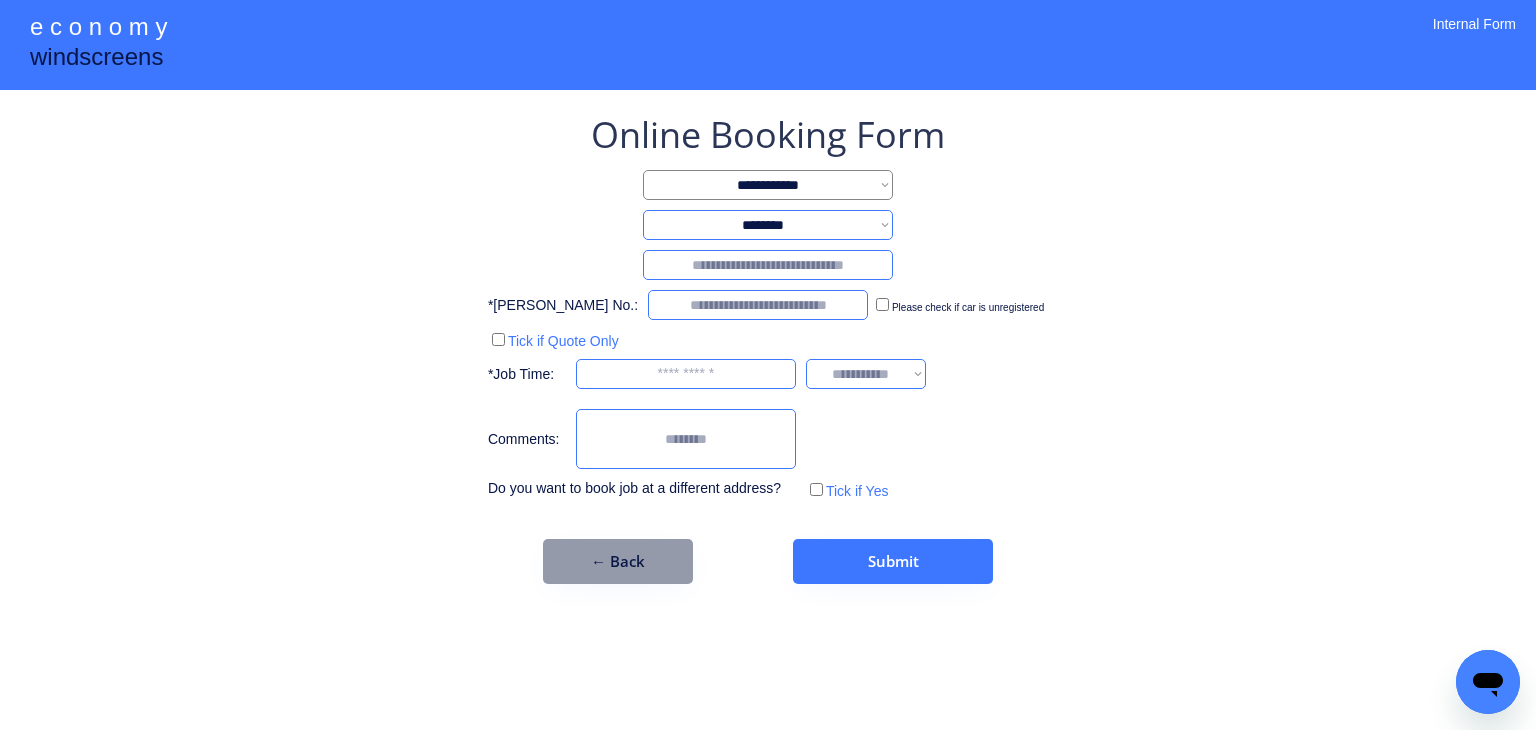 select on "********" 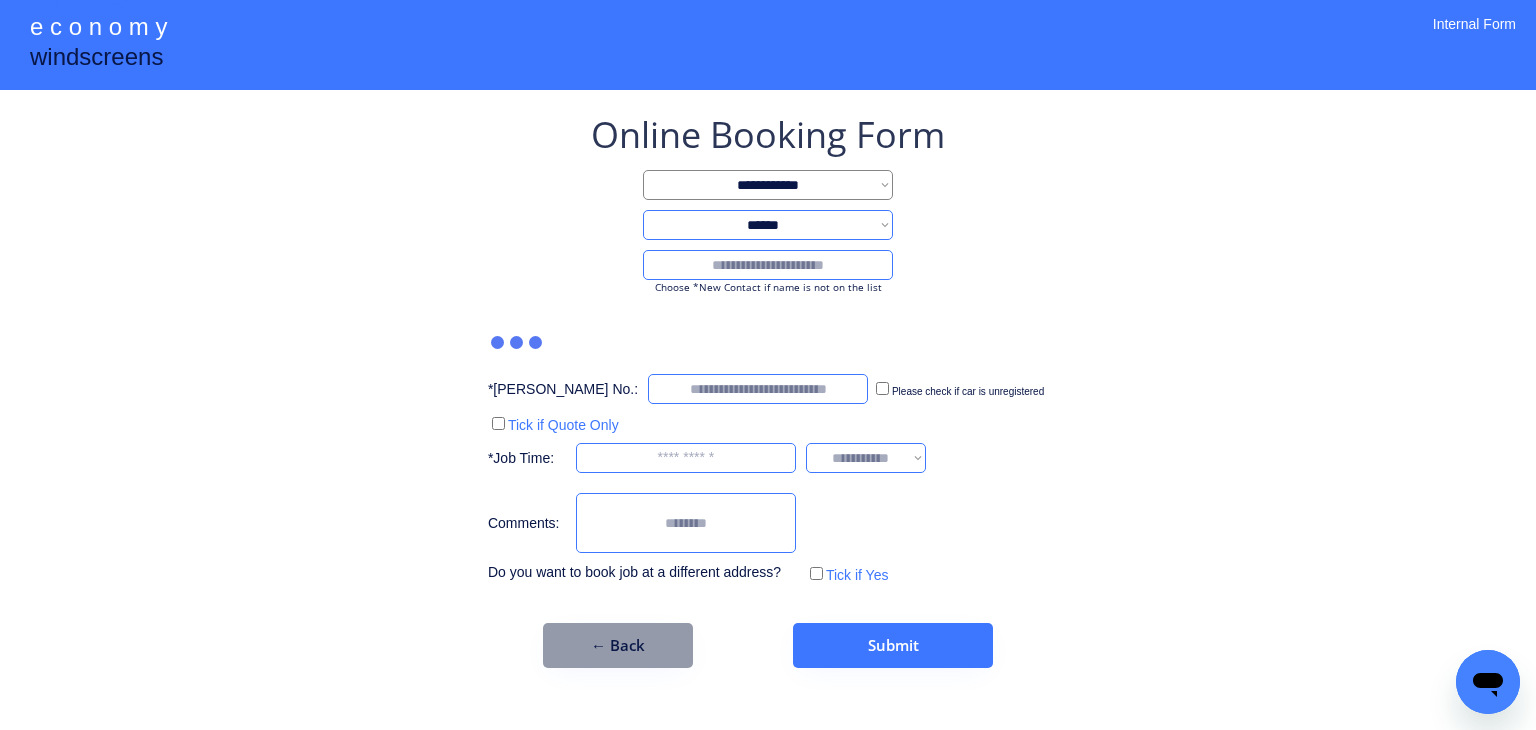click at bounding box center (768, 265) 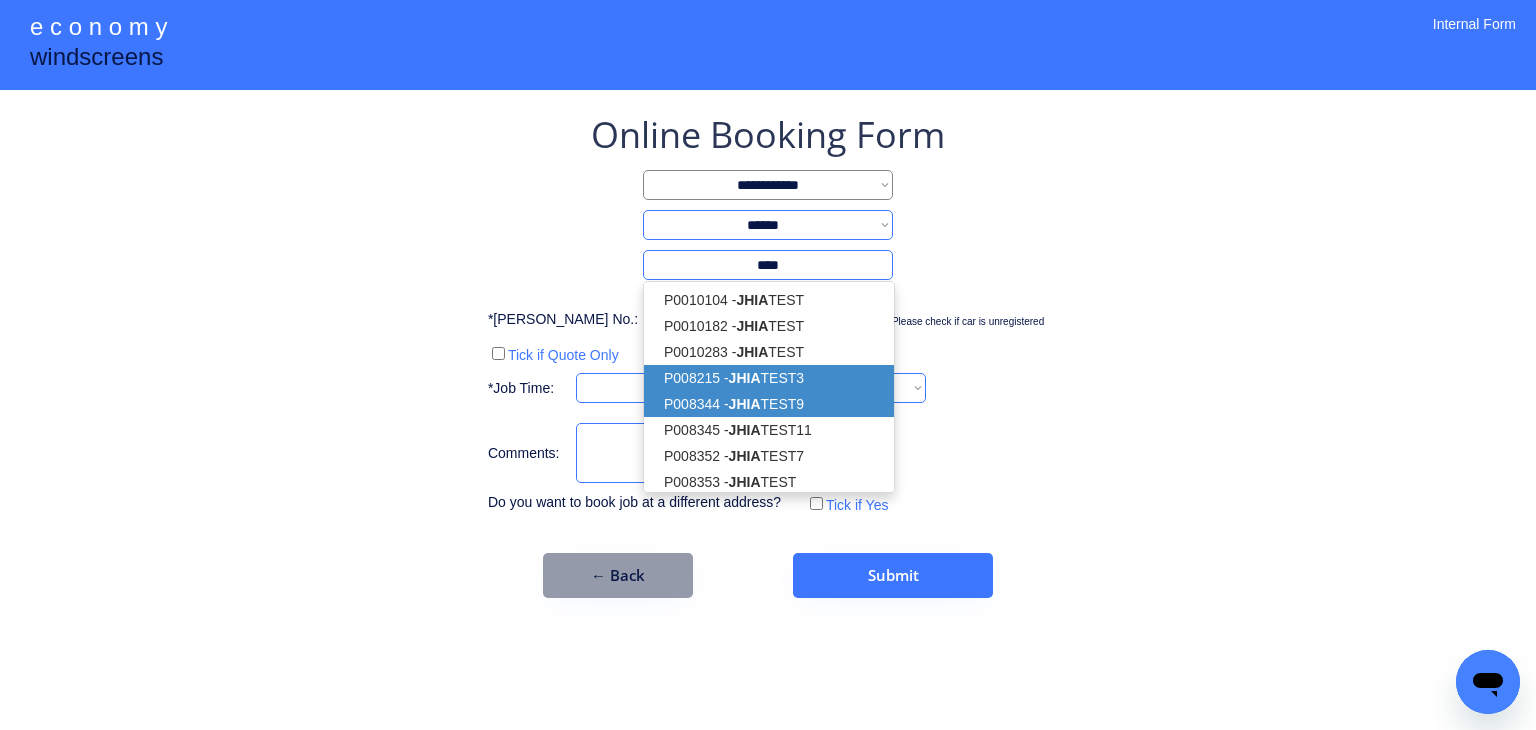 click on "P008344 -  JHIA  TEST9" at bounding box center (769, 404) 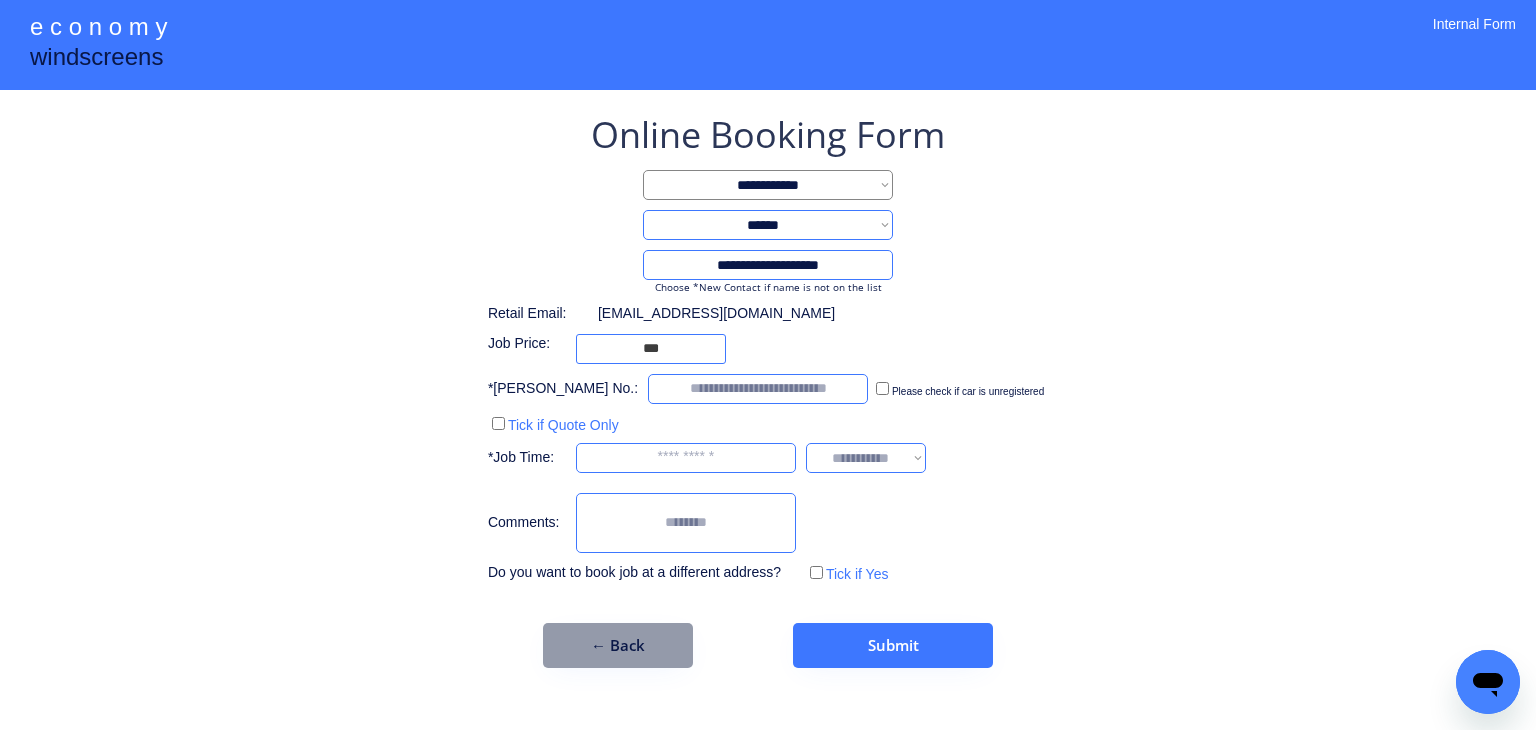 click on "**********" at bounding box center (768, 365) 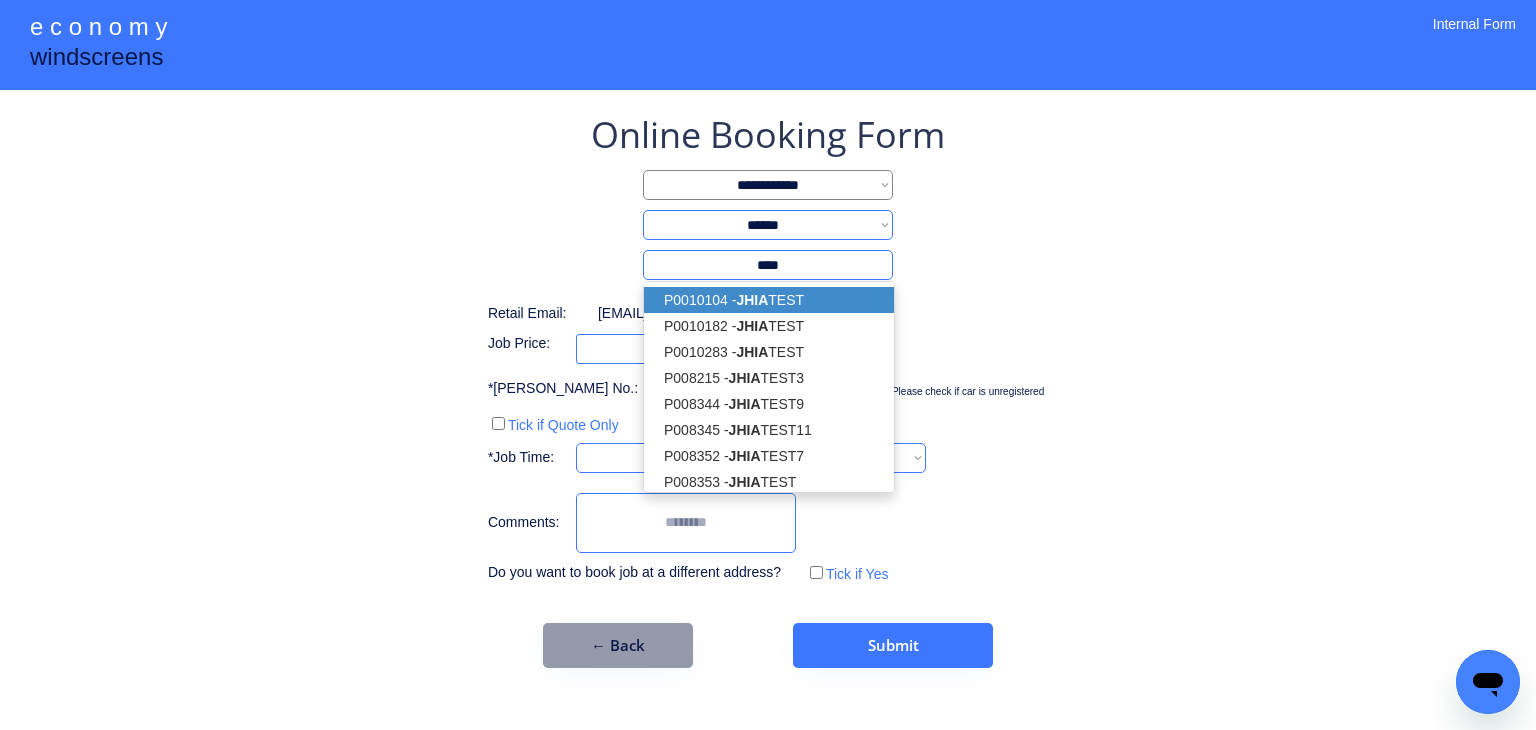 click on "P0010104 -  JHIA  TEST" at bounding box center [769, 300] 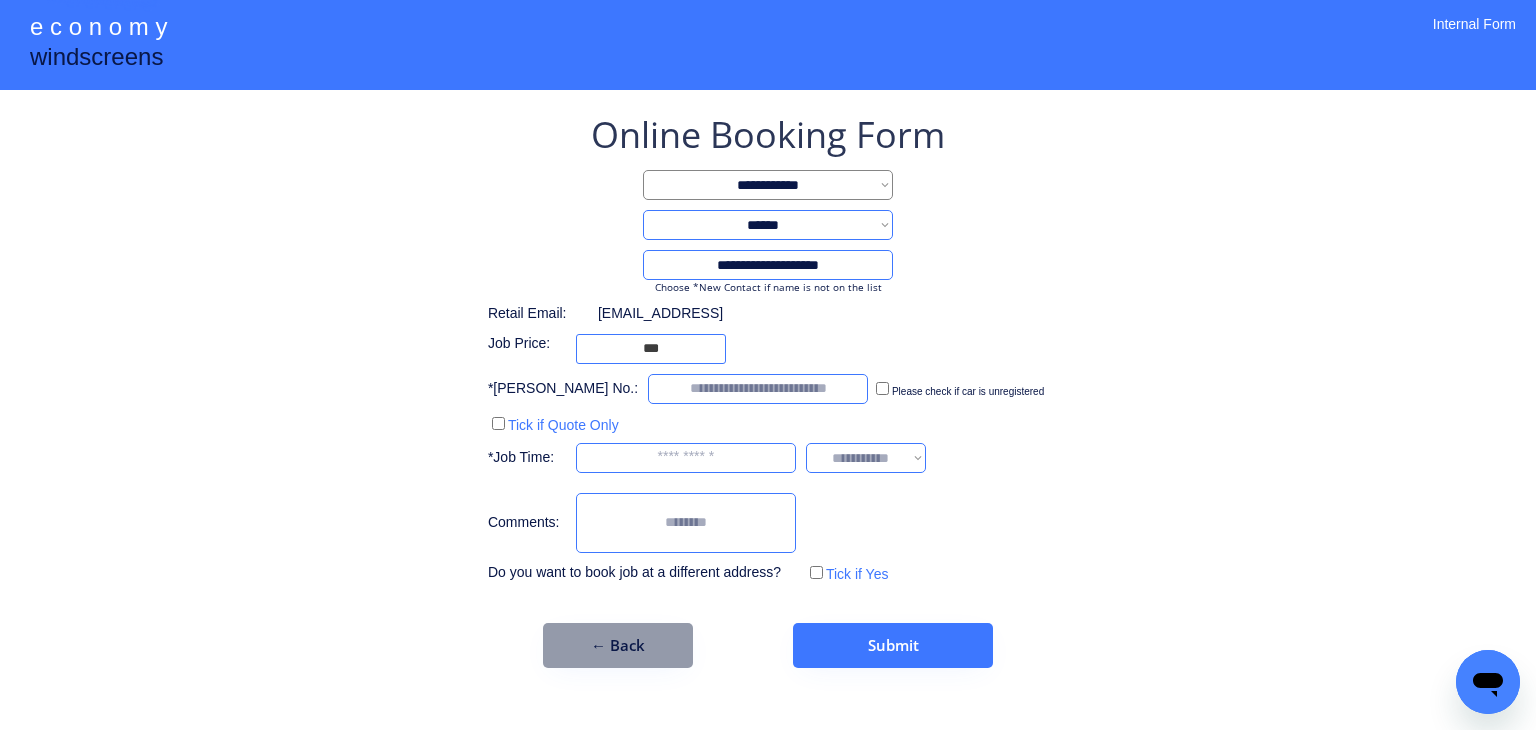 type on "**********" 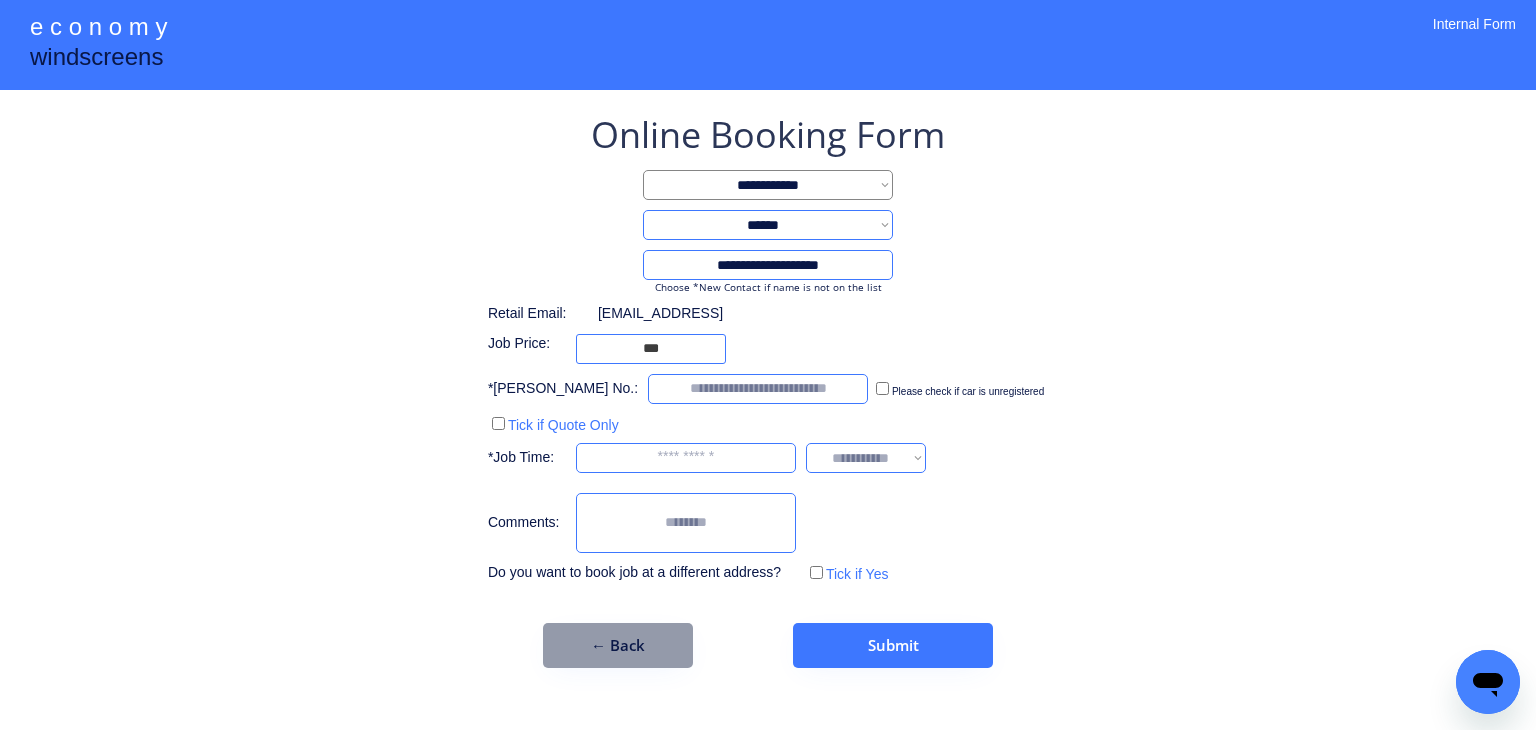 click on "Please check if car is unregistered" at bounding box center [958, 389] 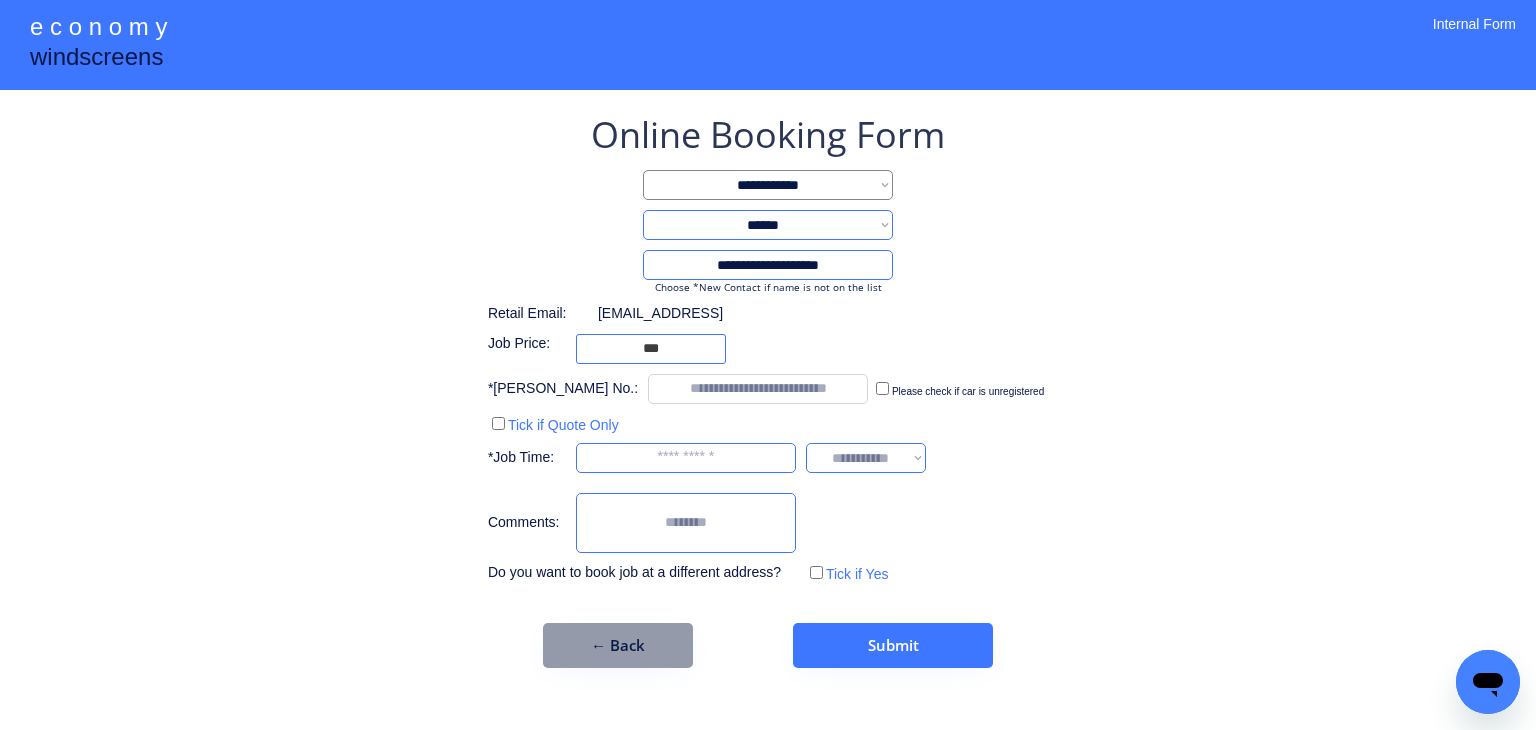 click on "Tick if Quote Only" at bounding box center [563, 425] 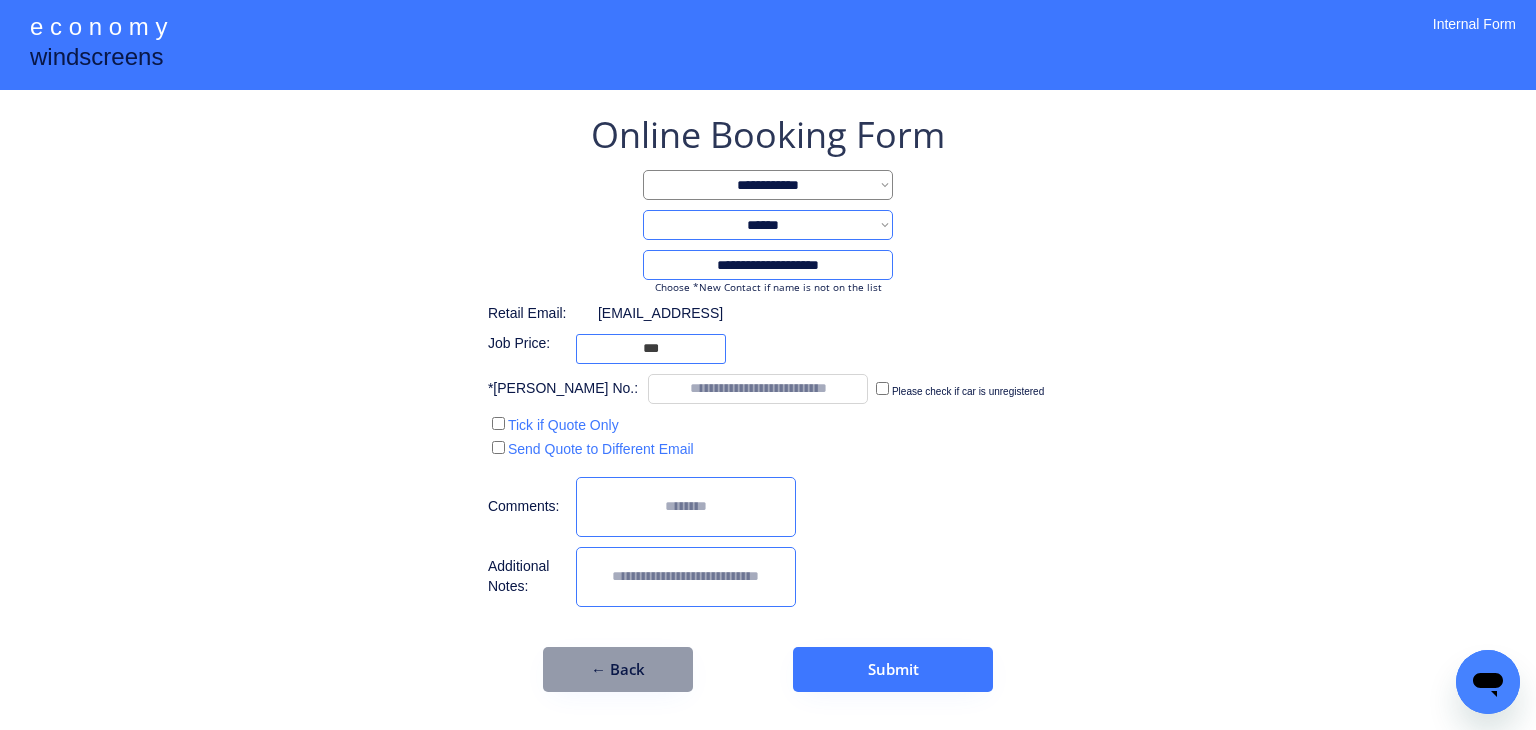 click on "**********" at bounding box center (768, 365) 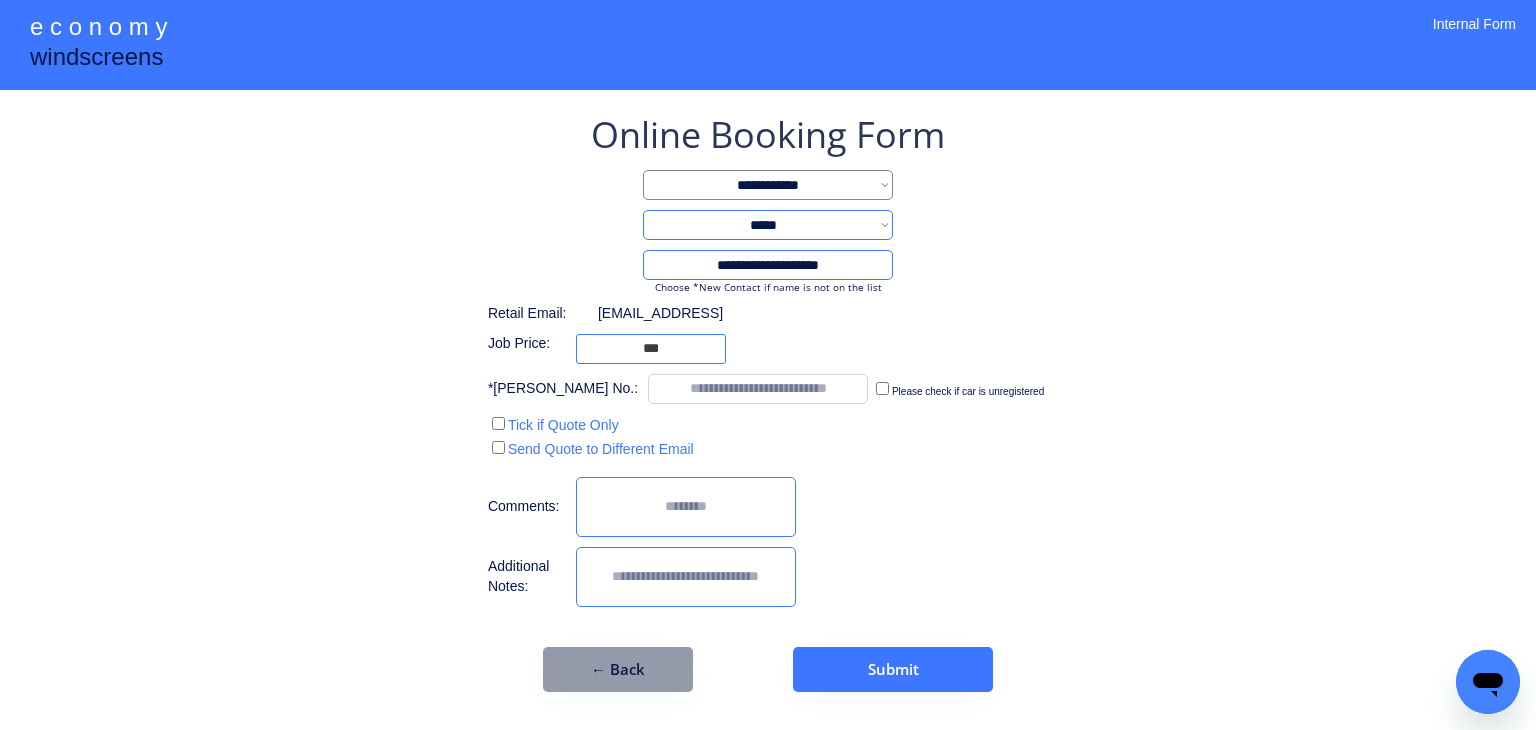 click on "**********" at bounding box center [768, 225] 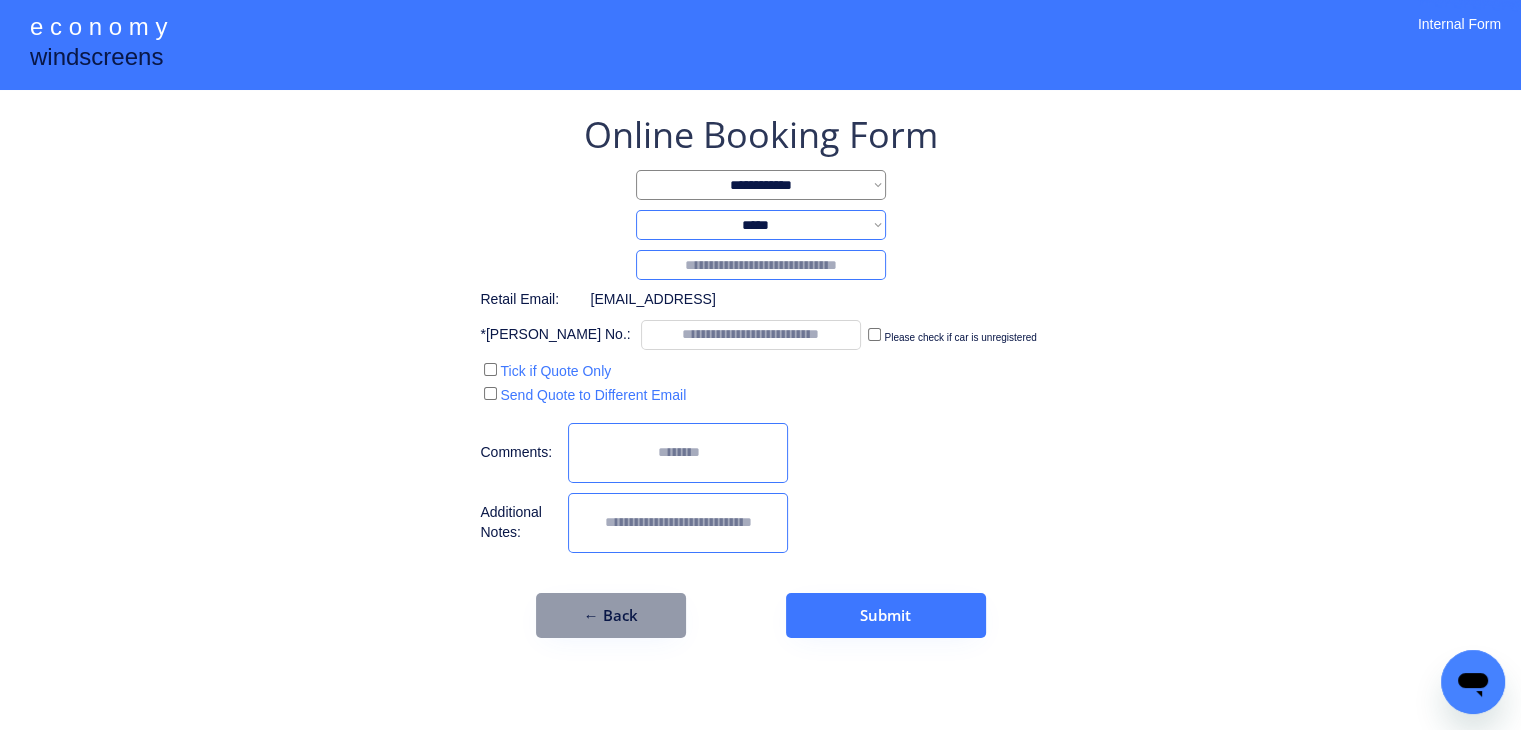 click at bounding box center [761, 265] 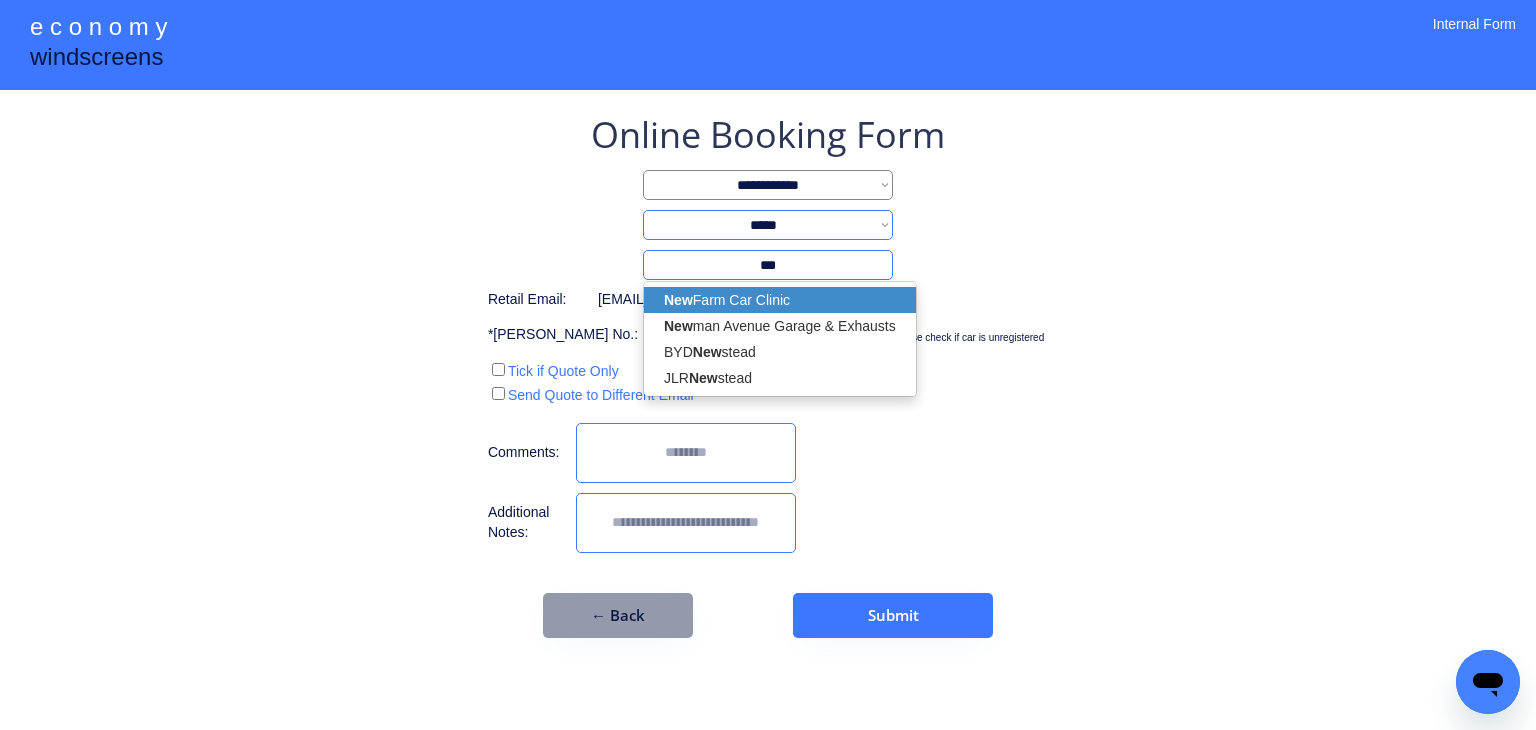 click on "New  Farm Car Clinic" at bounding box center [780, 300] 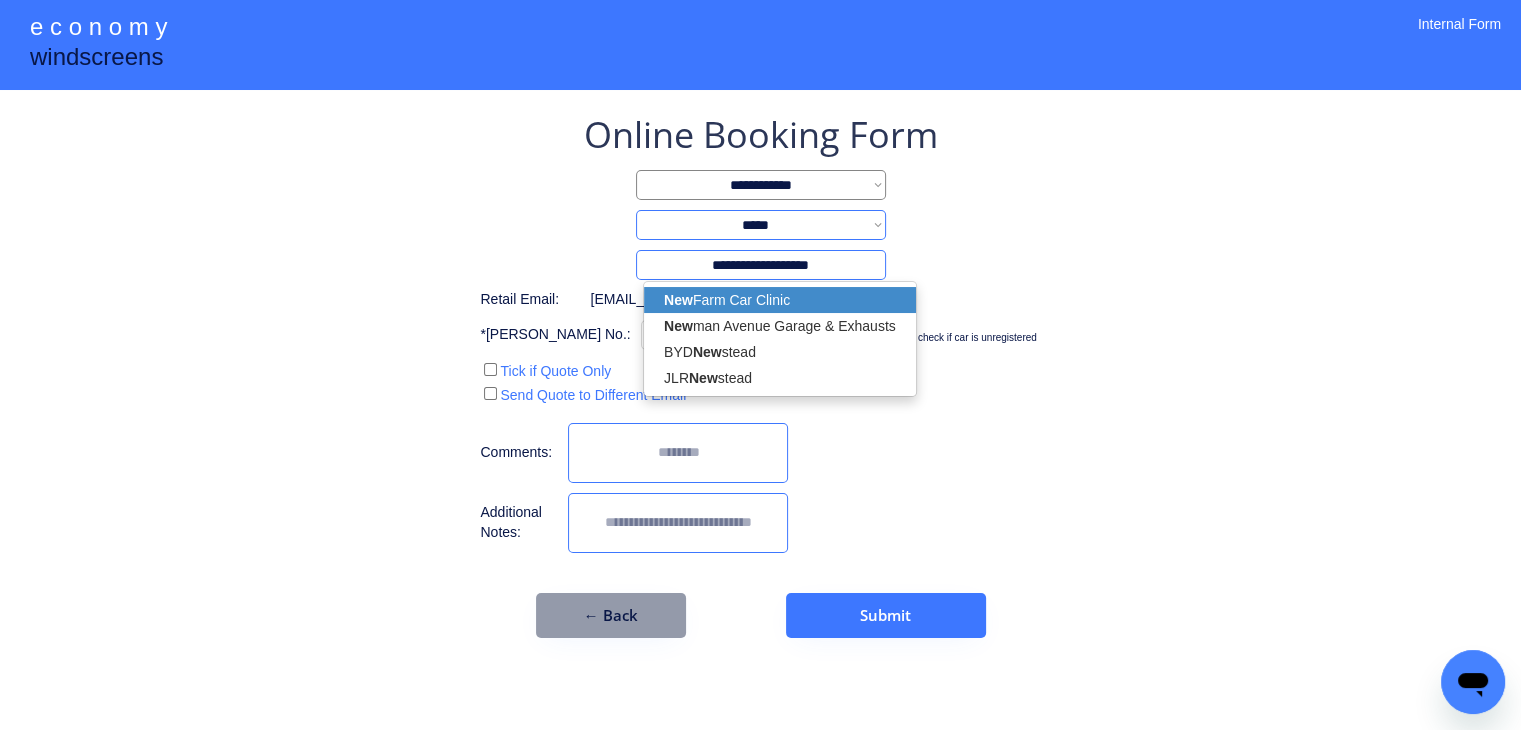 select on "*****" 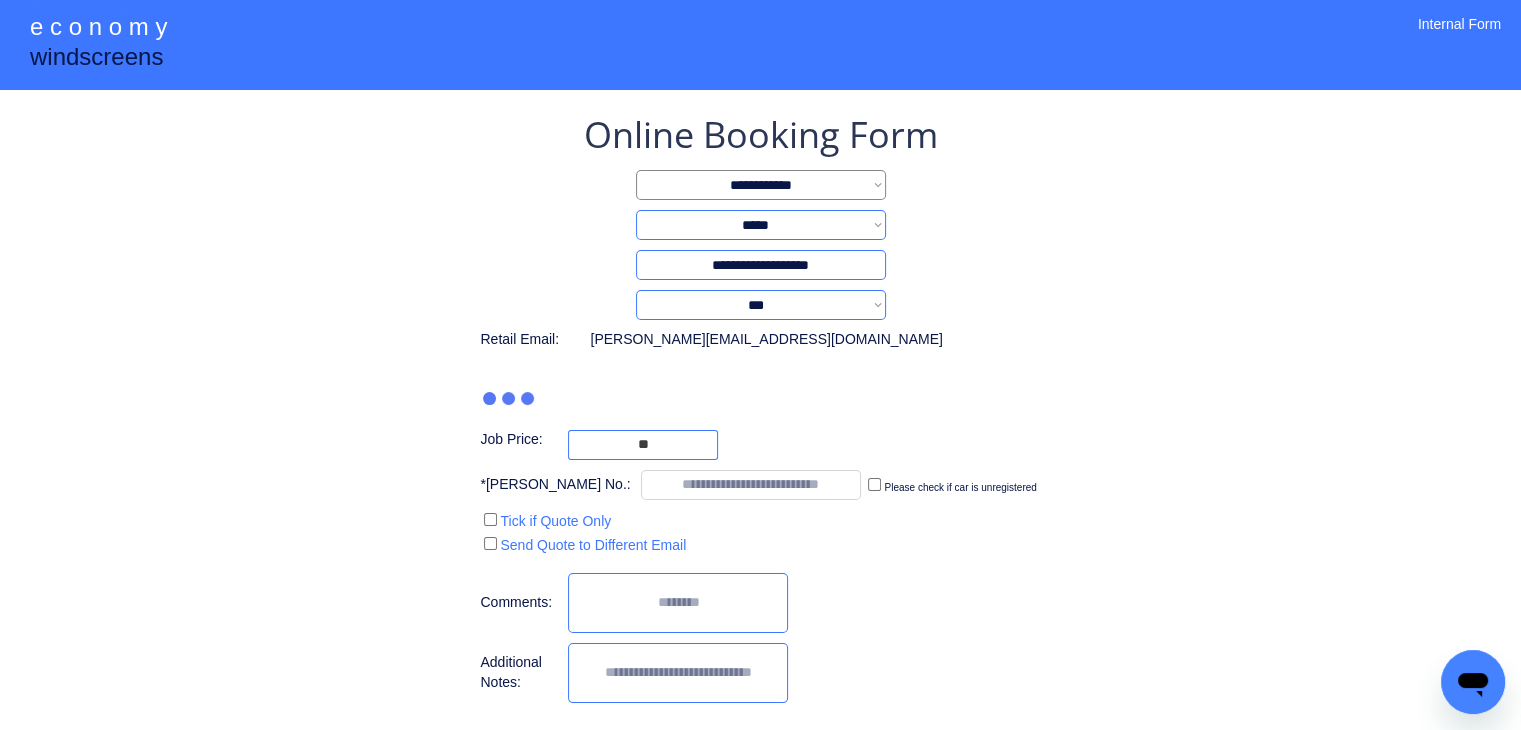 type on "***" 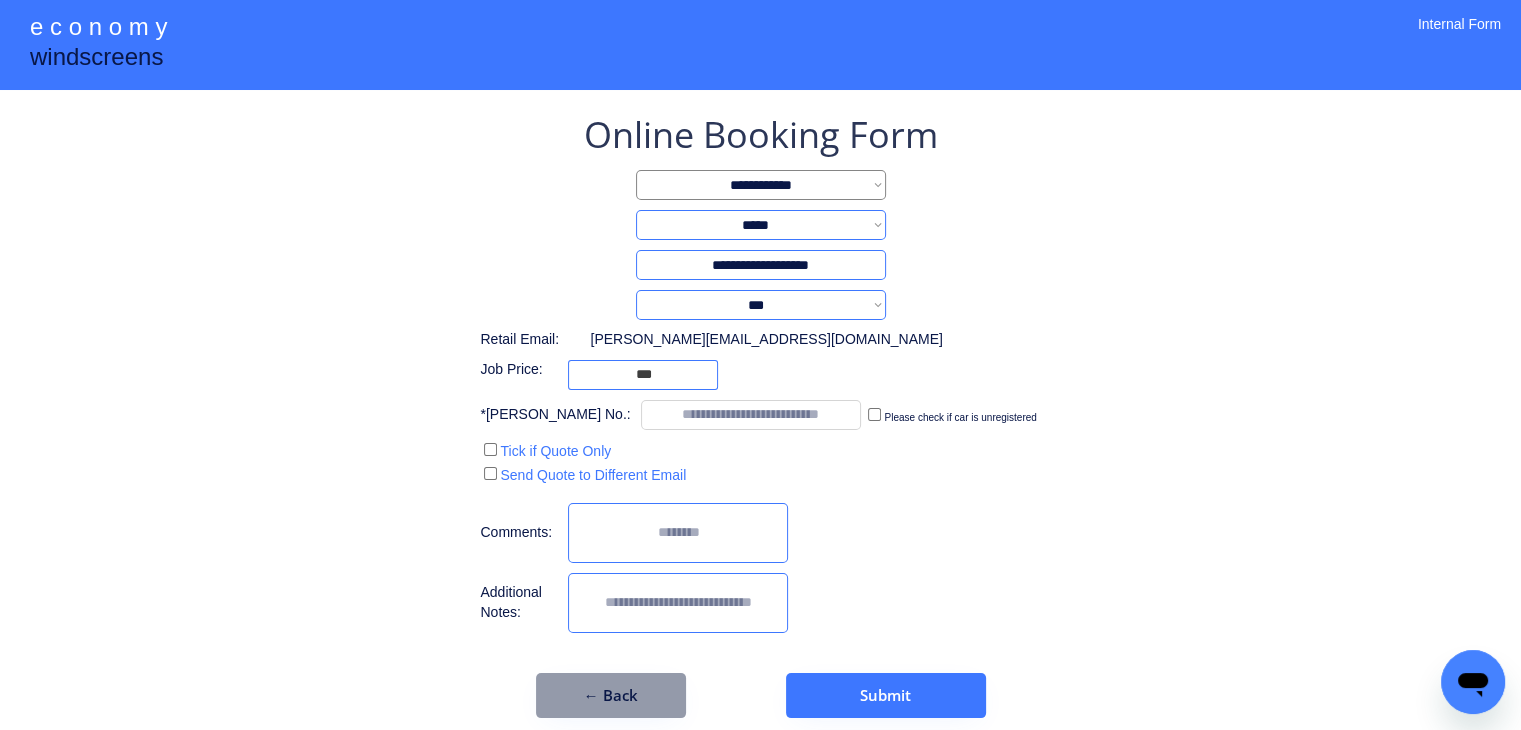 type on "**********" 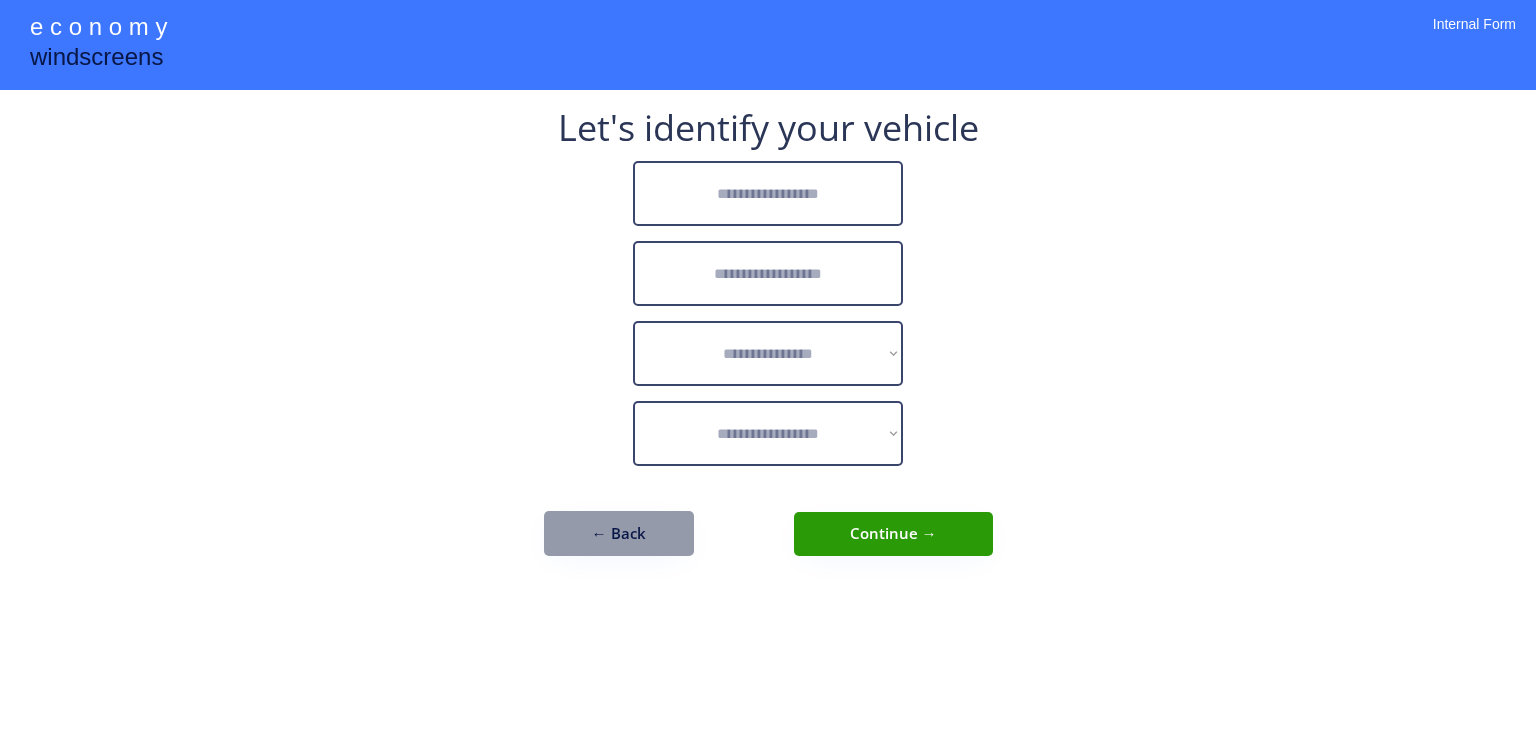 scroll, scrollTop: 0, scrollLeft: 0, axis: both 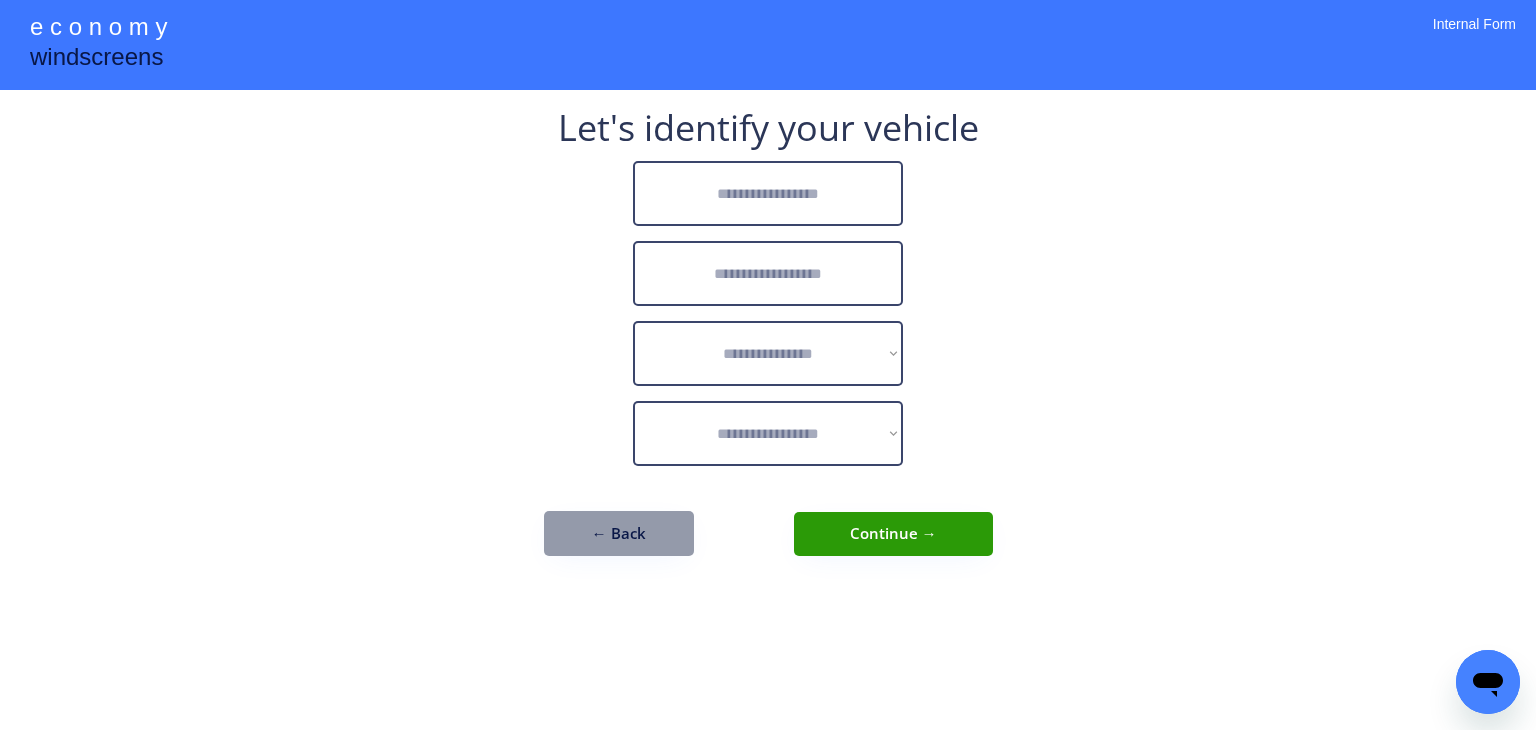 click at bounding box center (768, 193) 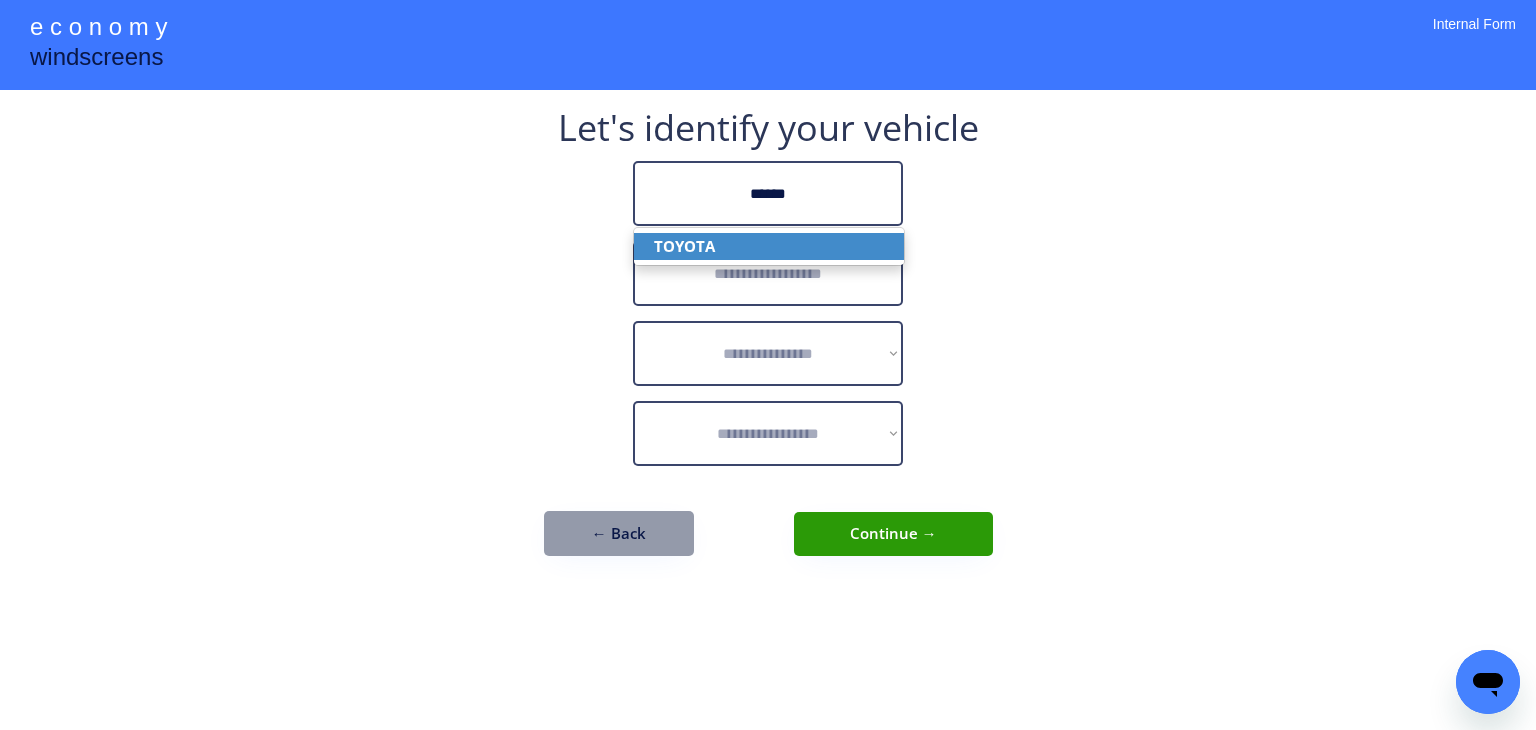 click on "TOYOTA" at bounding box center (769, 246) 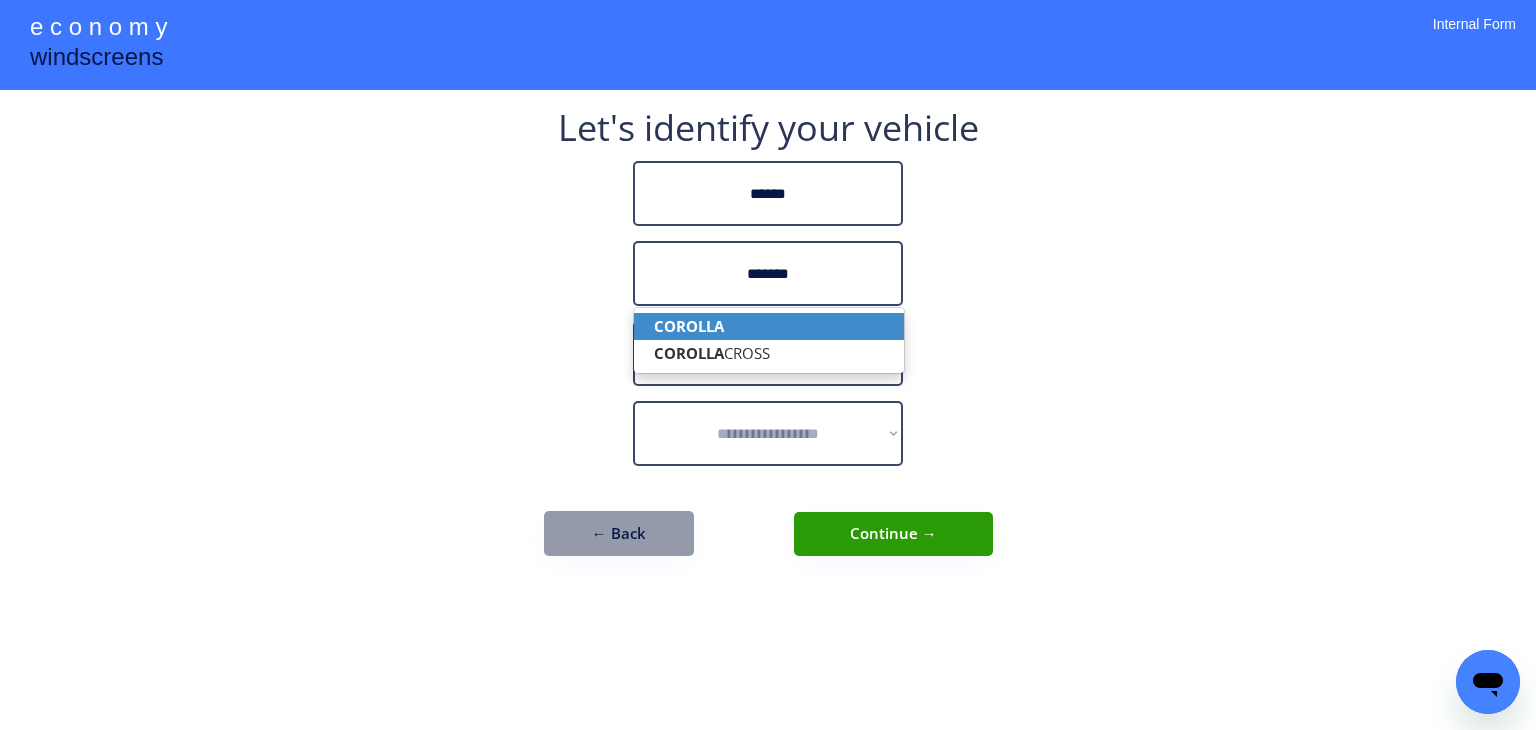 click on "COROLLA" at bounding box center [769, 326] 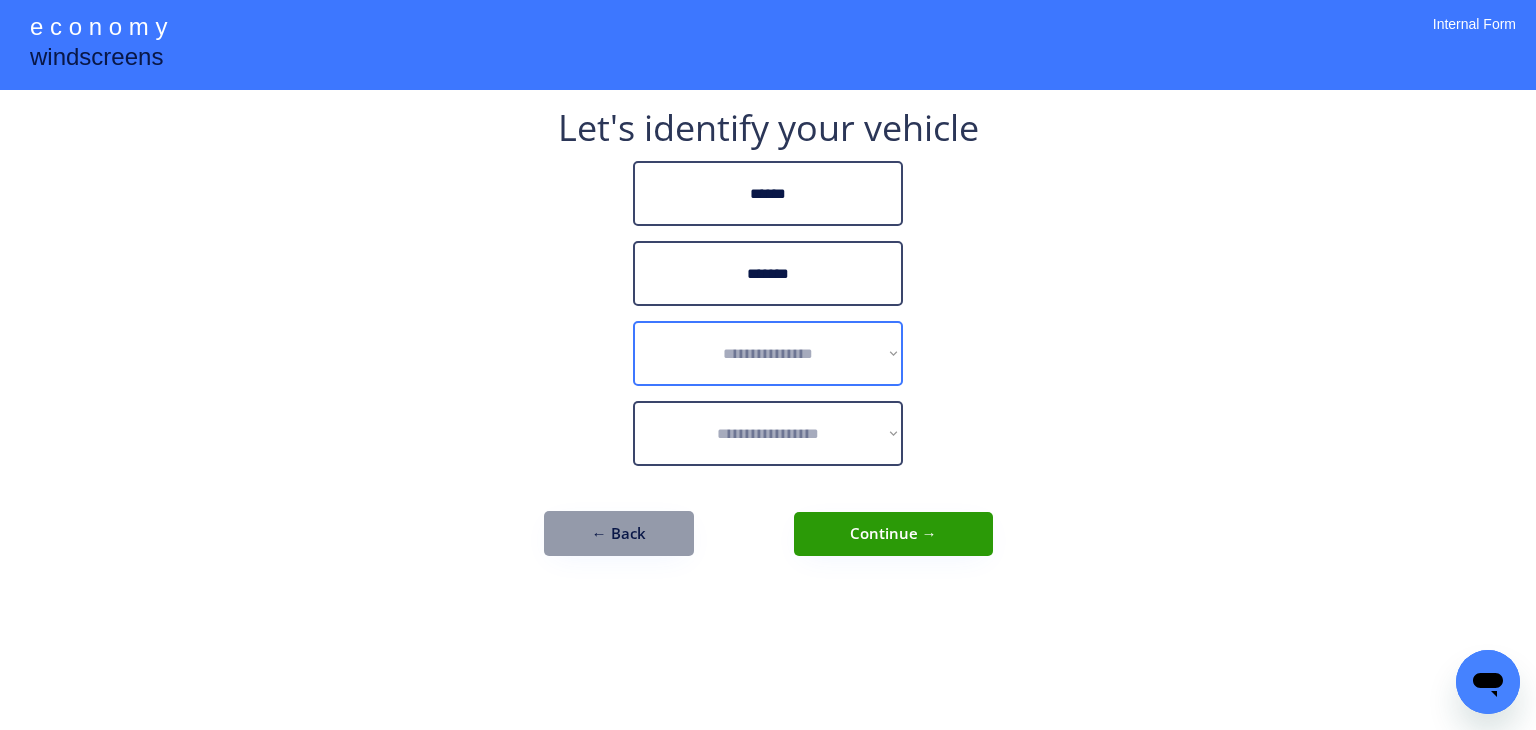 type on "*******" 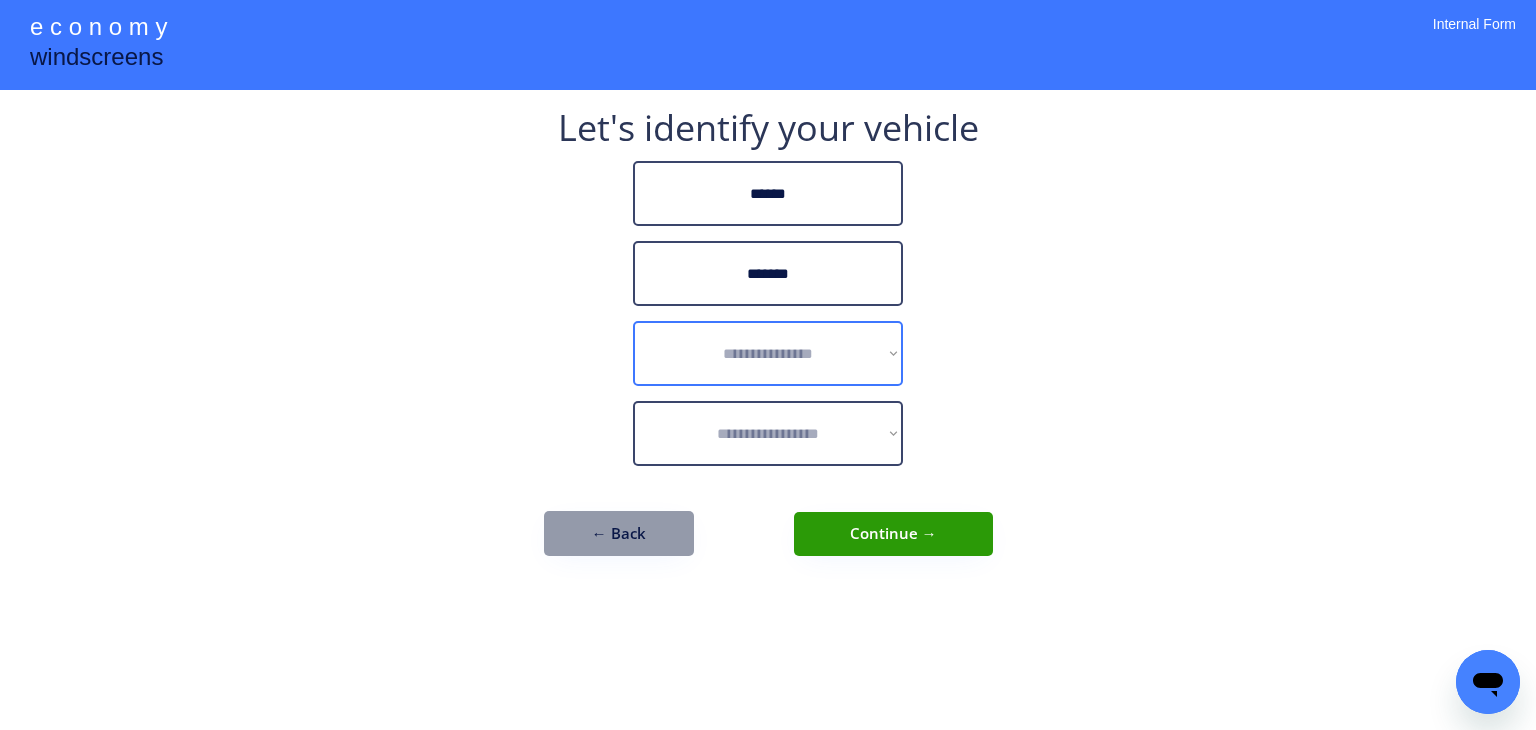 click on "**********" at bounding box center [768, 353] 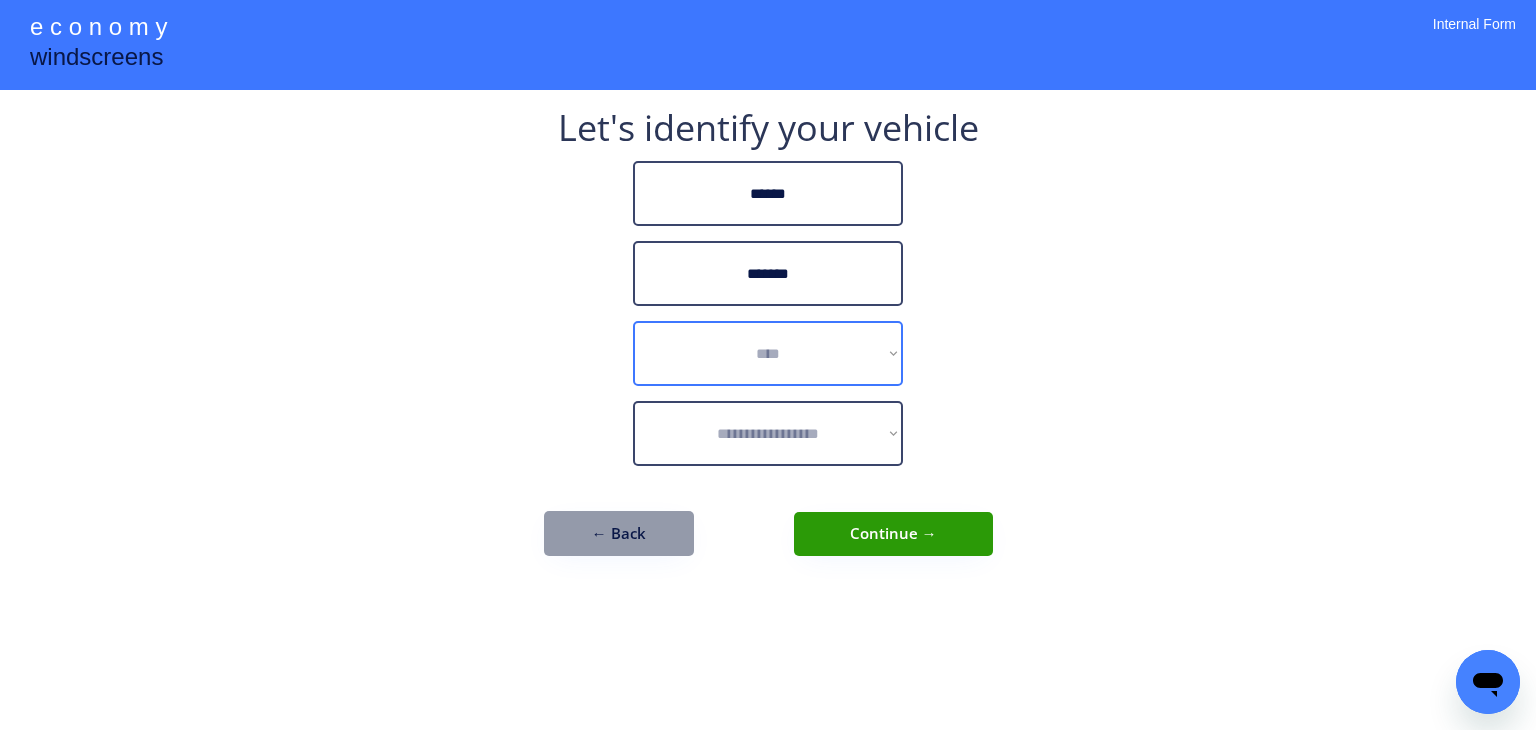 click on "**********" at bounding box center (768, 353) 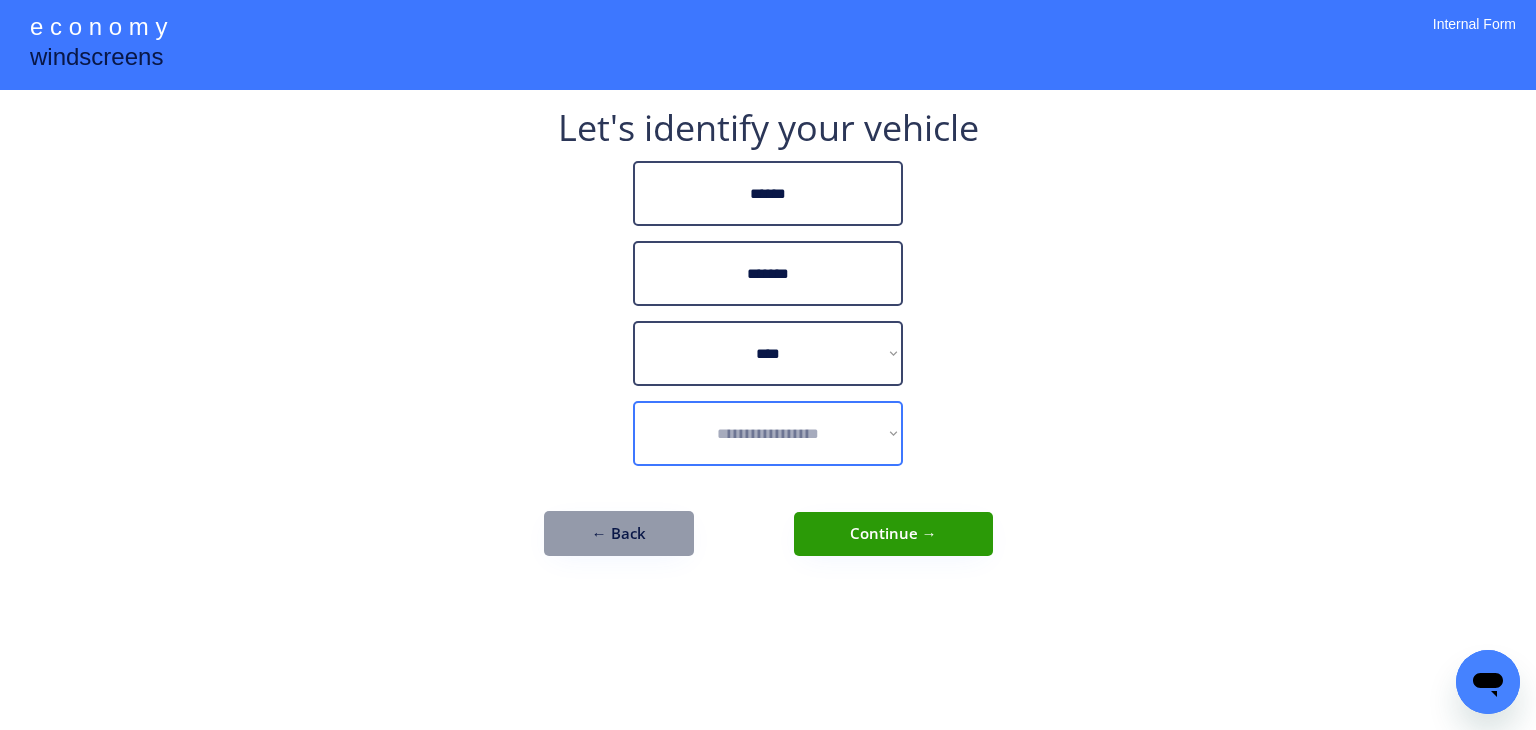 click on "**********" at bounding box center (768, 433) 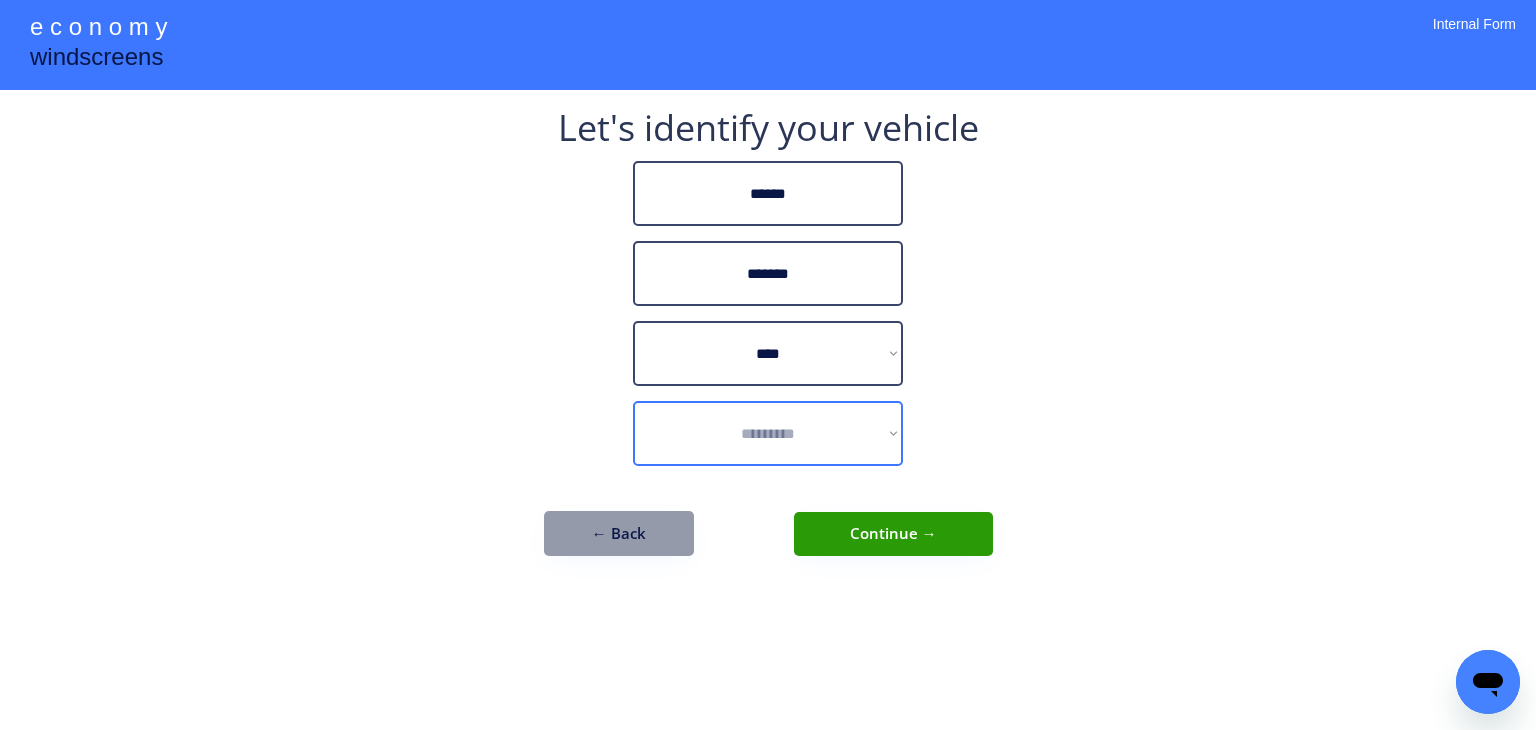 click on "**********" at bounding box center [768, 433] 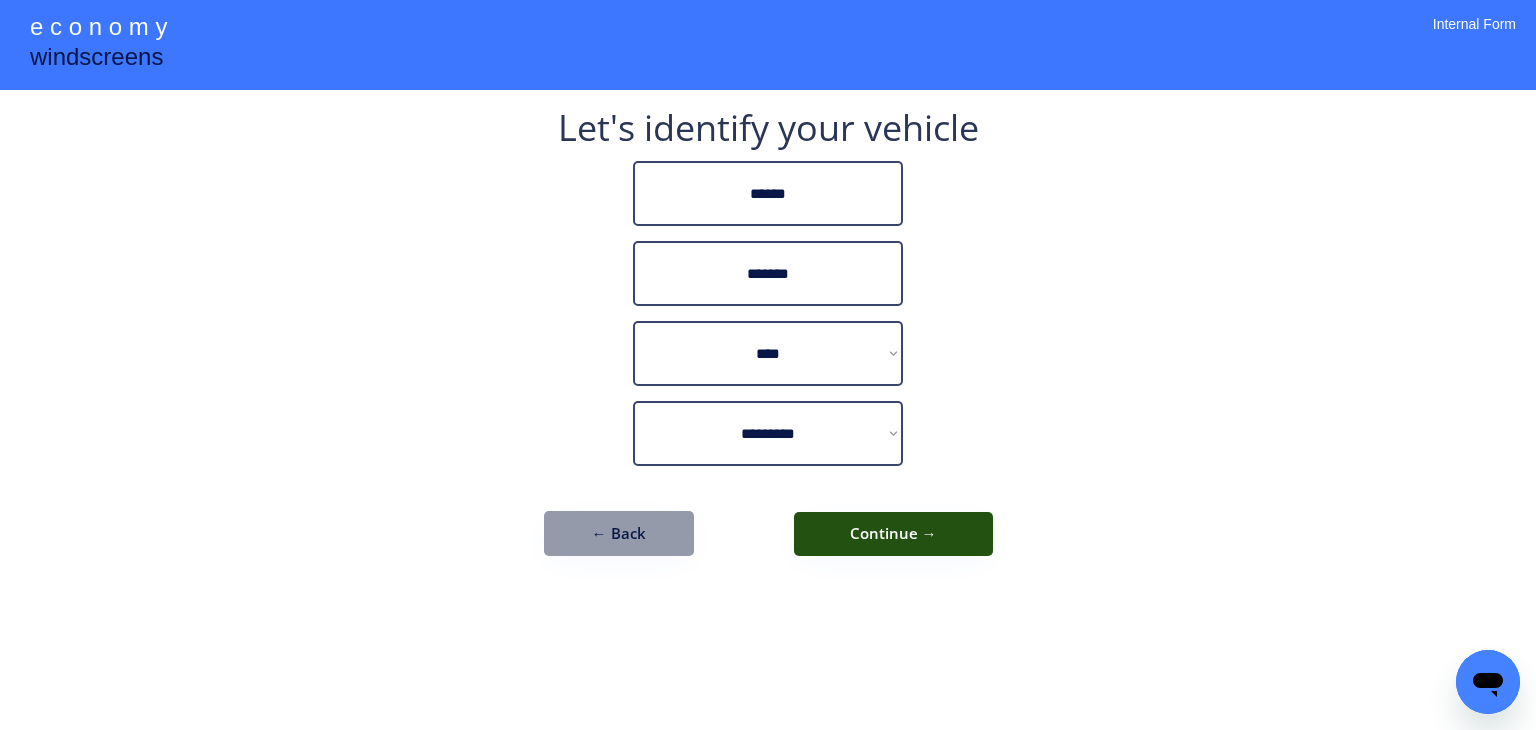click on "Continue    →" at bounding box center [893, 534] 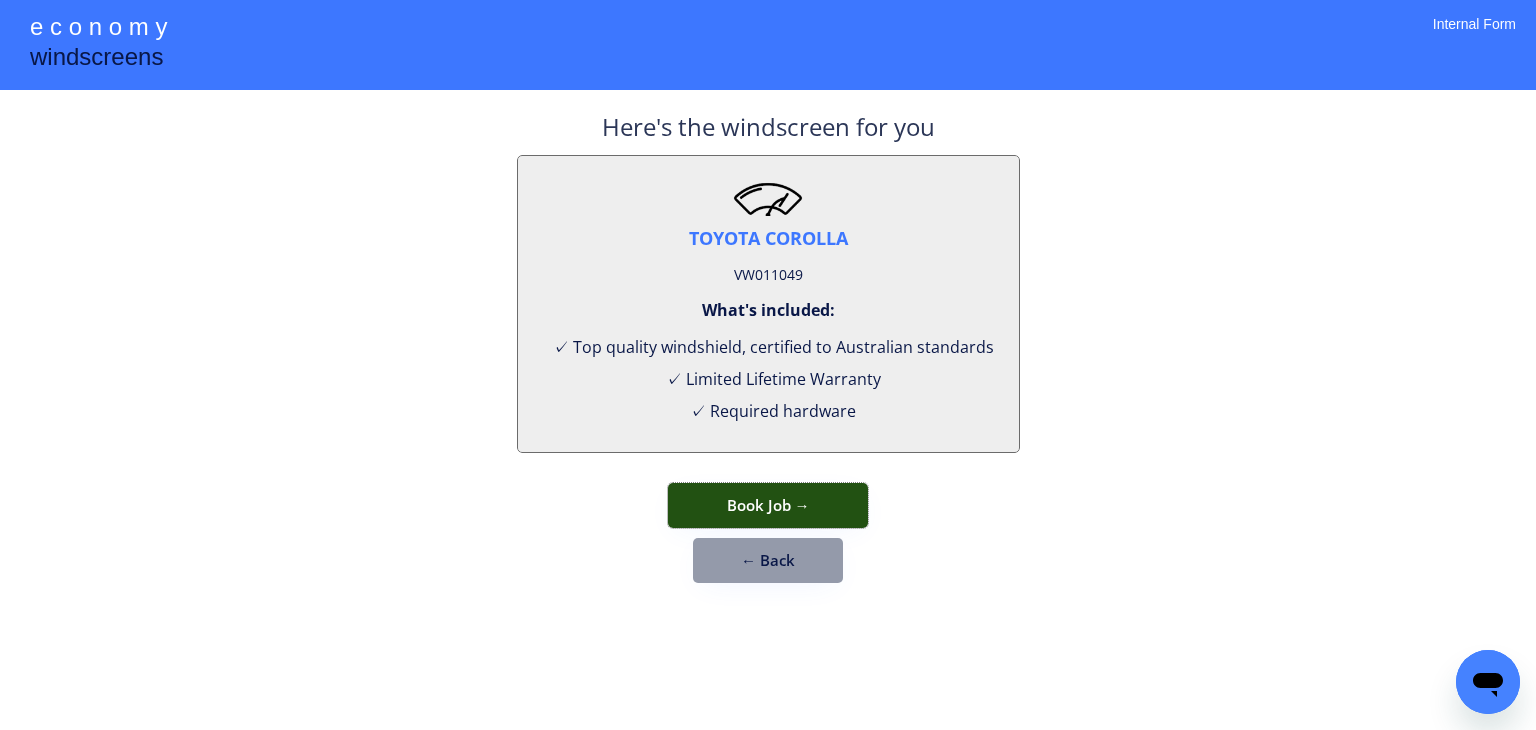 click on "Book Job    →" at bounding box center (768, 505) 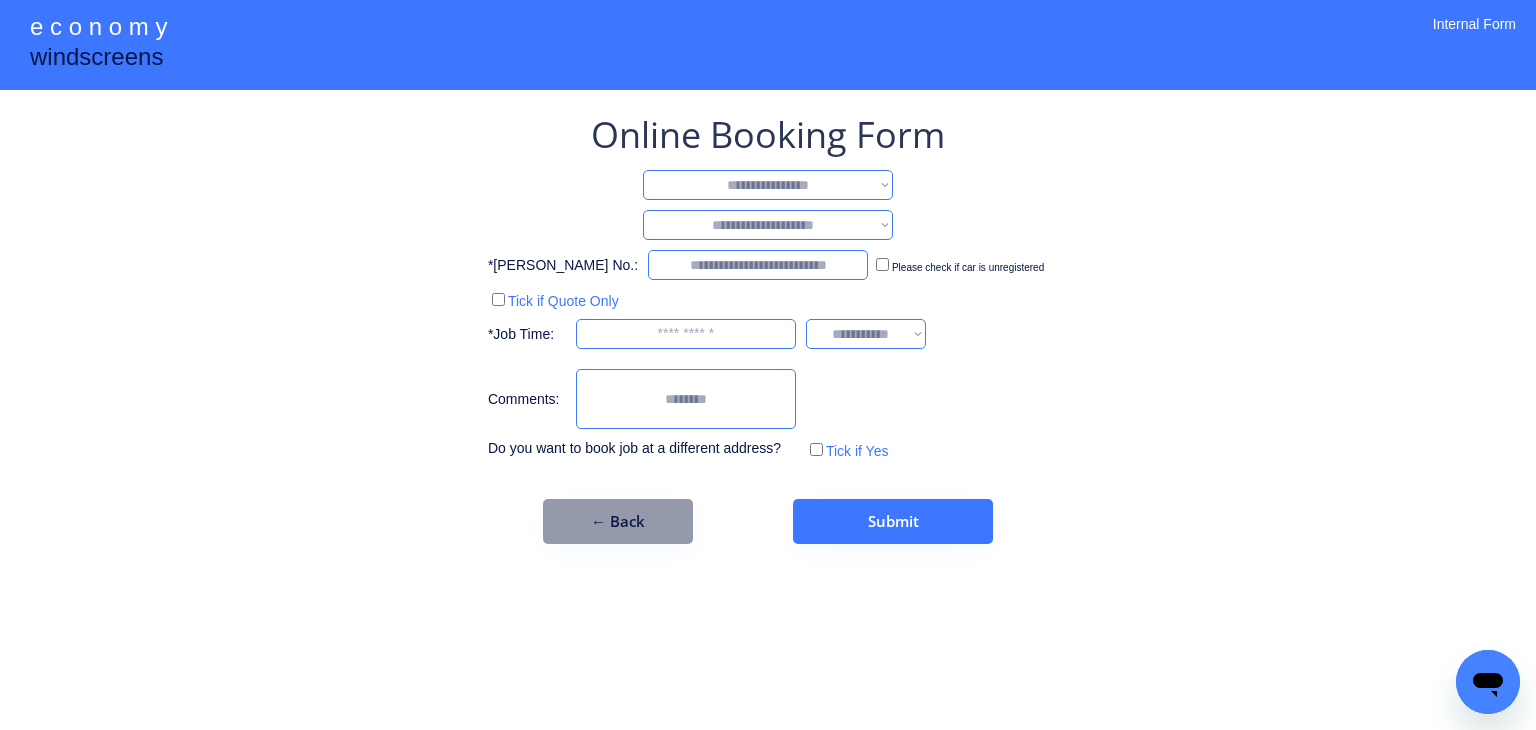 click on "**********" at bounding box center [768, 185] 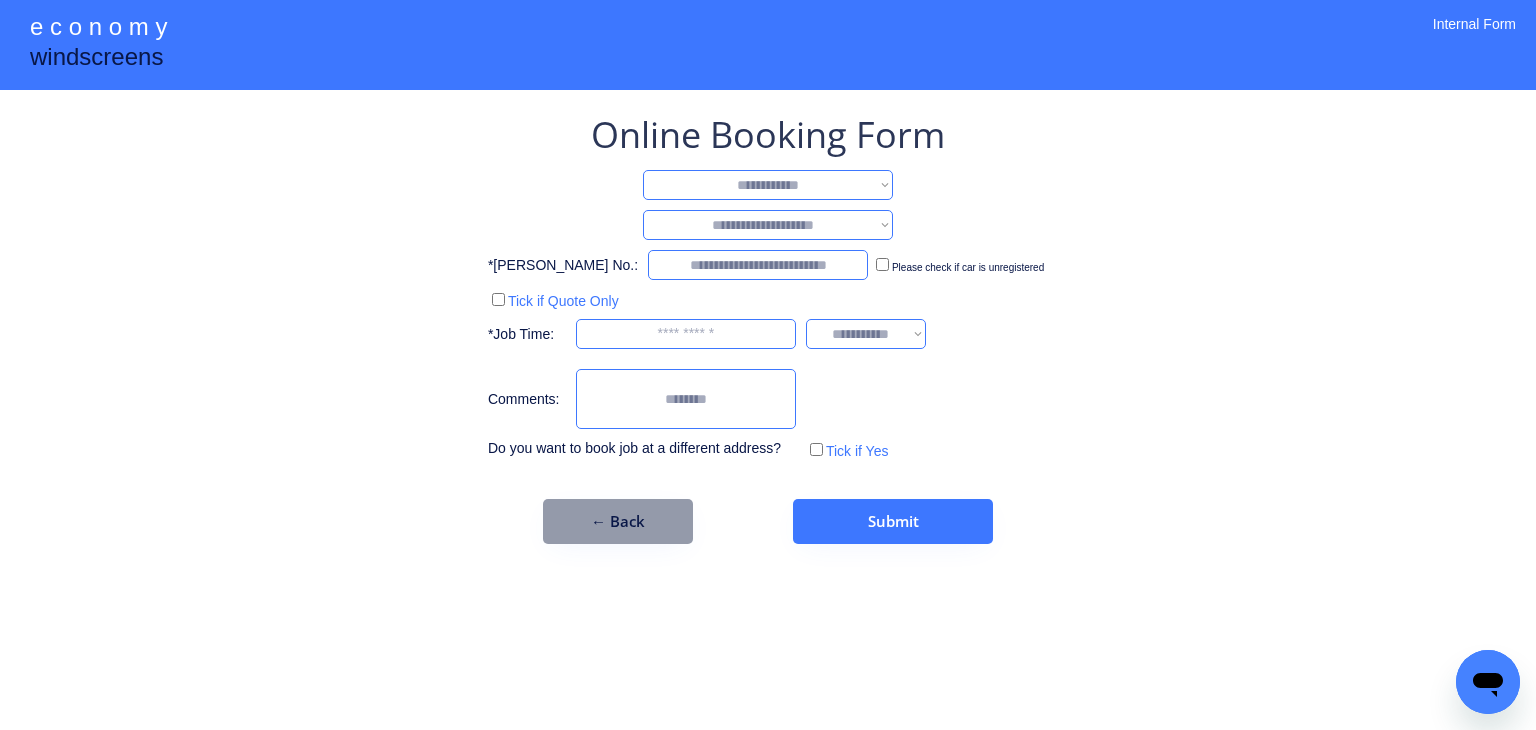 click on "**********" at bounding box center (768, 185) 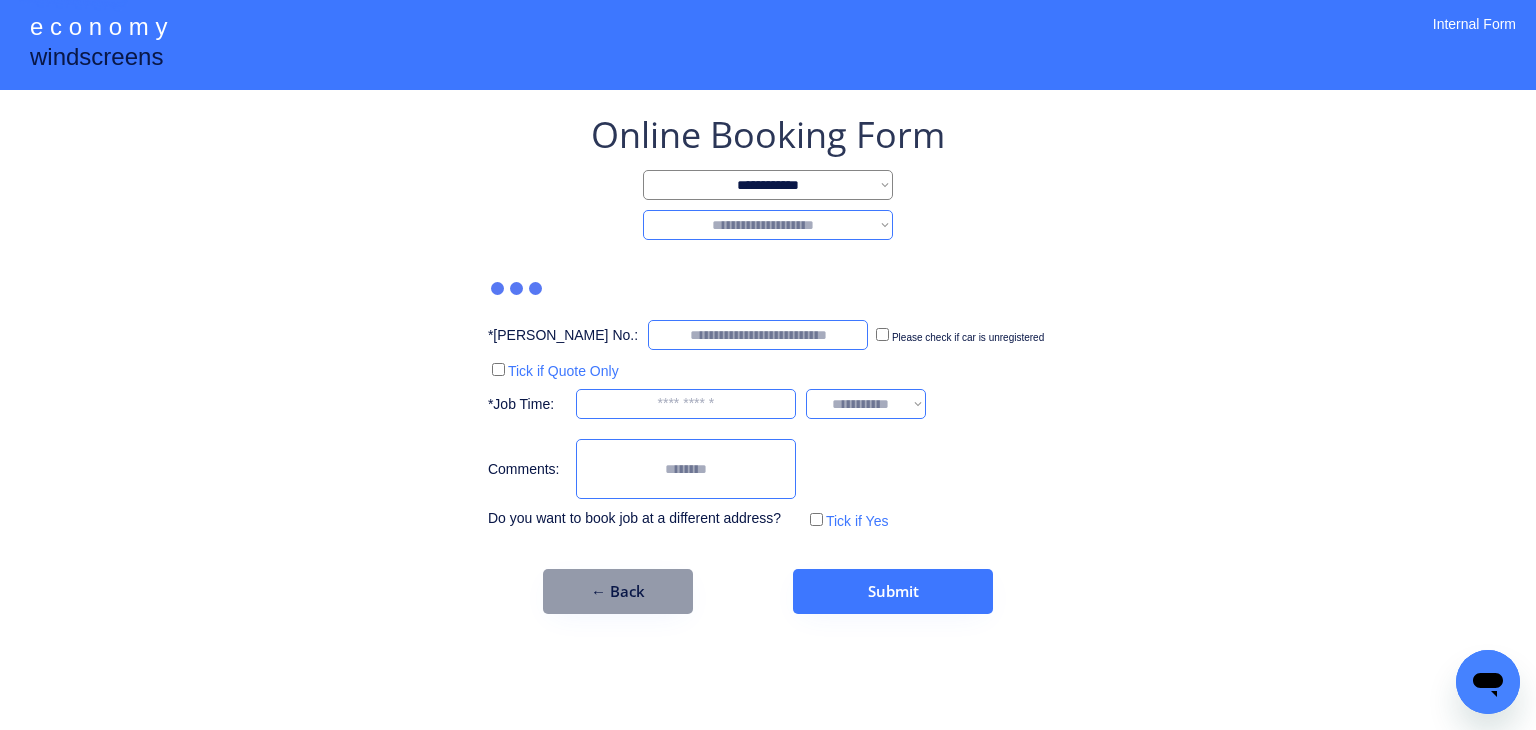 click on "**********" at bounding box center [768, 225] 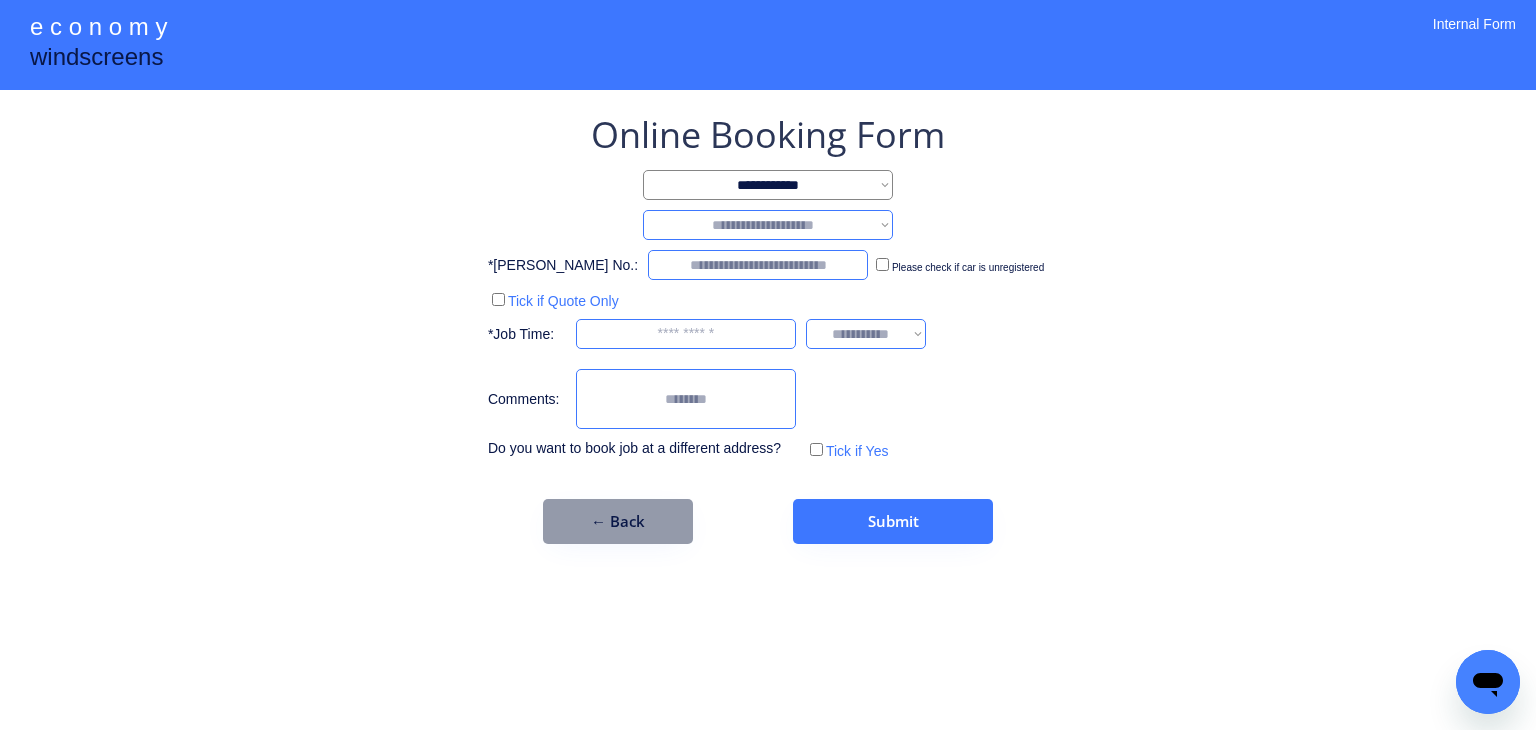 select on "********" 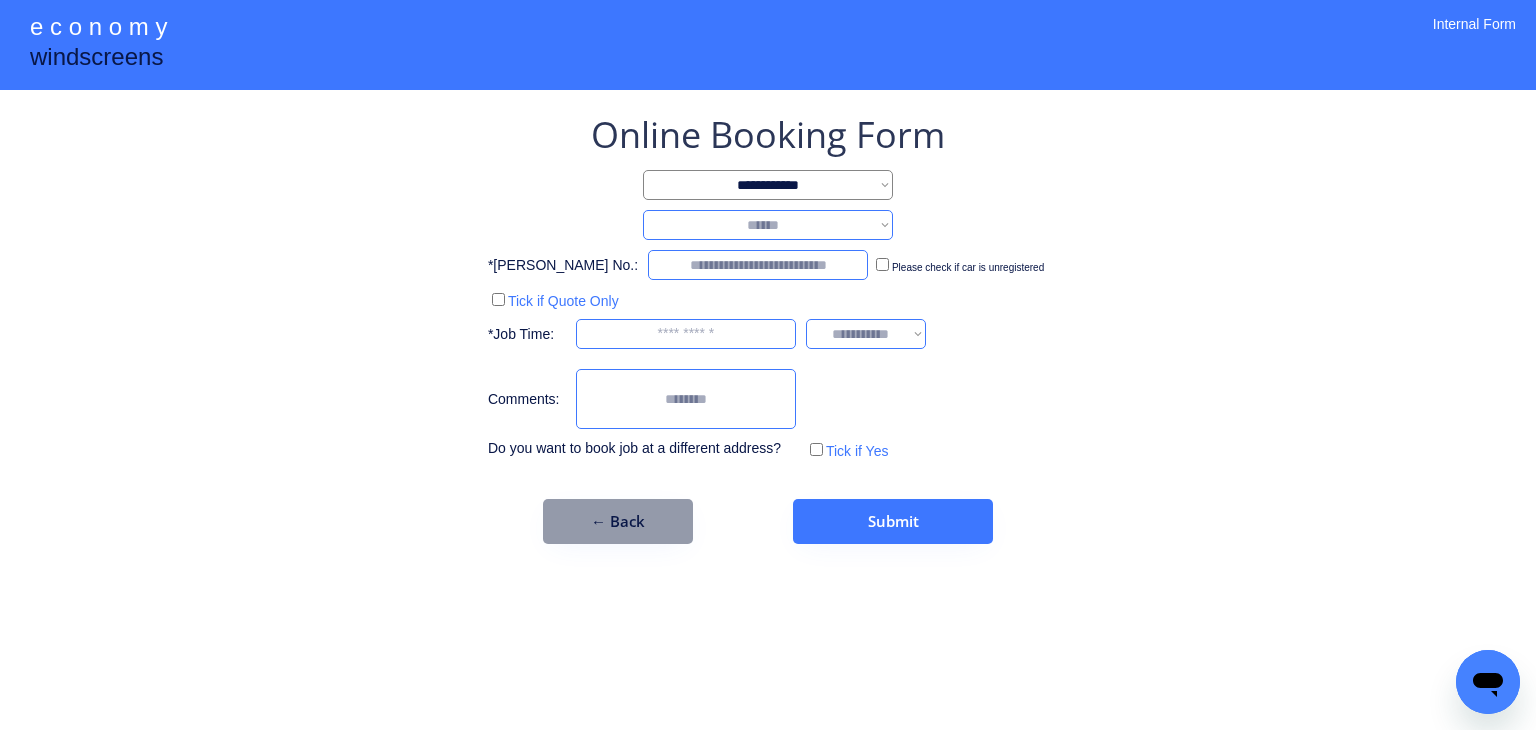 click on "**********" at bounding box center (768, 225) 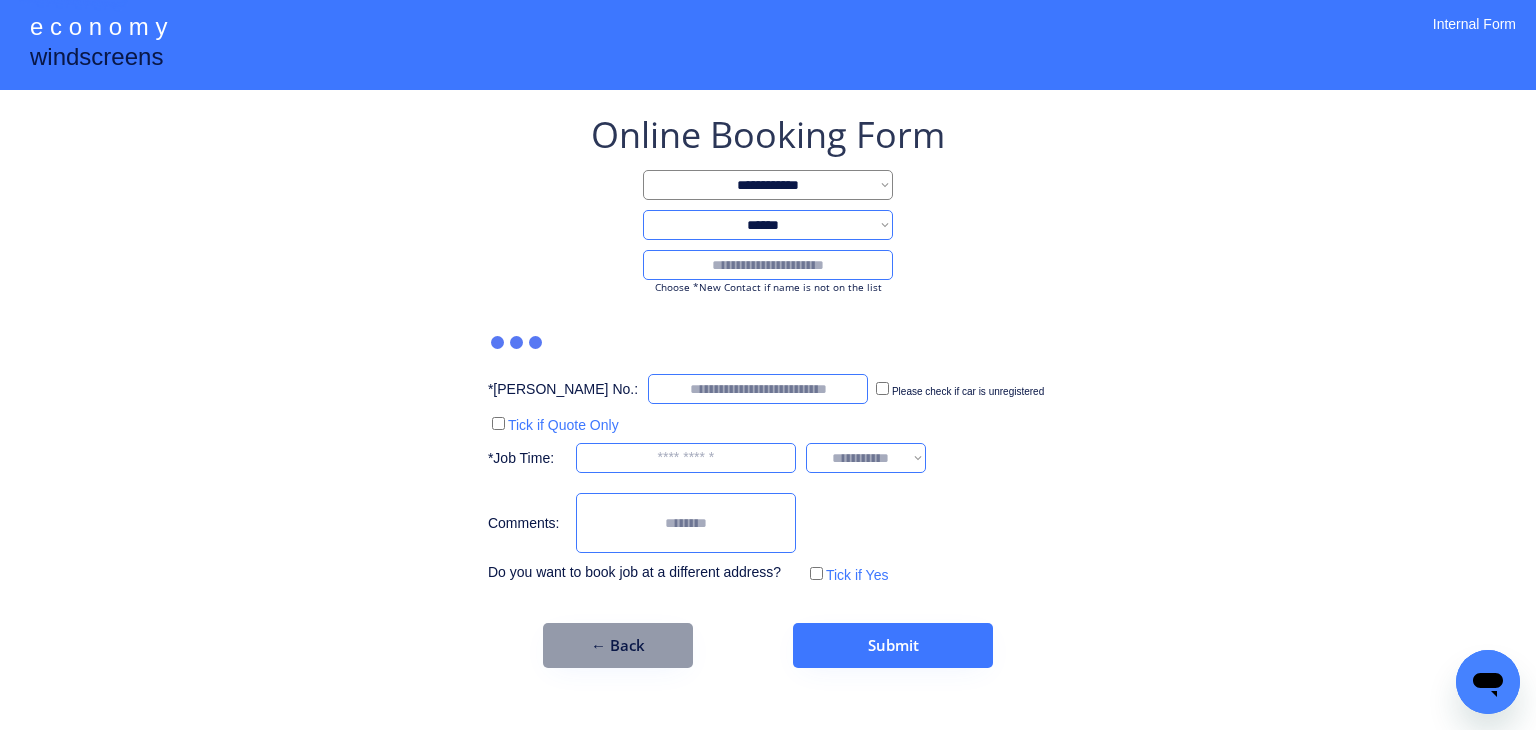 click at bounding box center (768, 265) 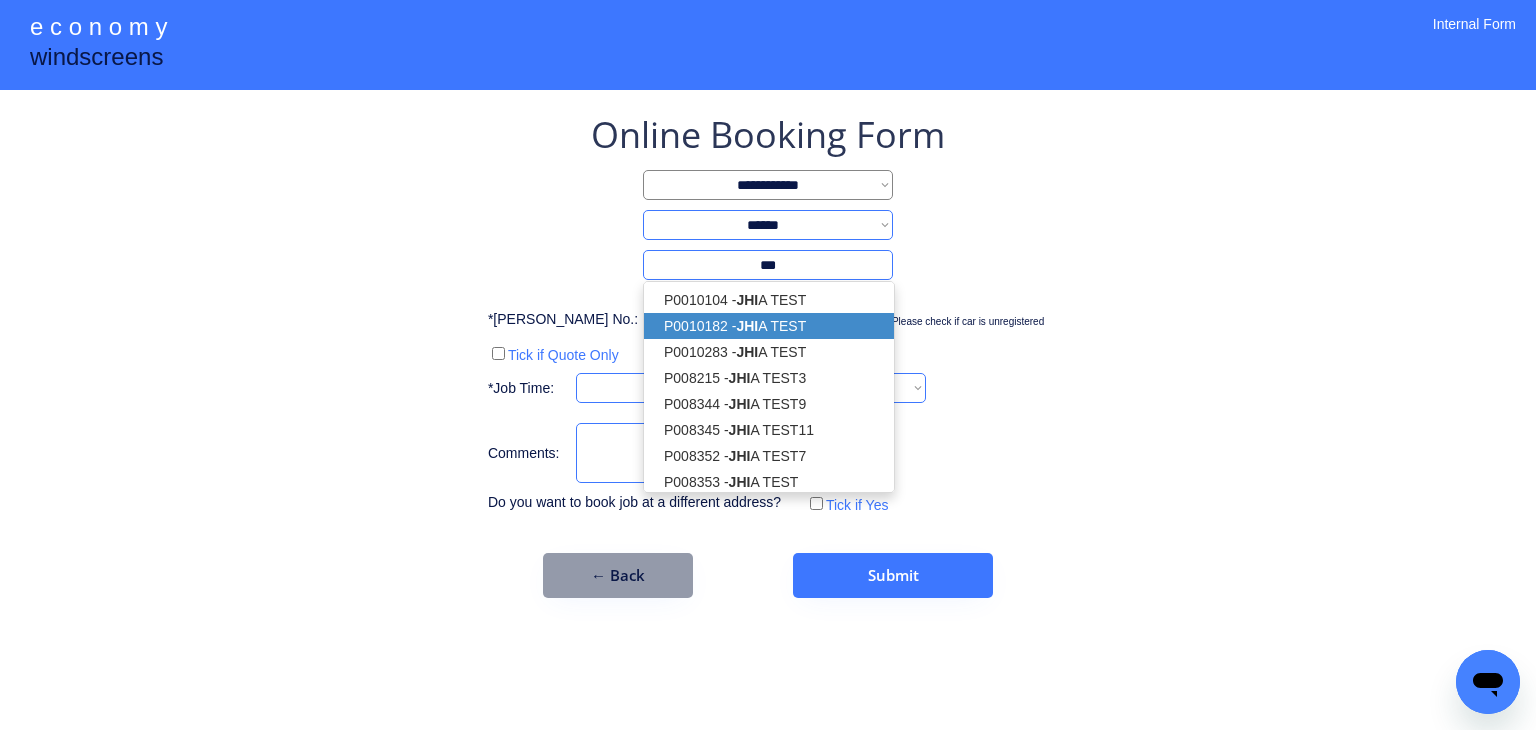 click on "P0010182 -  JHI A TEST" at bounding box center (769, 326) 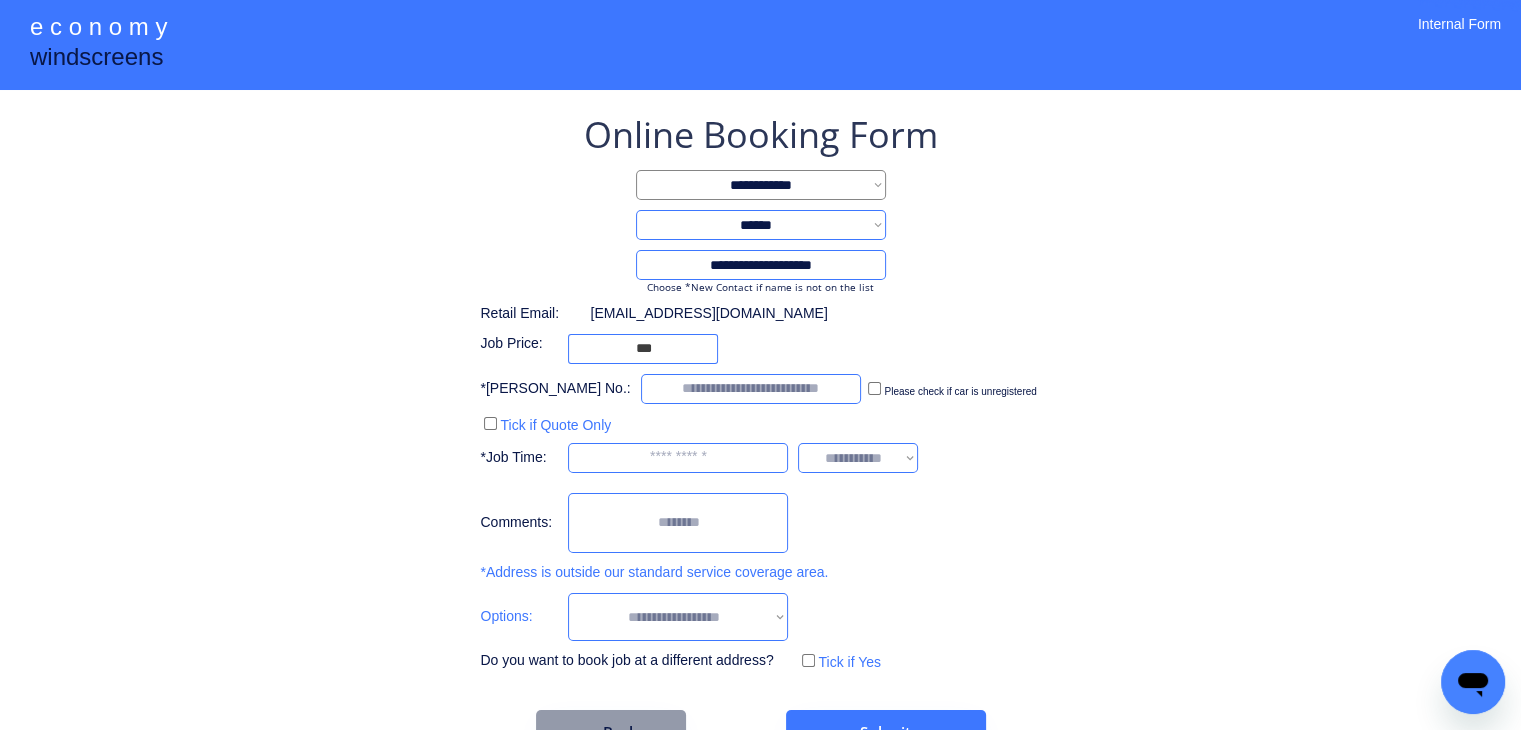 click on "**********" at bounding box center (761, 265) 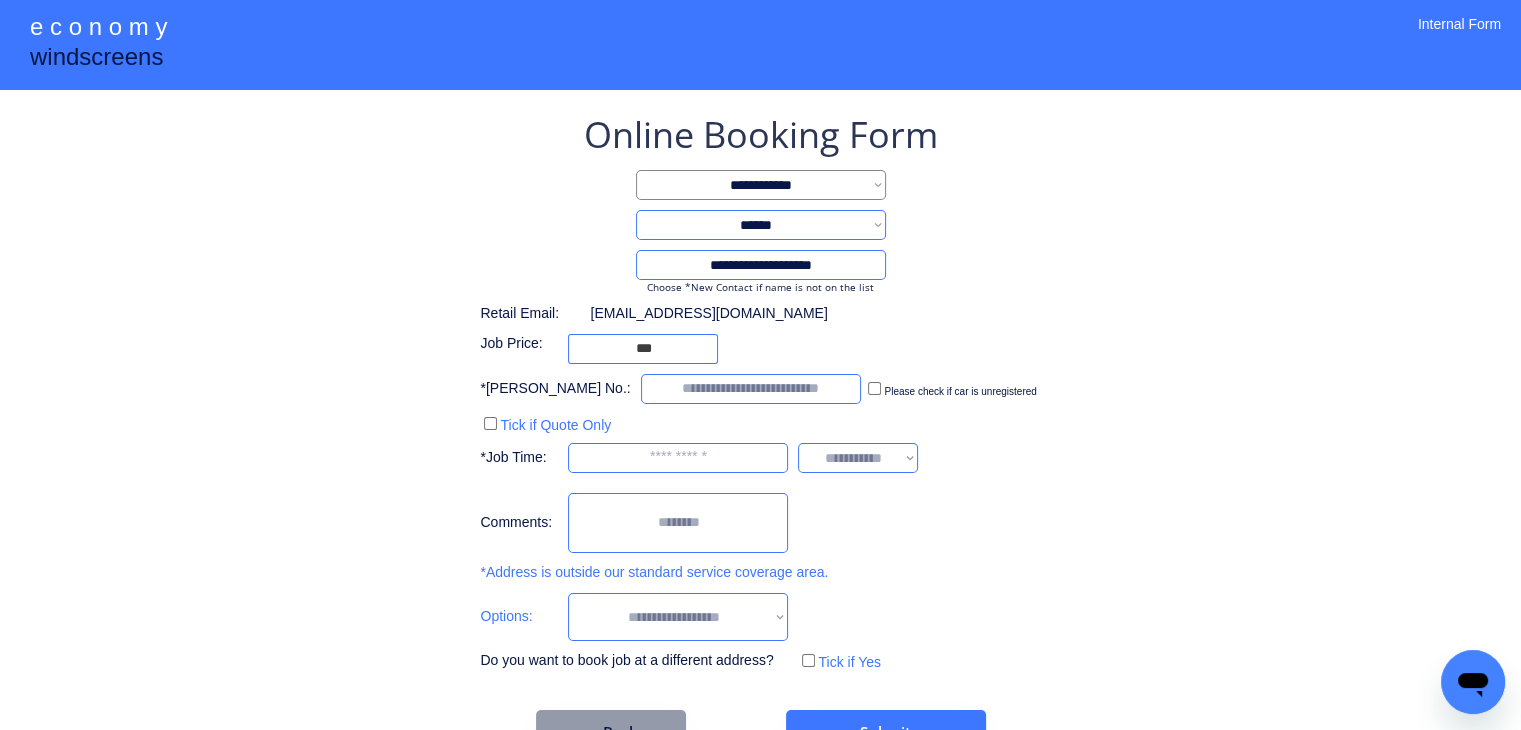 type on "**********" 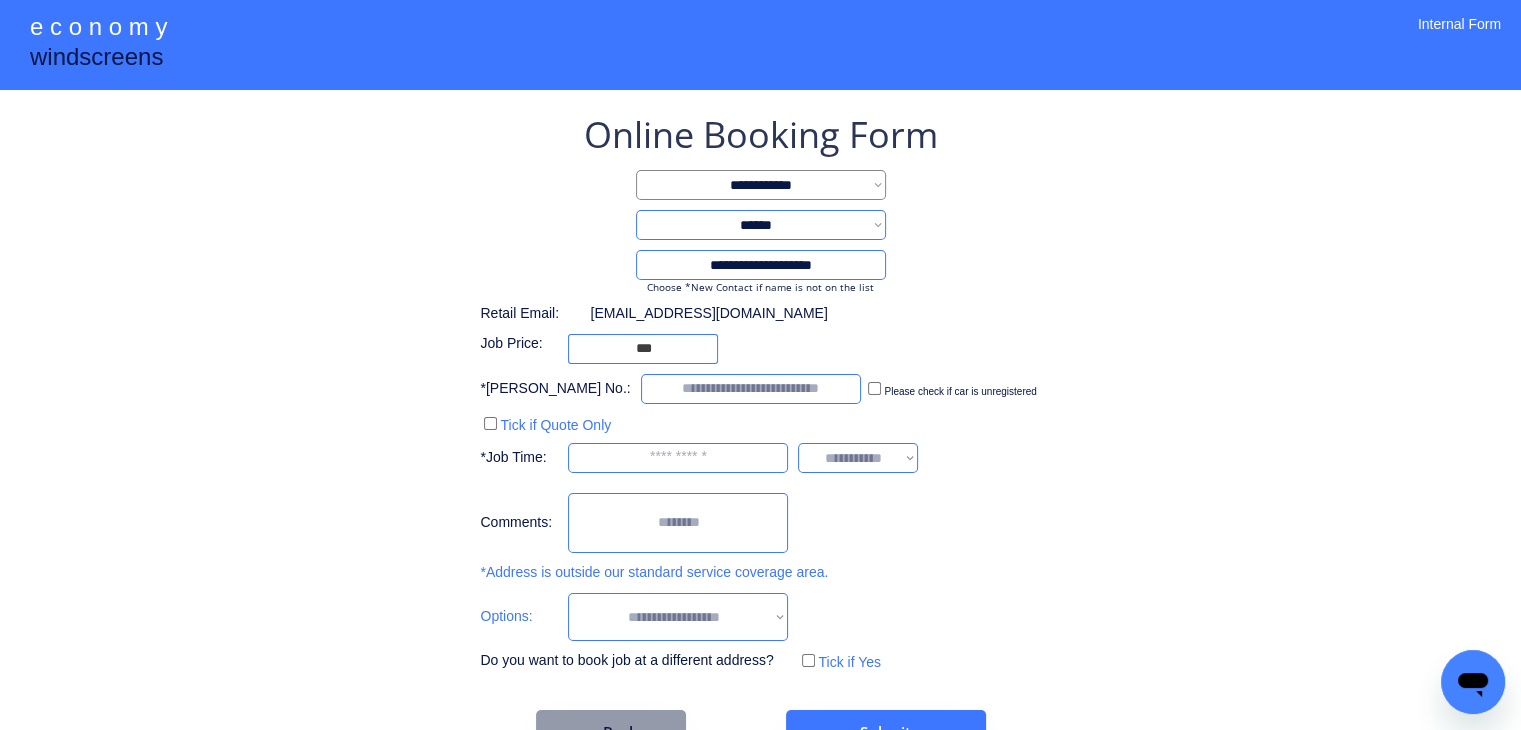 click on "**********" at bounding box center (761, 225) 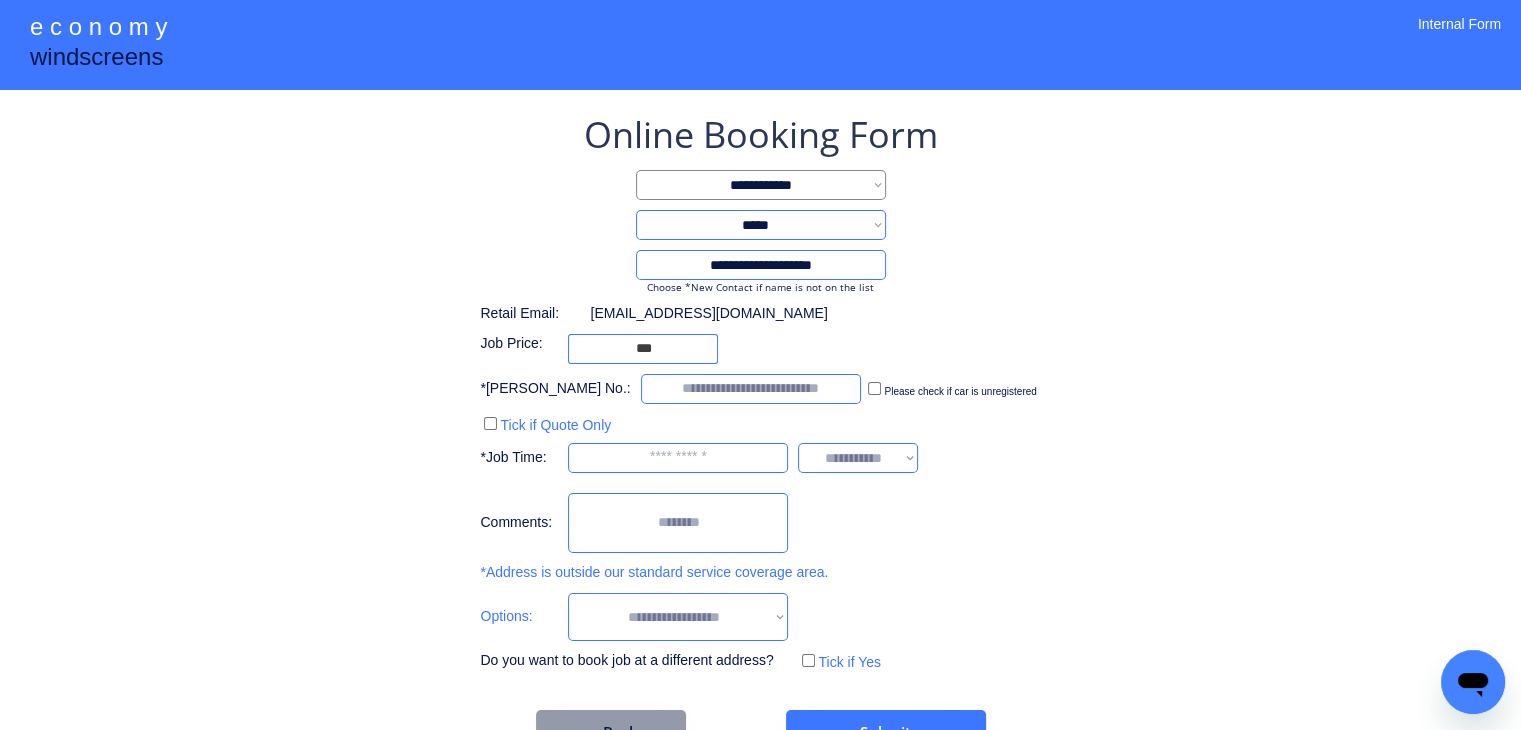 click on "**********" at bounding box center [761, 225] 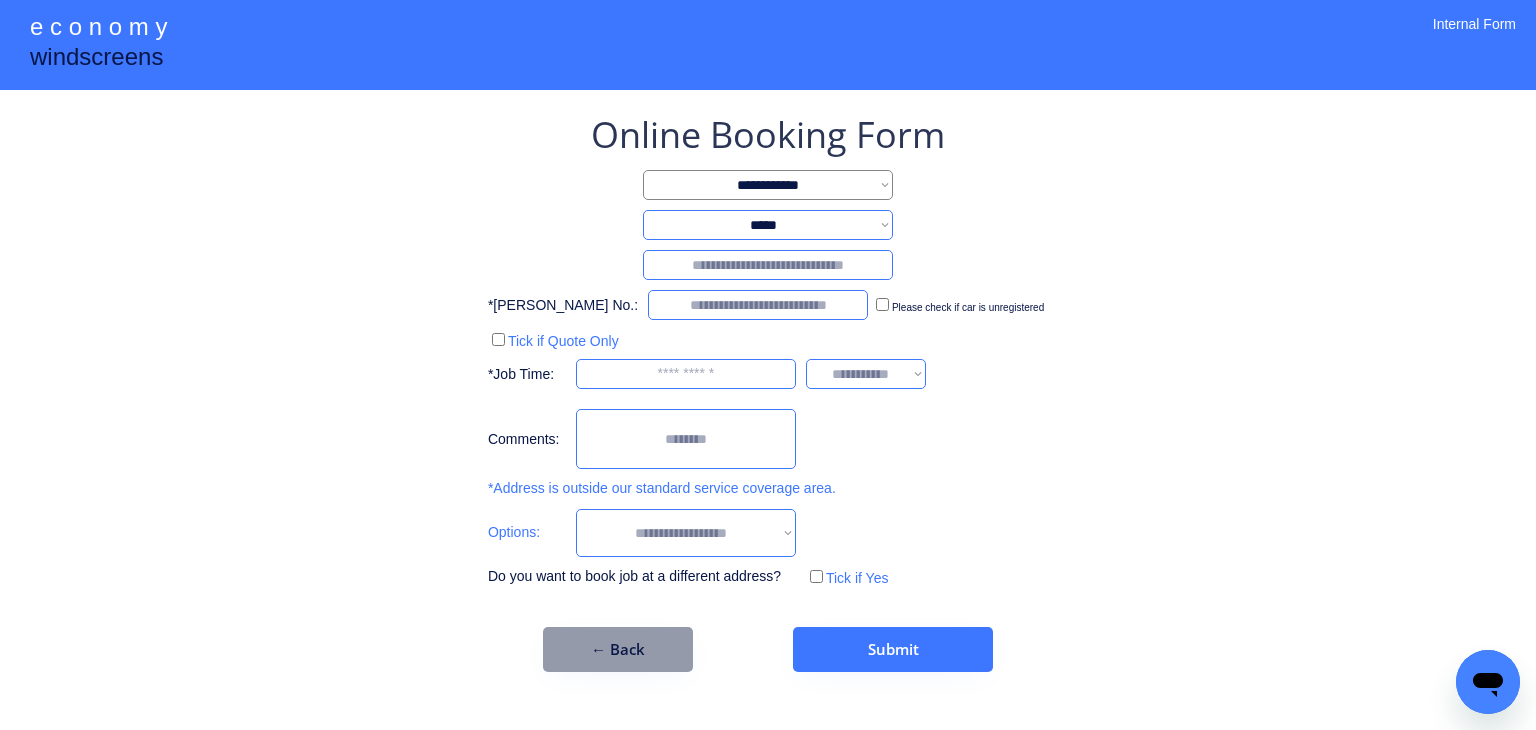 click at bounding box center (768, 265) 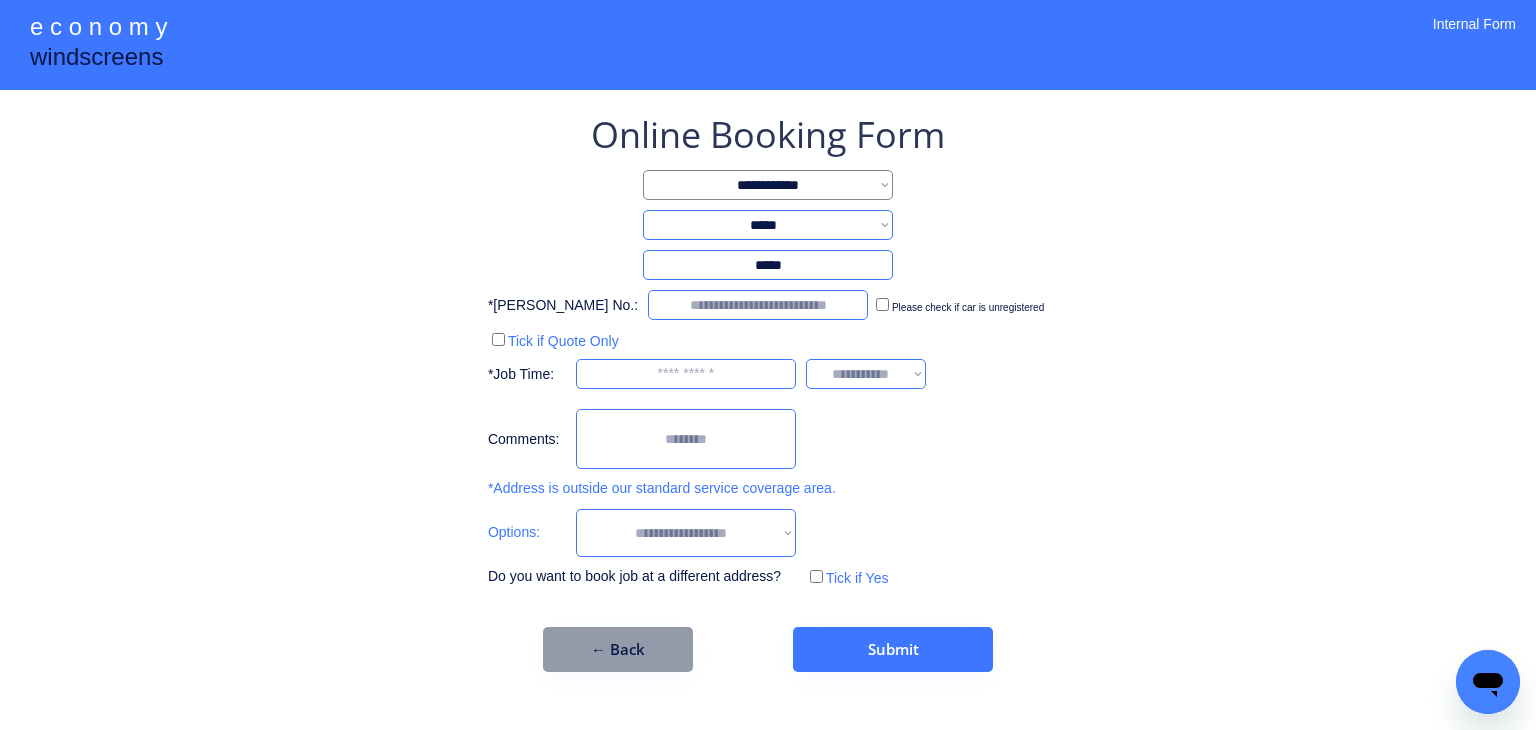 type on "******" 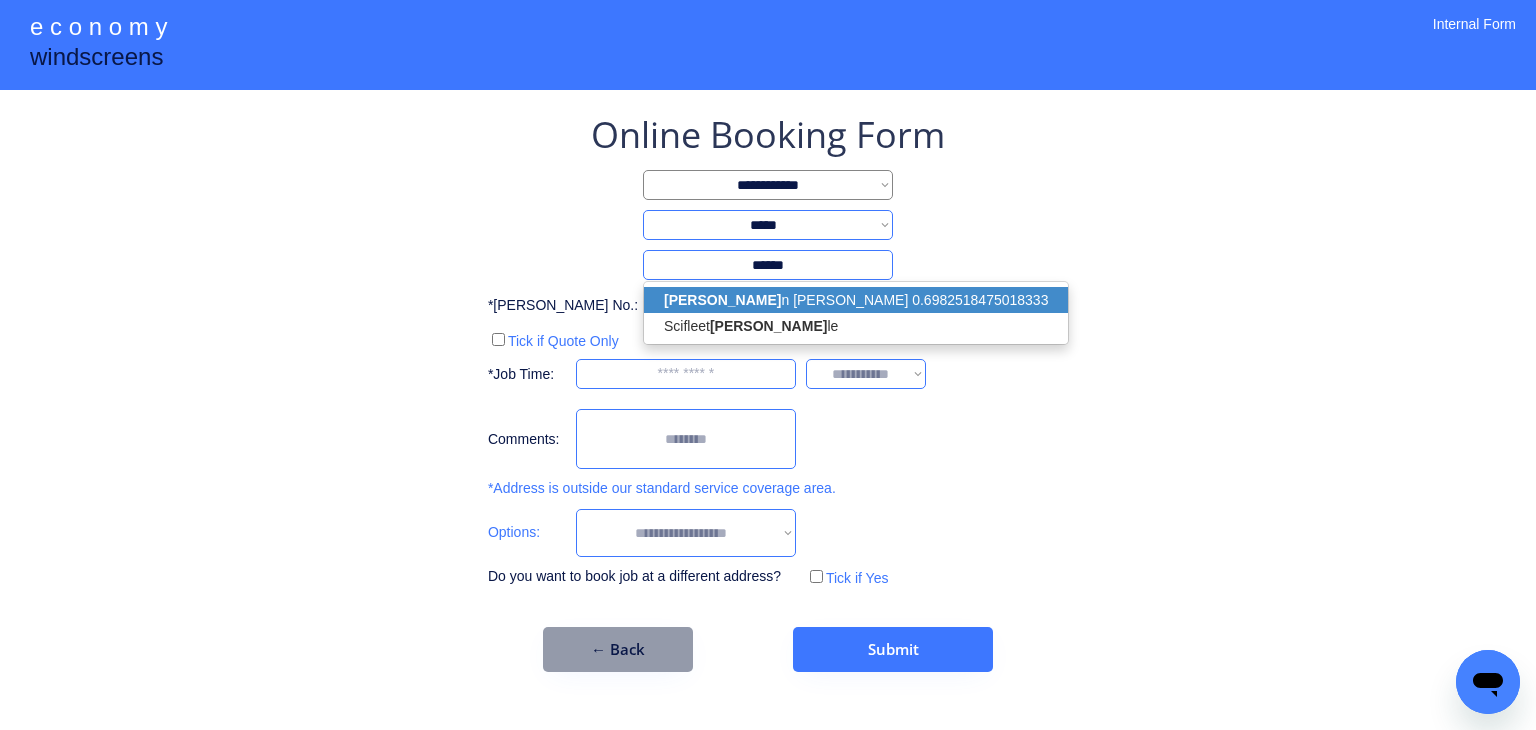 click on "Brenda n Nugent 0.6982518475018333" at bounding box center [856, 300] 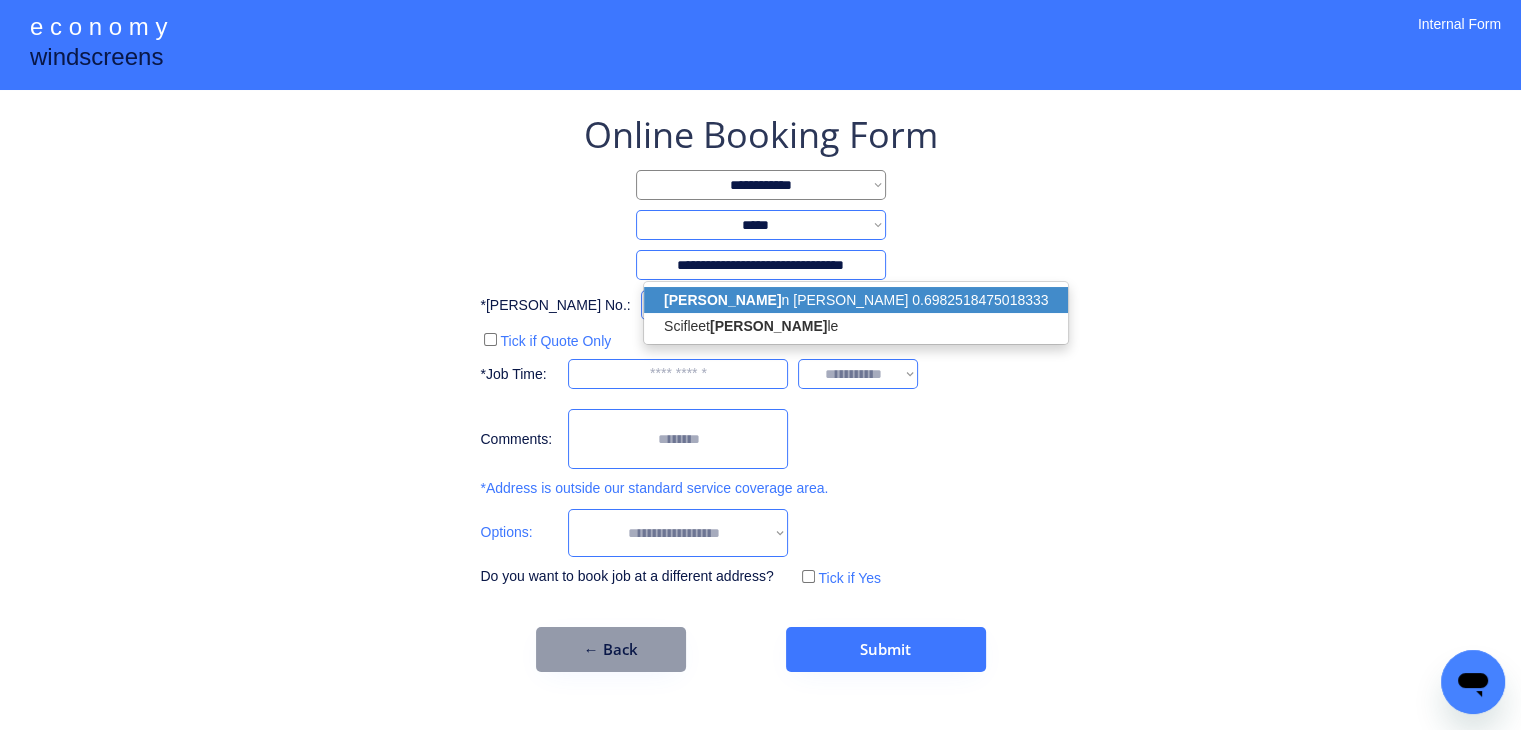 select on "*********" 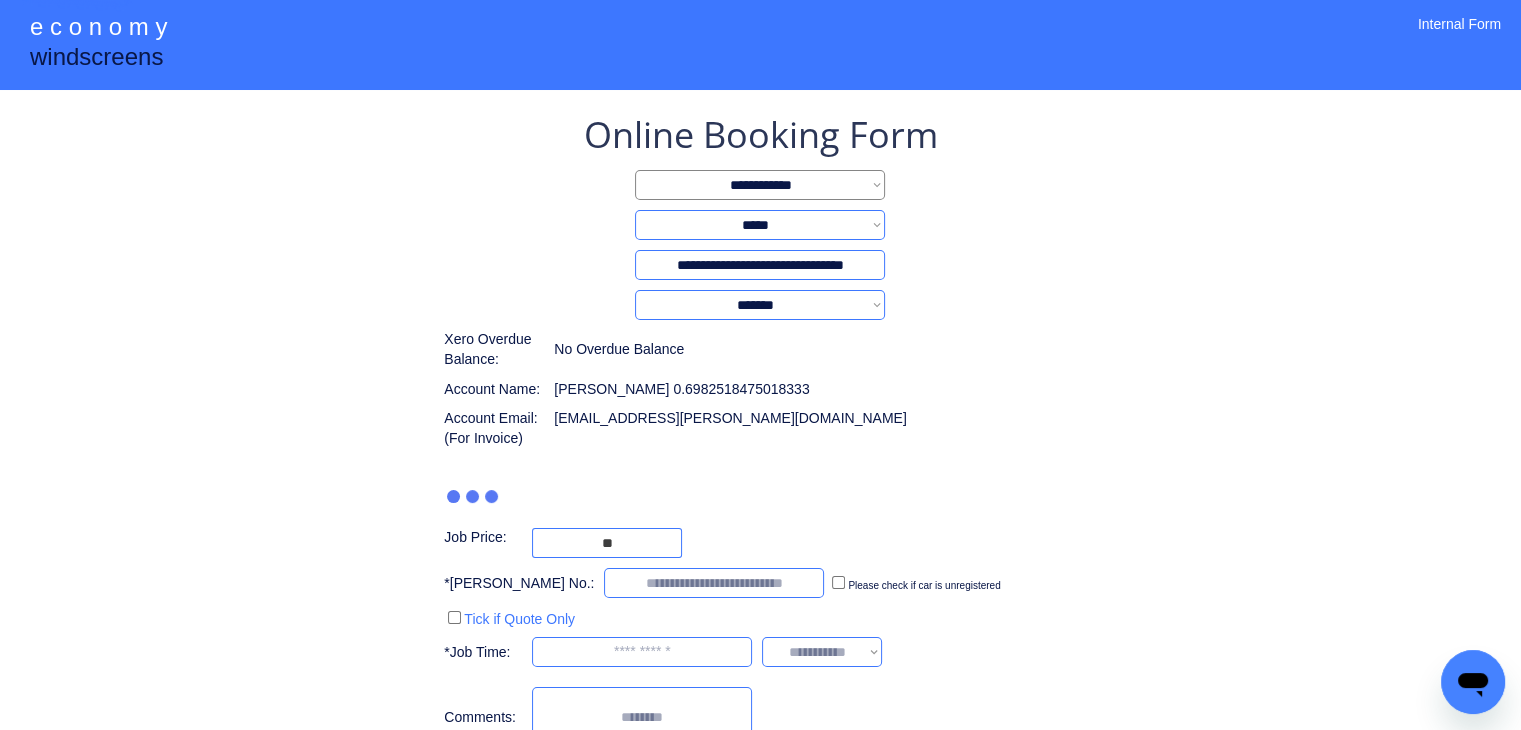 type on "***" 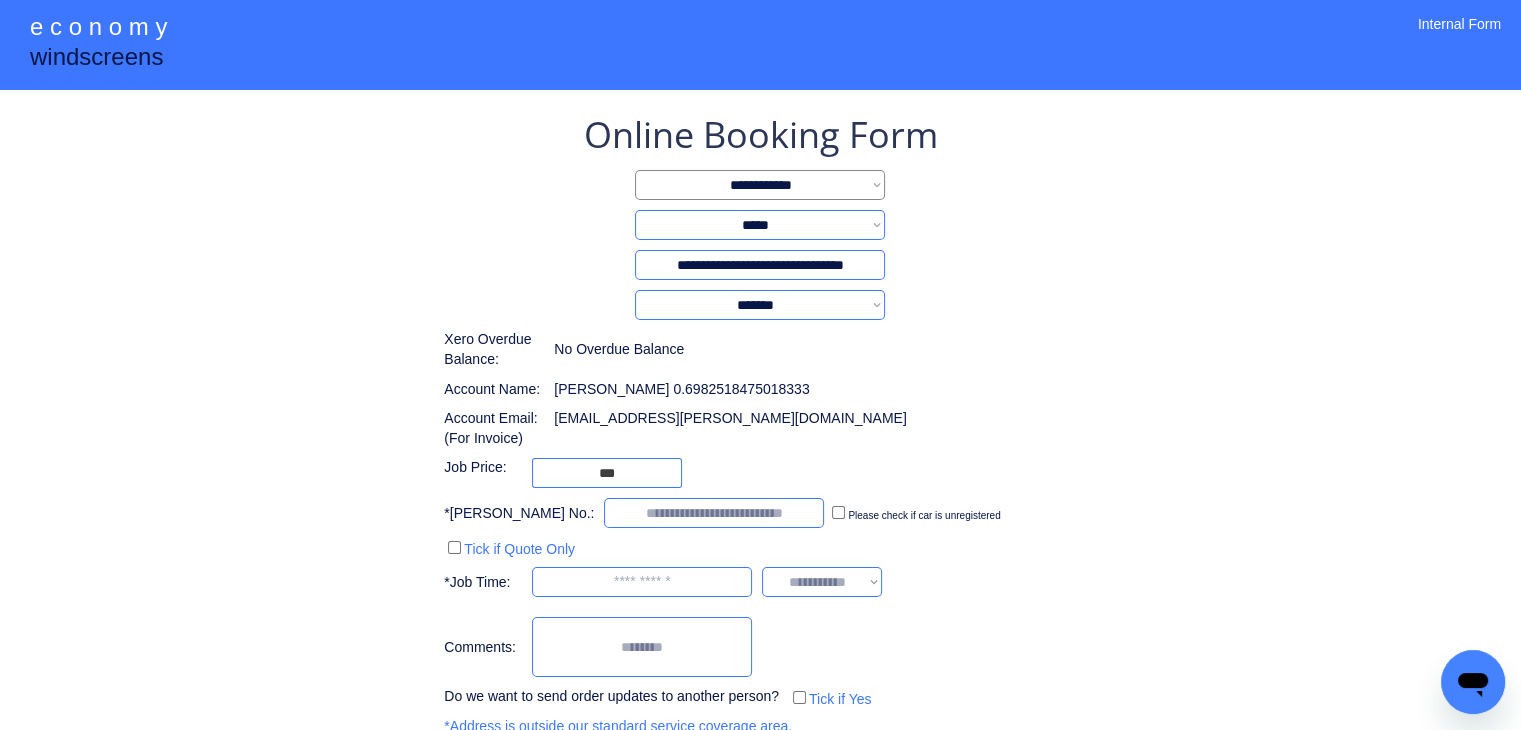 type on "**********" 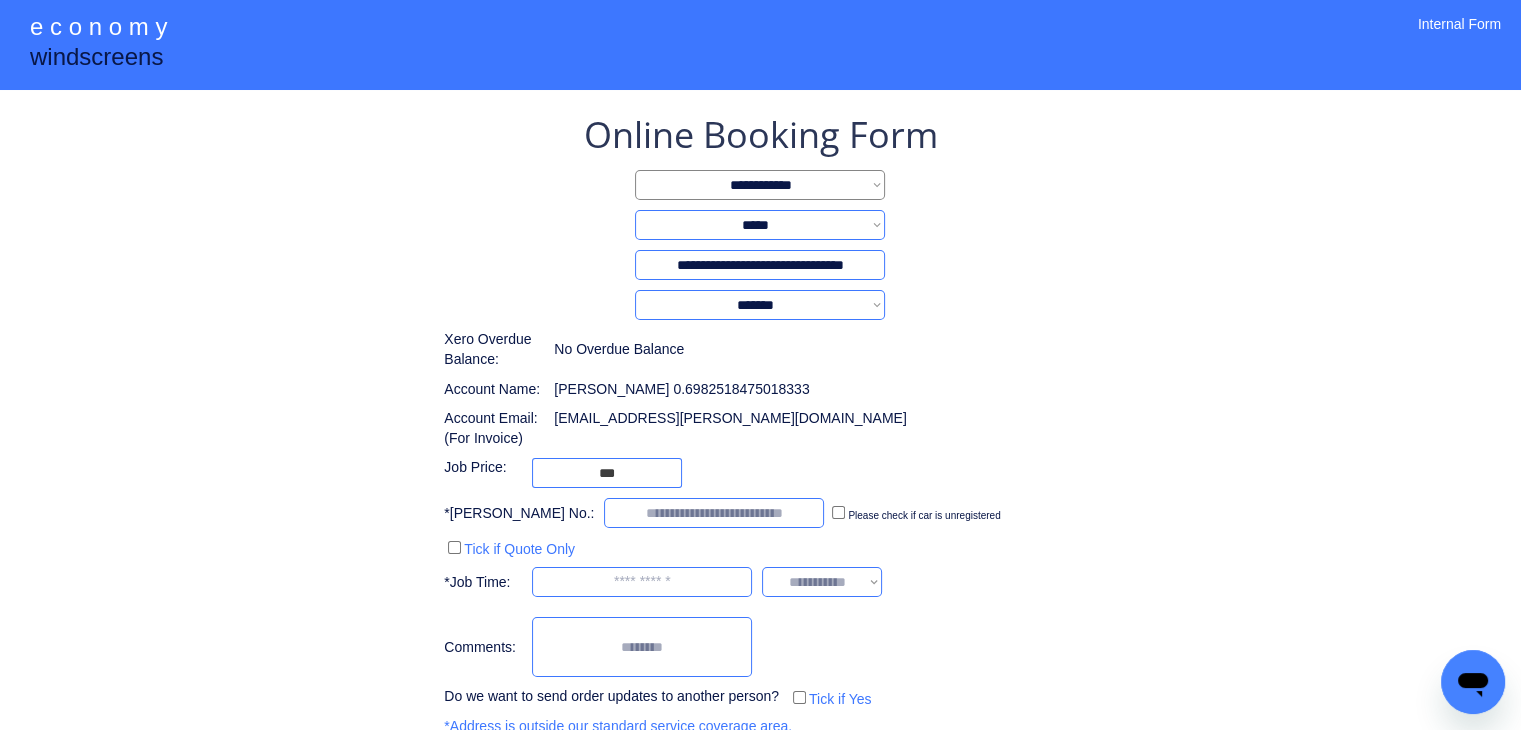 click on "jhia.andrada@detailedcars.com.au" at bounding box center (730, 419) 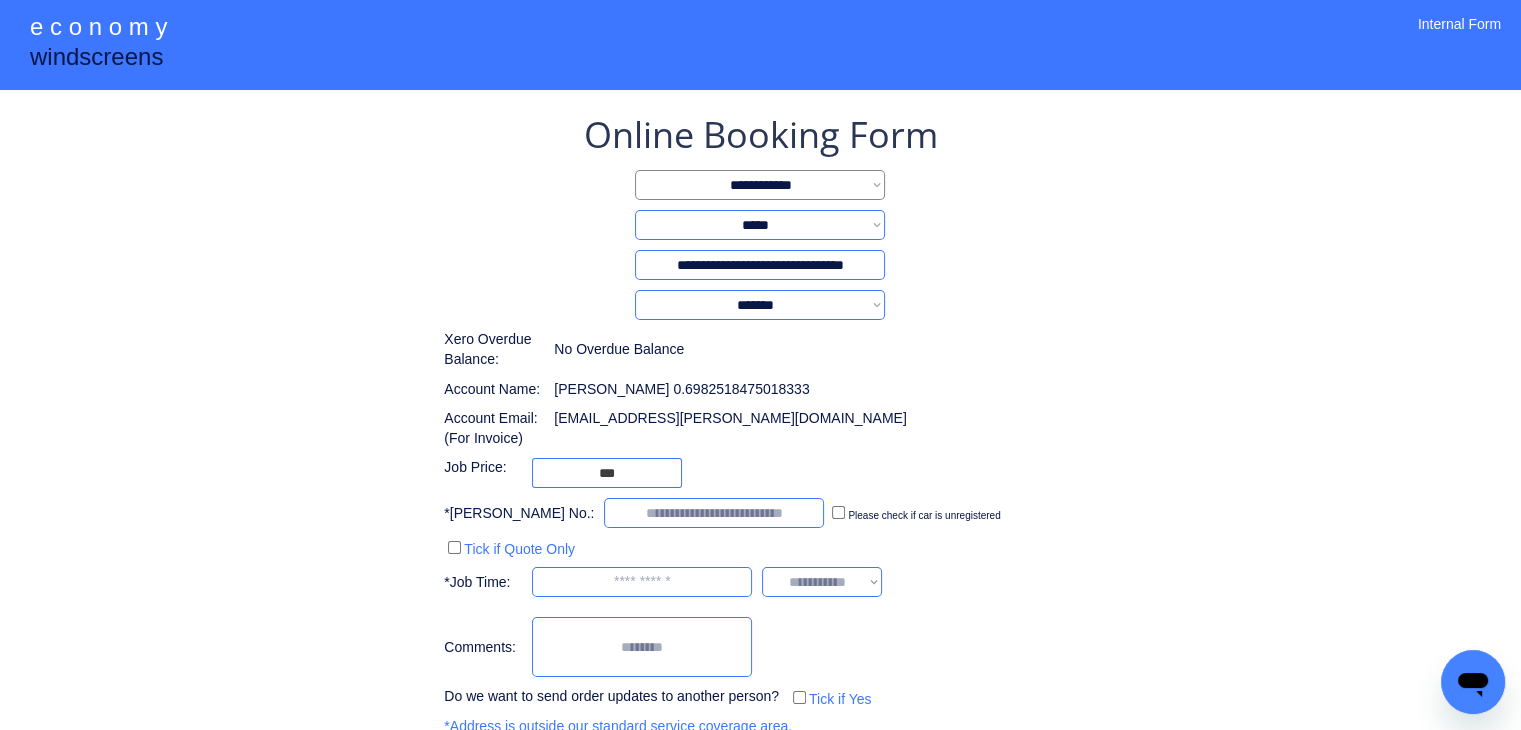 click on "Tick if Quote Only" at bounding box center (519, 549) 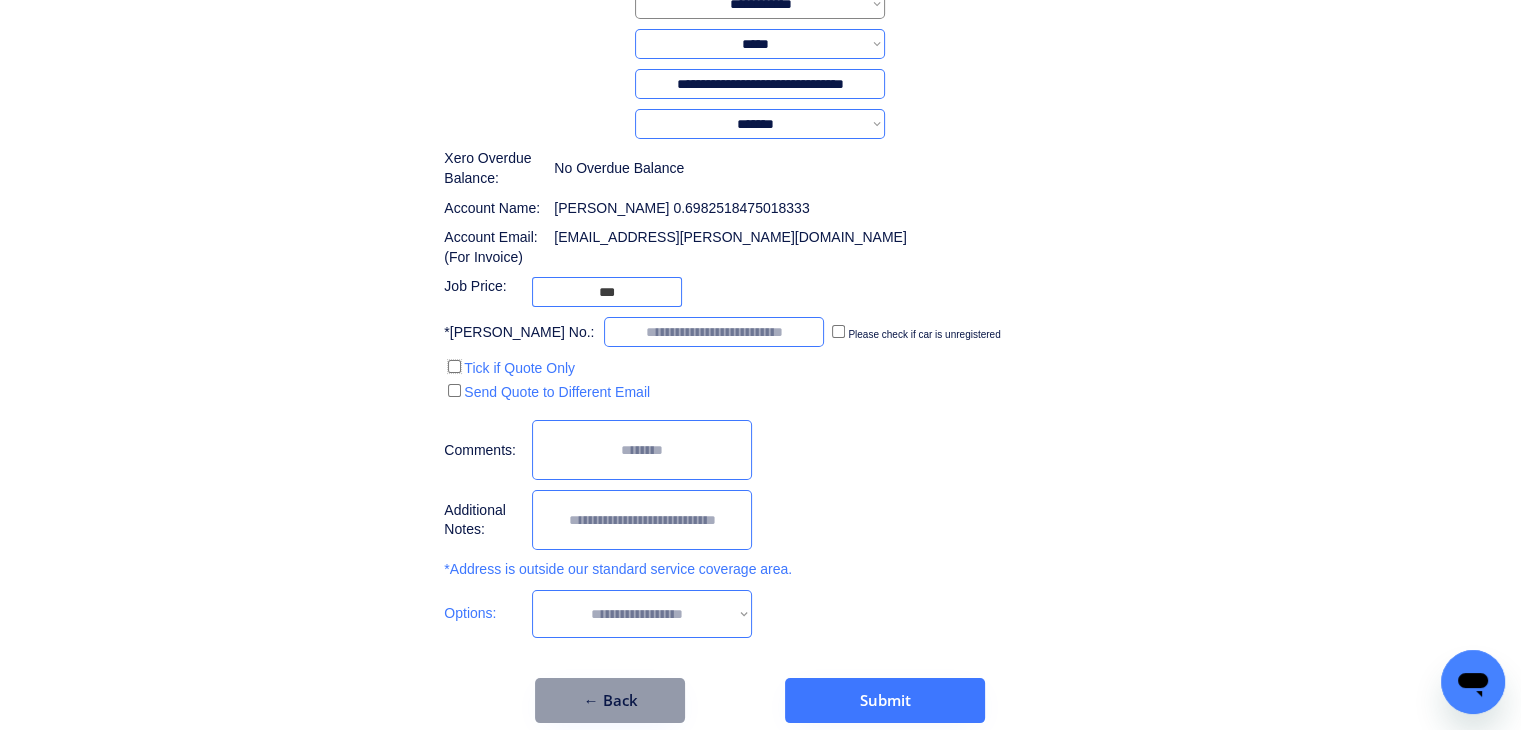 scroll, scrollTop: 204, scrollLeft: 0, axis: vertical 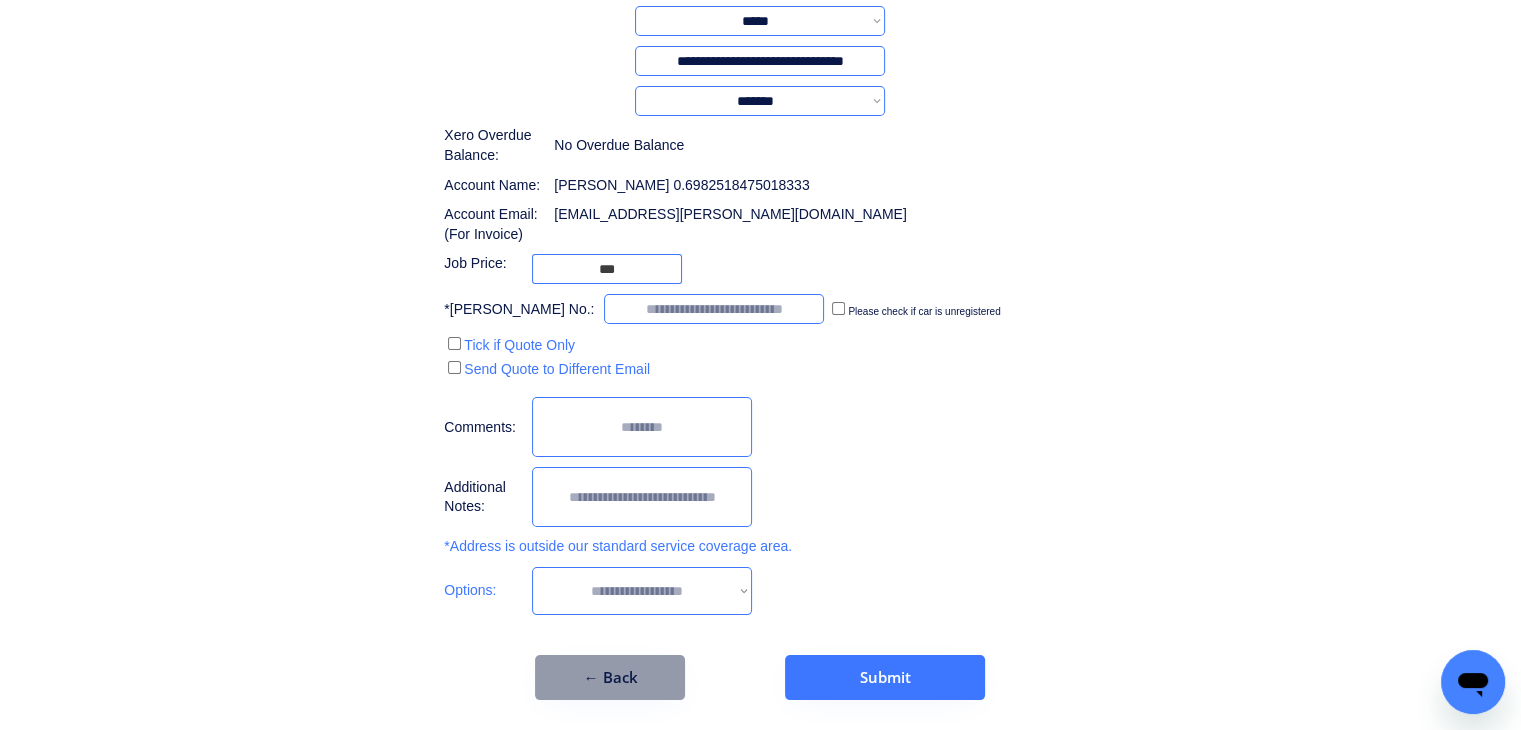 click on "**********" at bounding box center (760, 263) 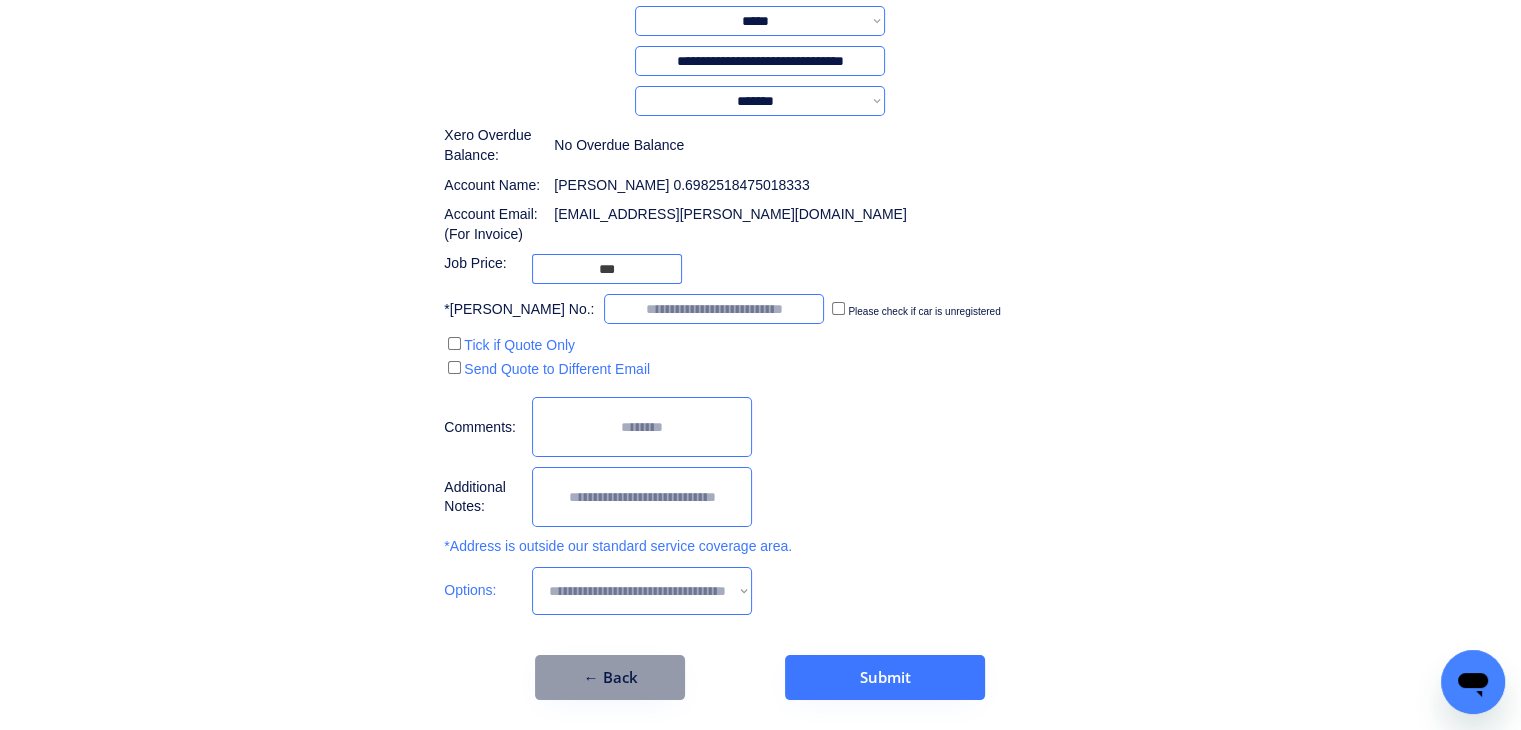 click on "**********" at bounding box center [642, 591] 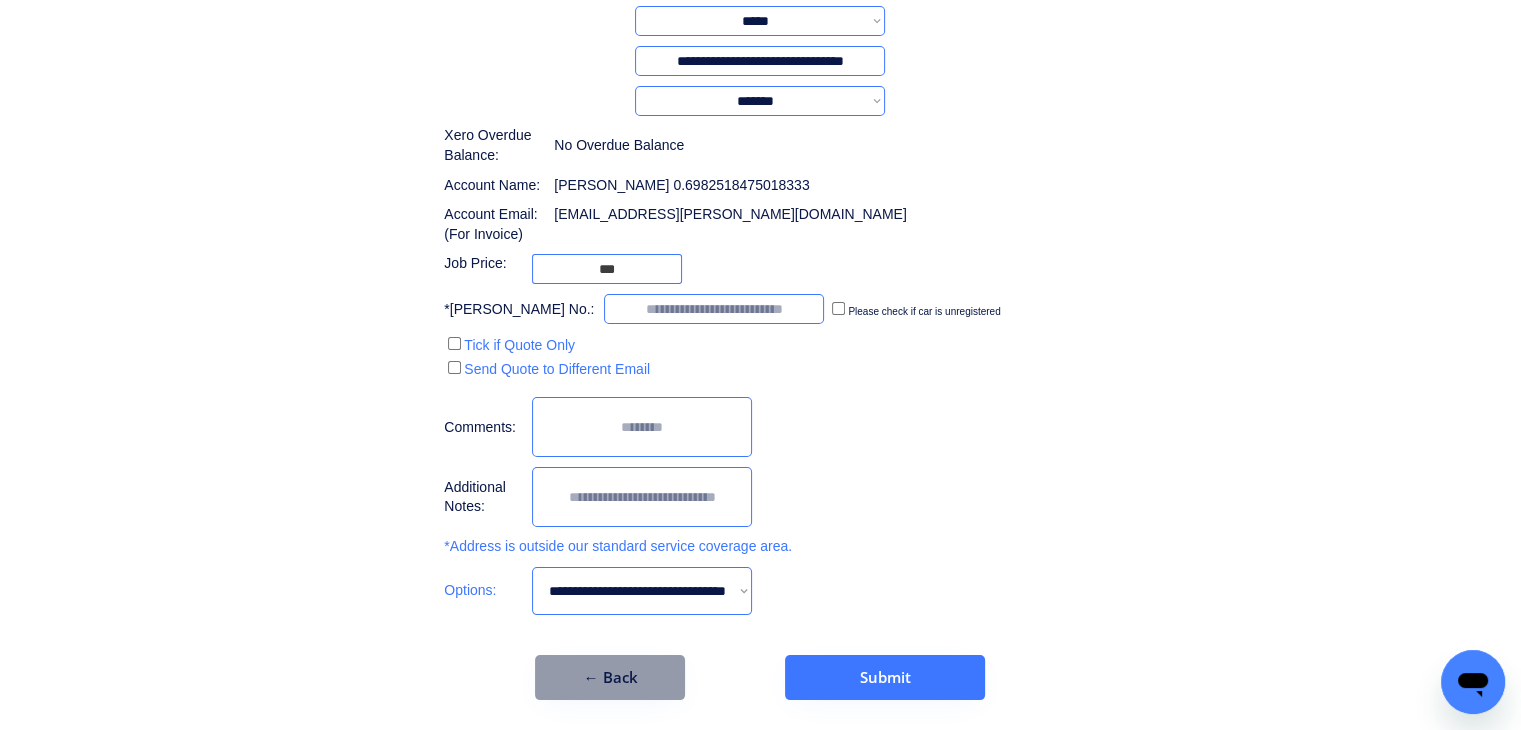 click on "**********" at bounding box center (760, 303) 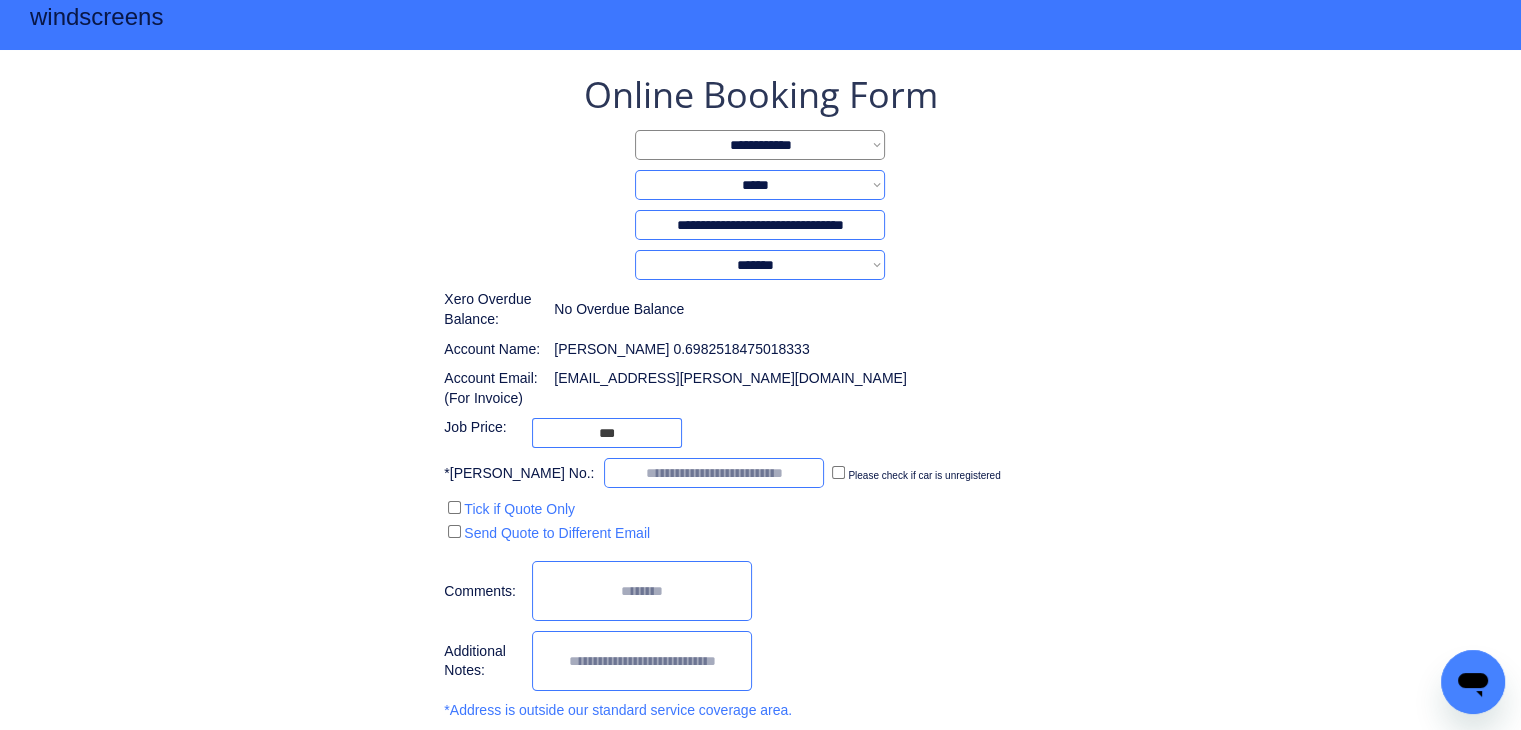 scroll, scrollTop: 36, scrollLeft: 0, axis: vertical 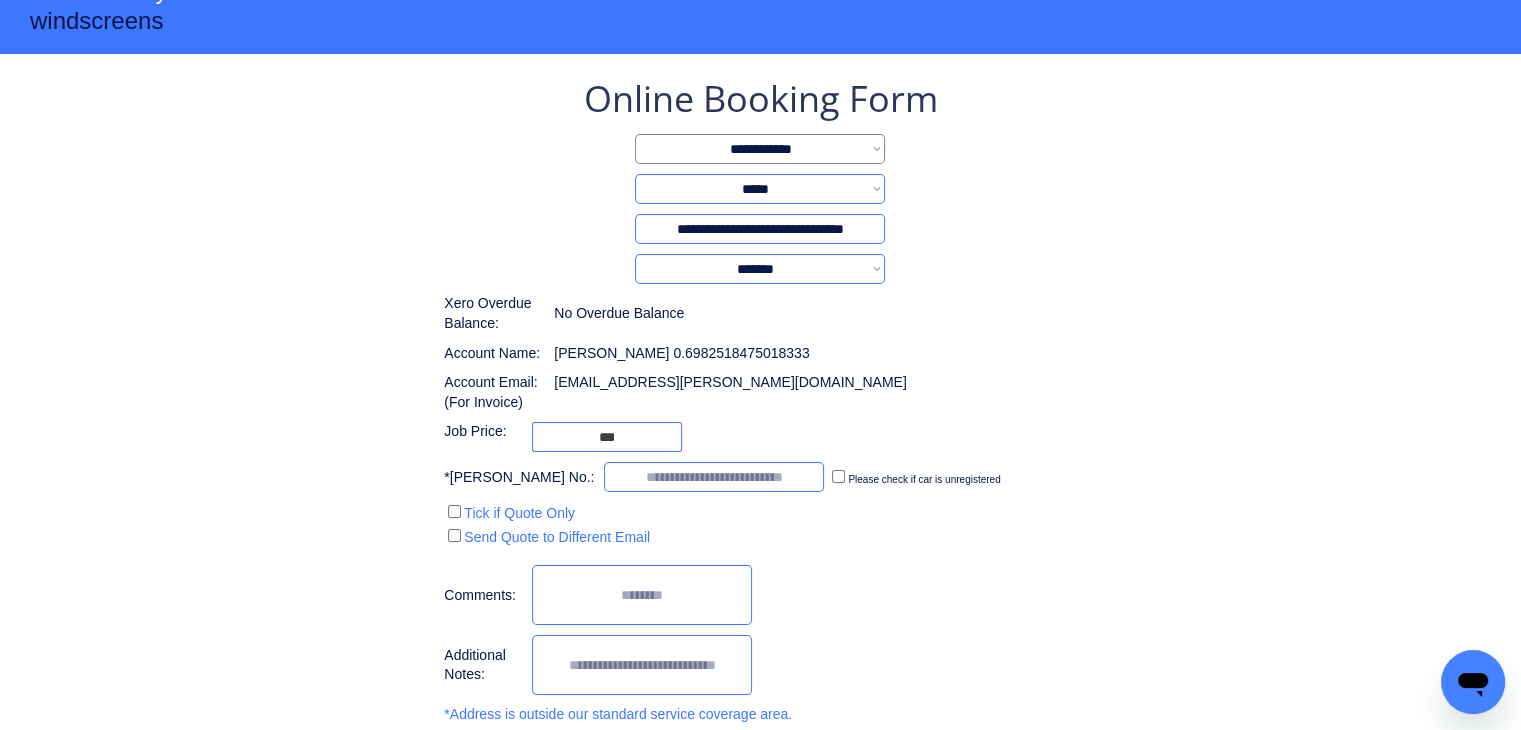 click at bounding box center [642, 665] 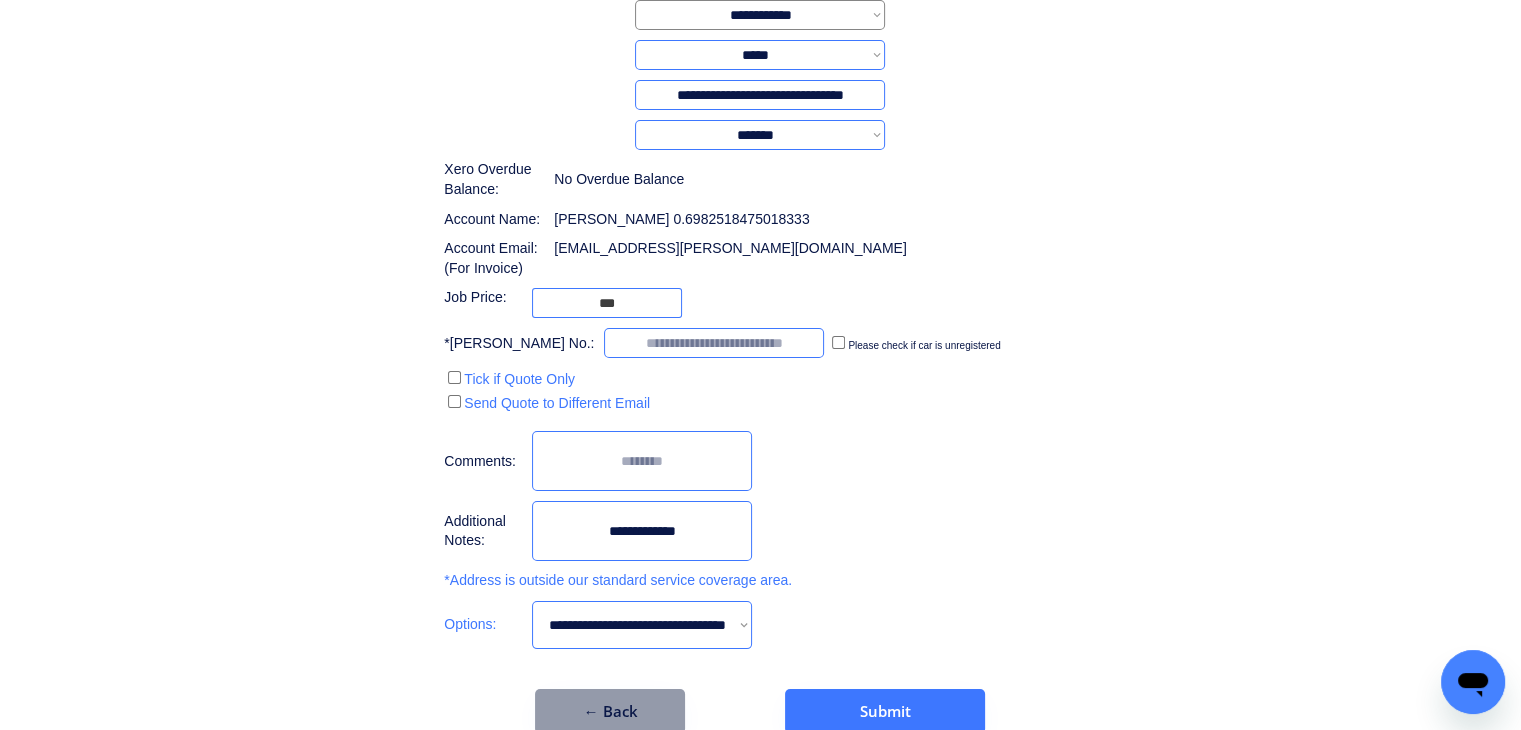 scroll, scrollTop: 204, scrollLeft: 0, axis: vertical 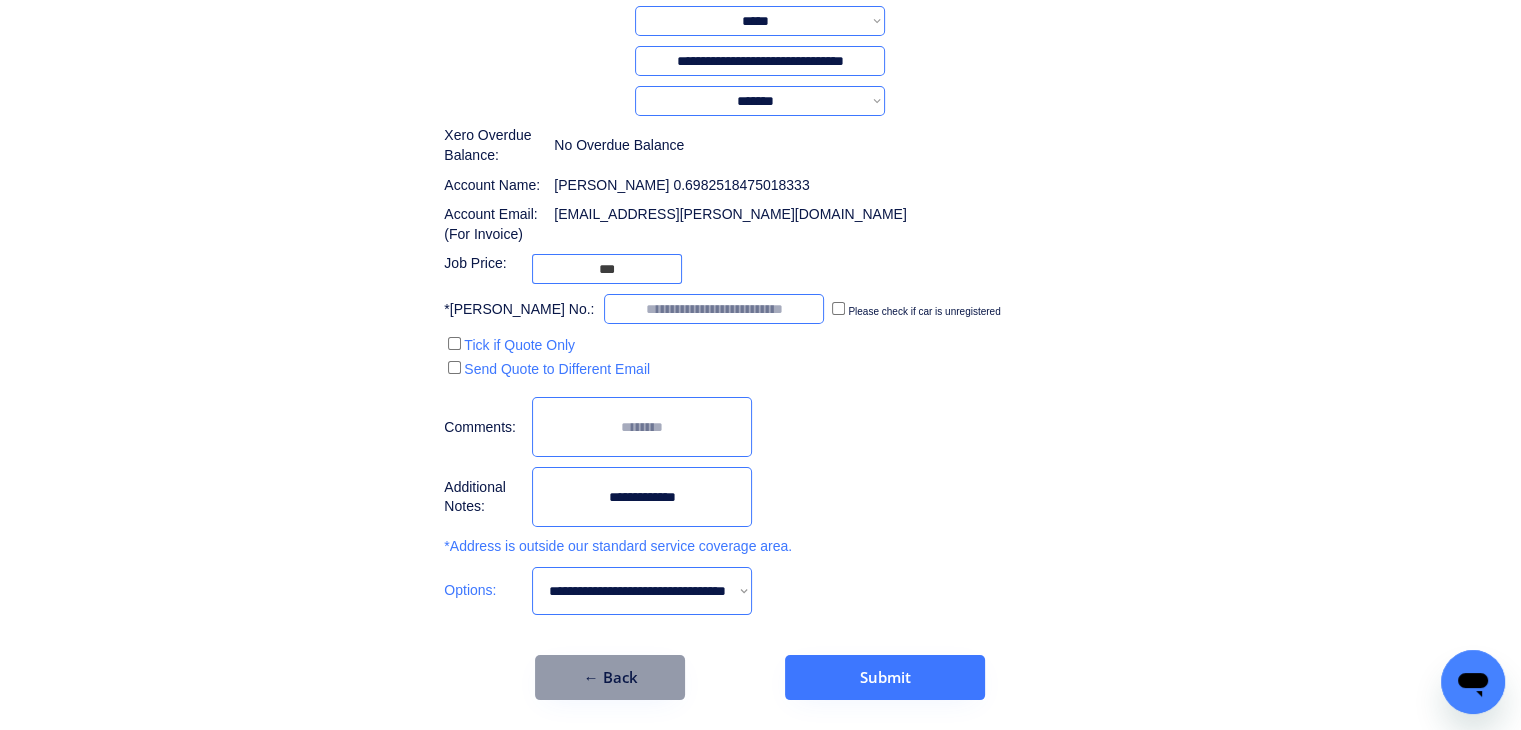 click at bounding box center (642, 497) 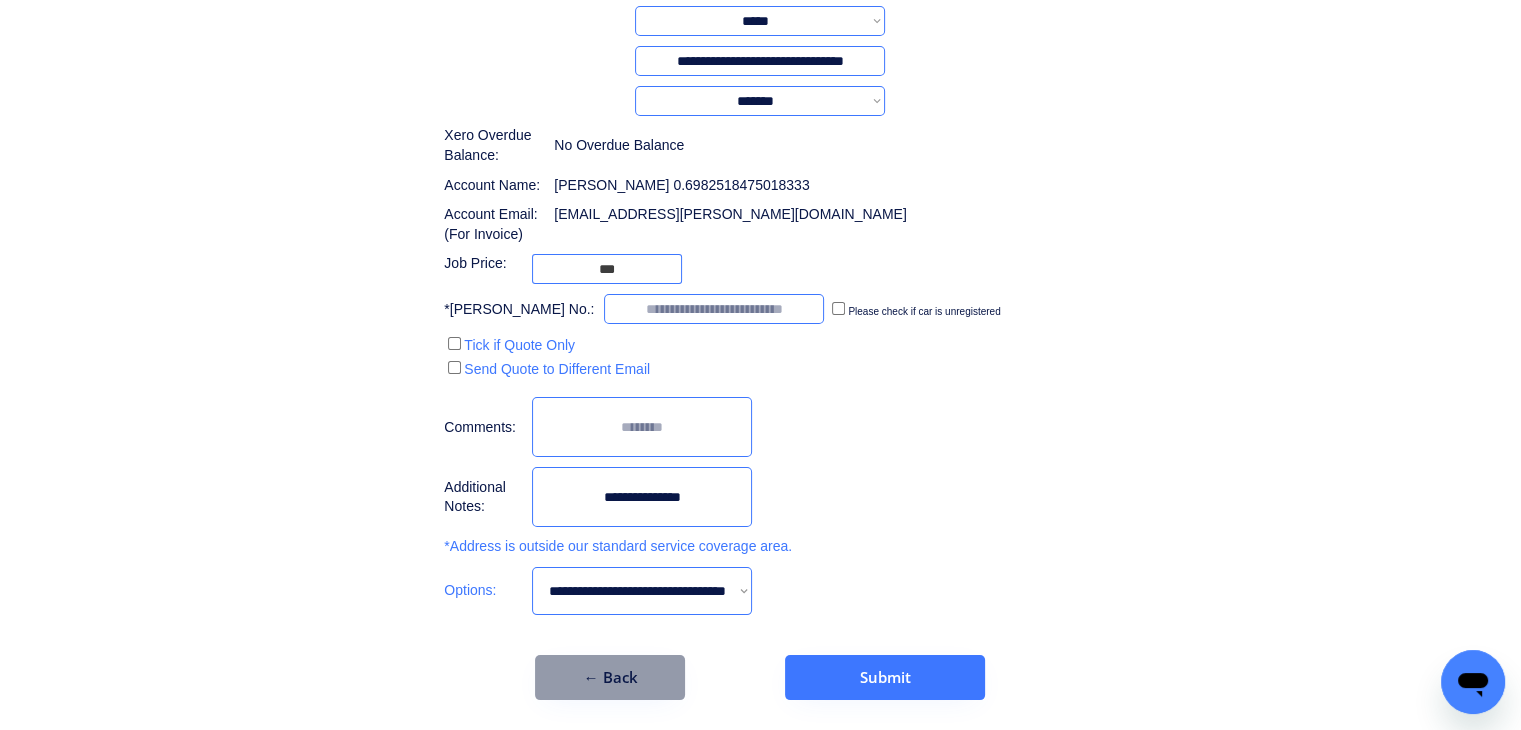 type on "**********" 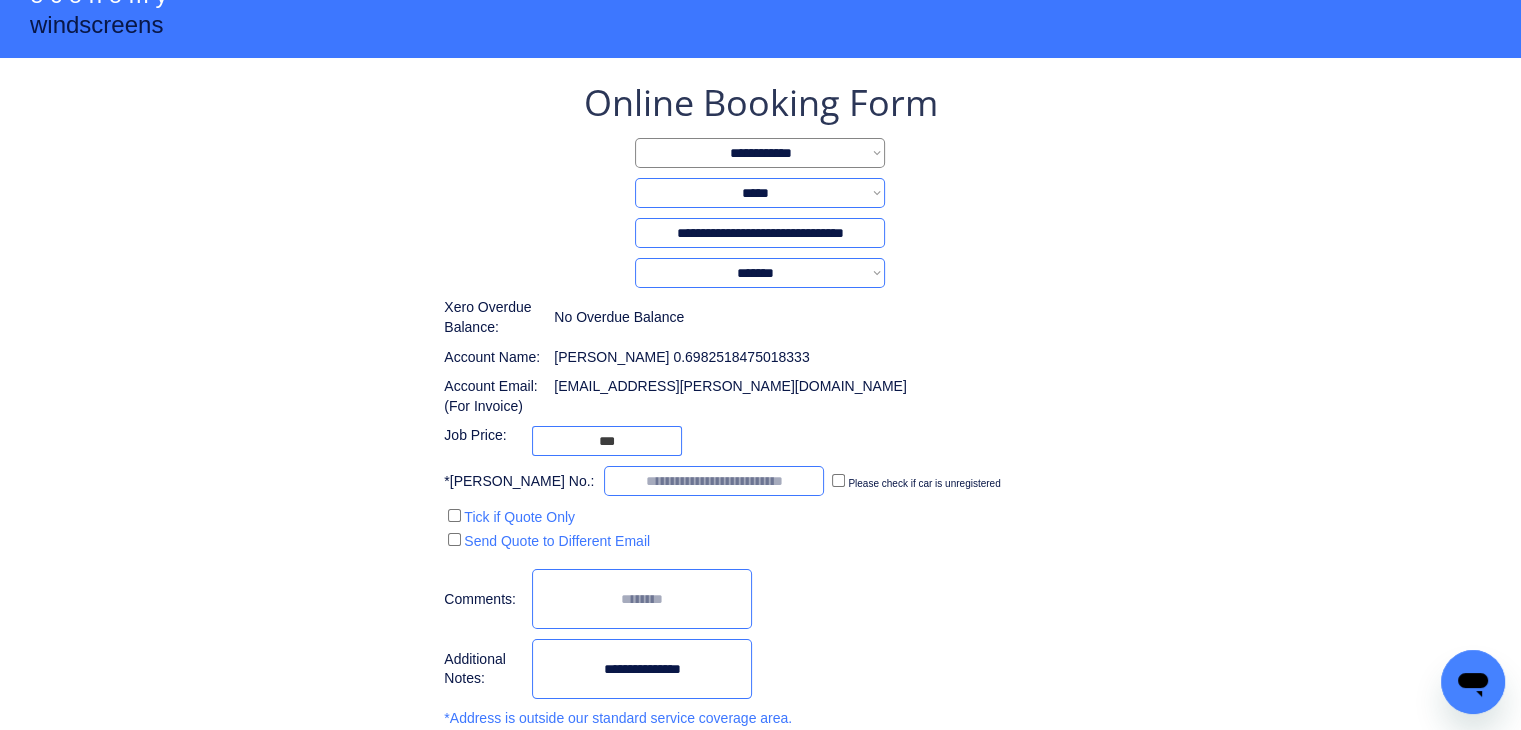 scroll, scrollTop: 0, scrollLeft: 0, axis: both 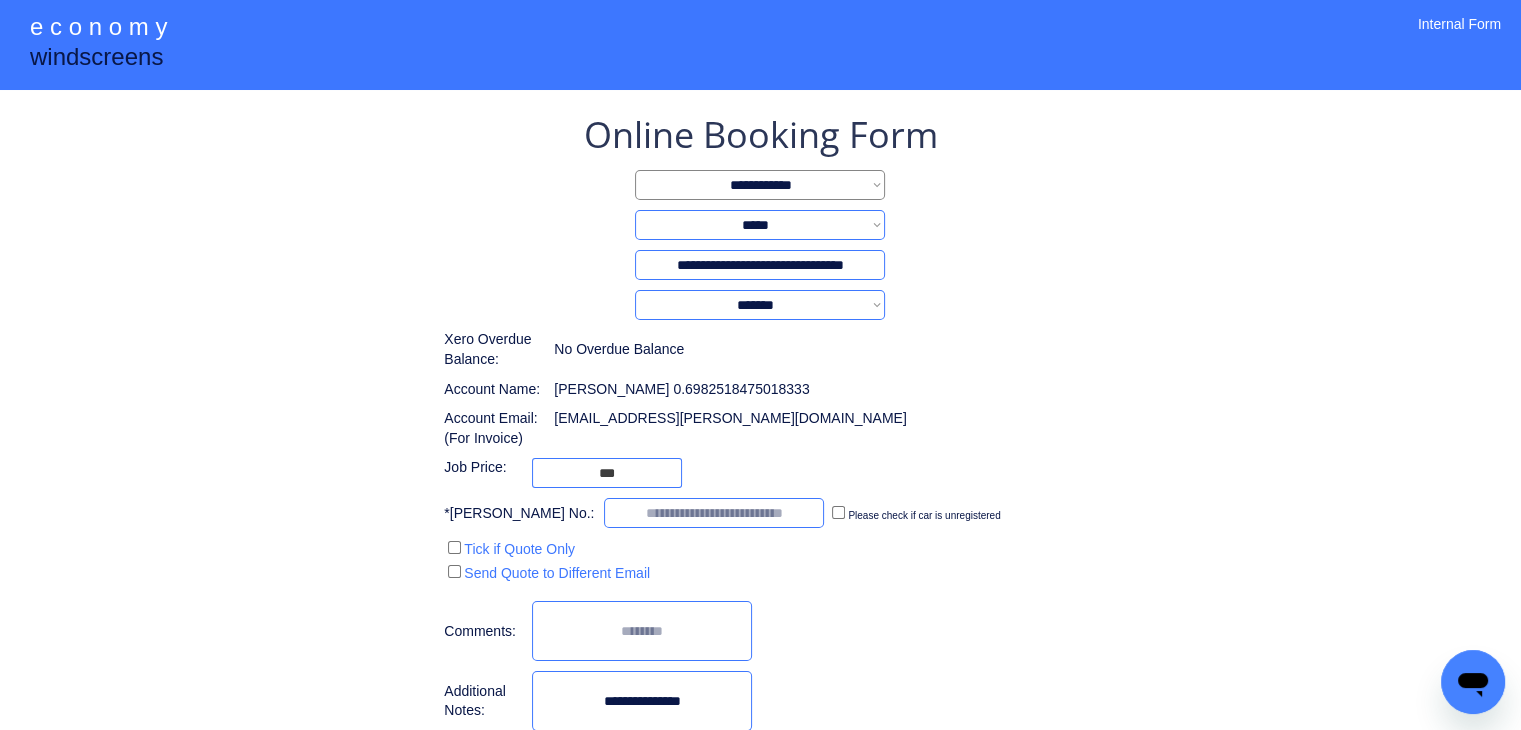 click on "**********" at bounding box center [760, 225] 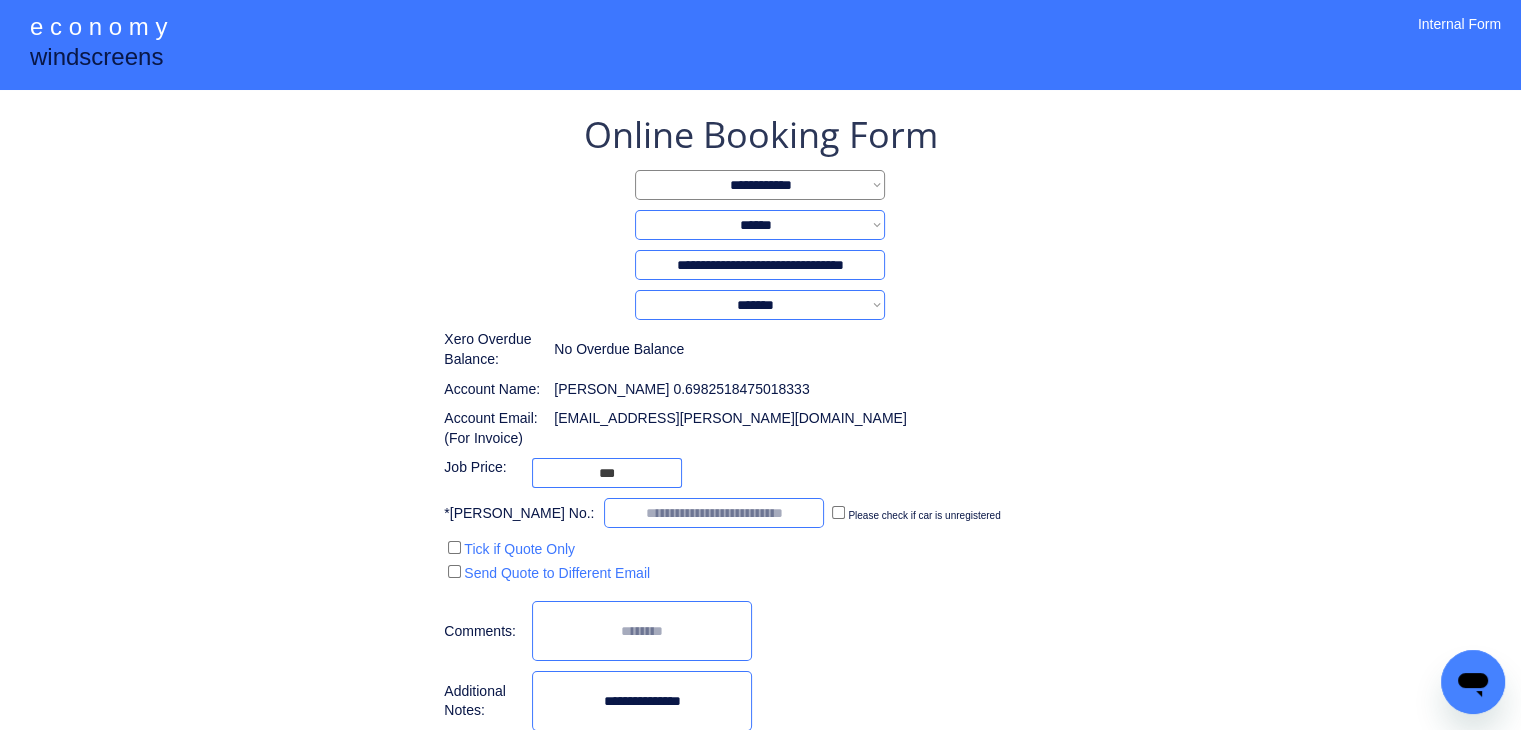 click on "**********" at bounding box center [760, 225] 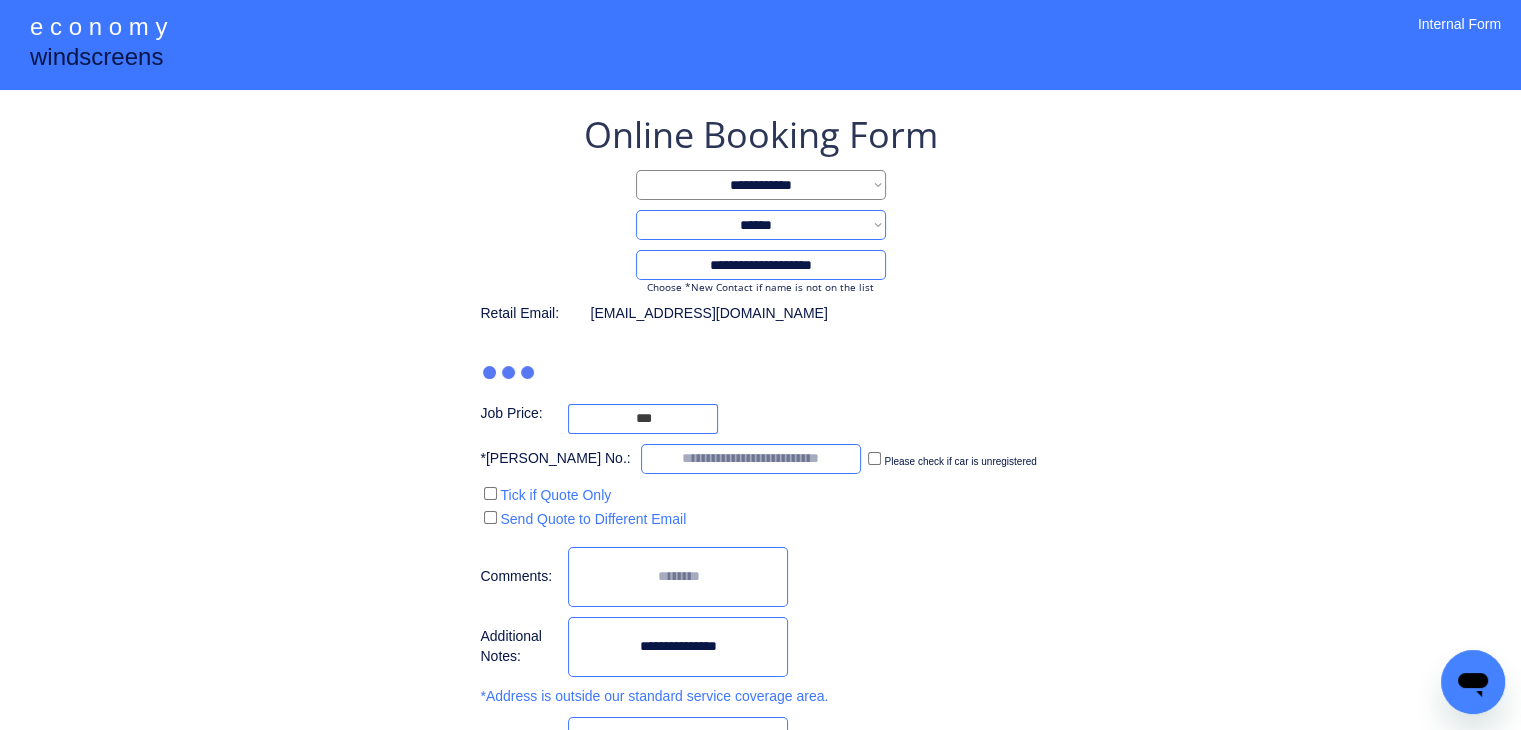 type on "***" 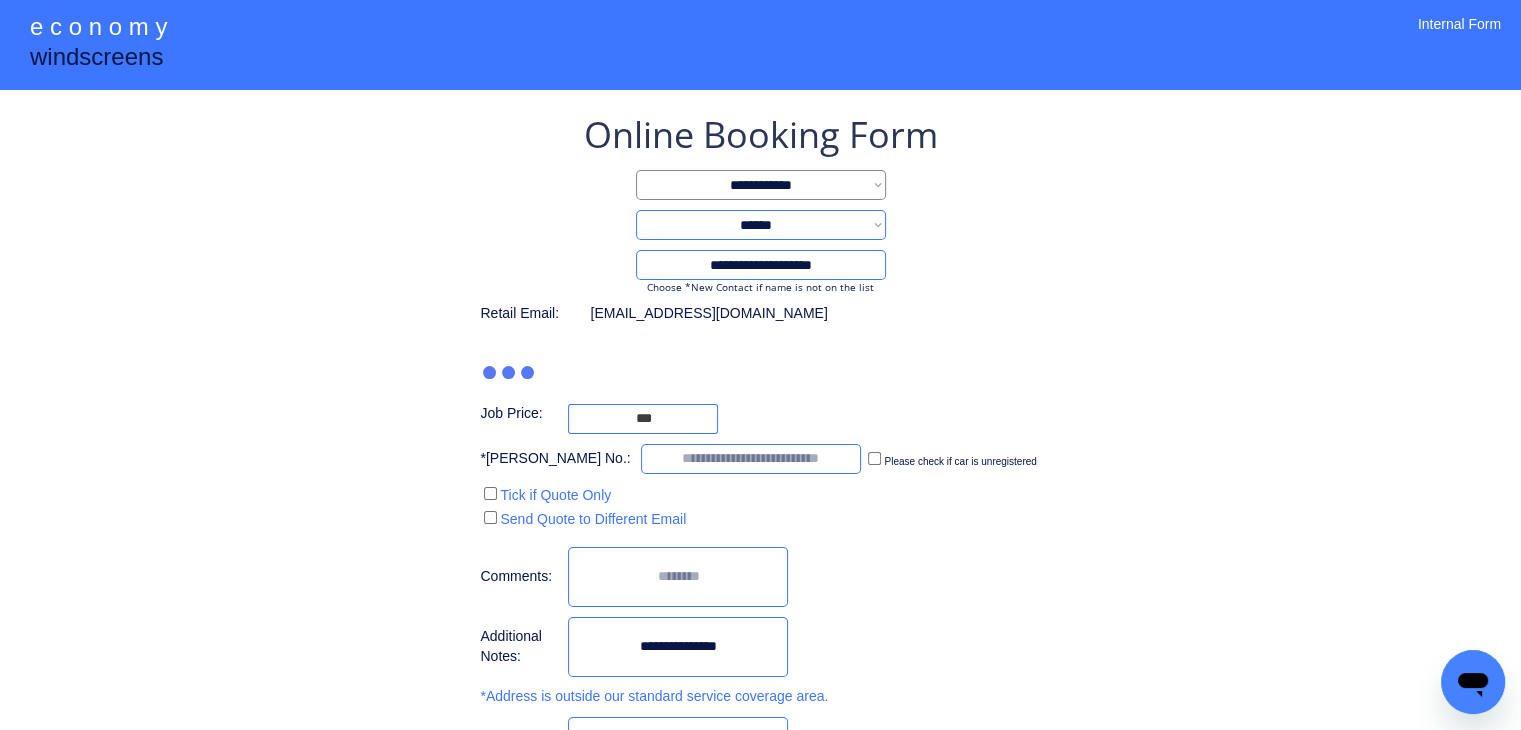 select on "**********" 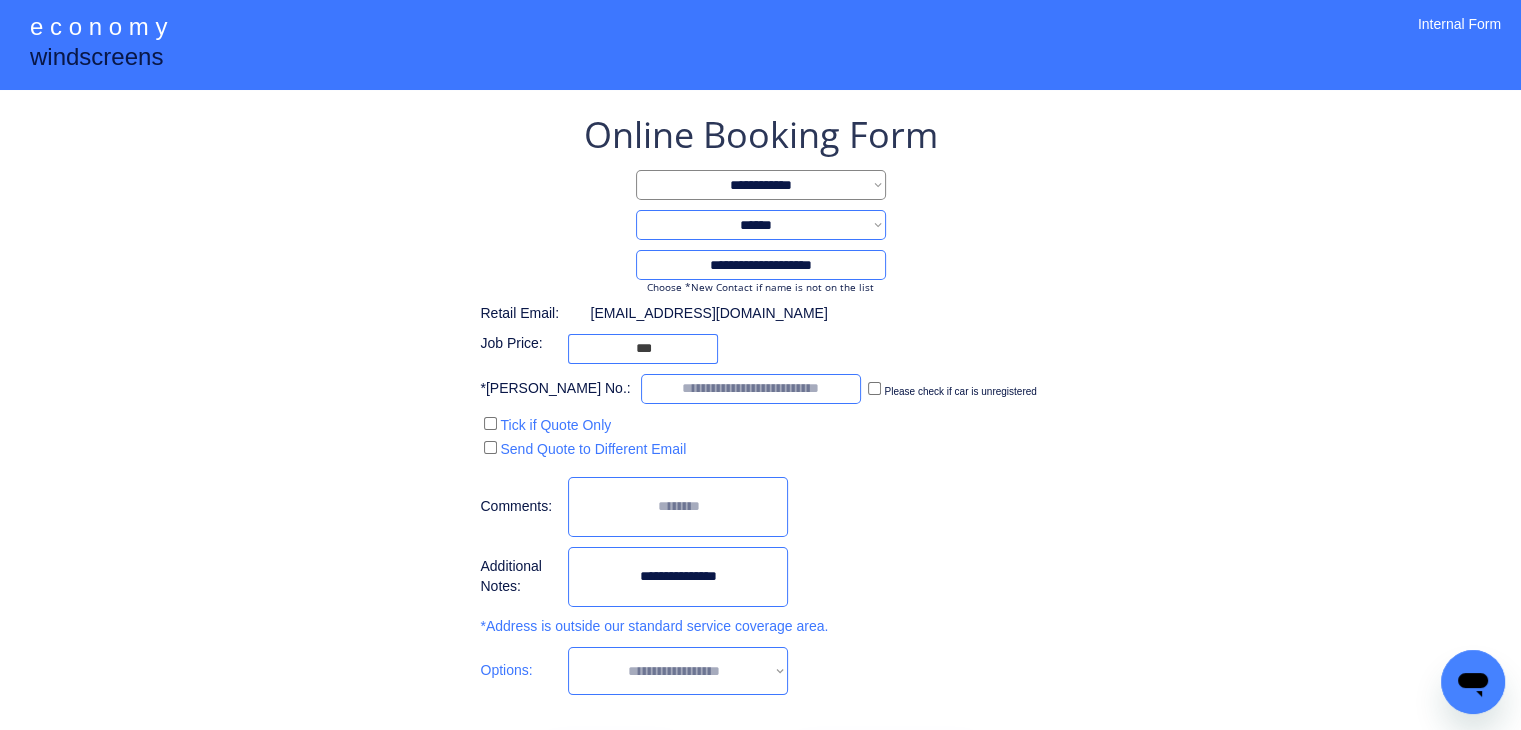 click on "Retail Email: test98@98.com" at bounding box center (653, 314) 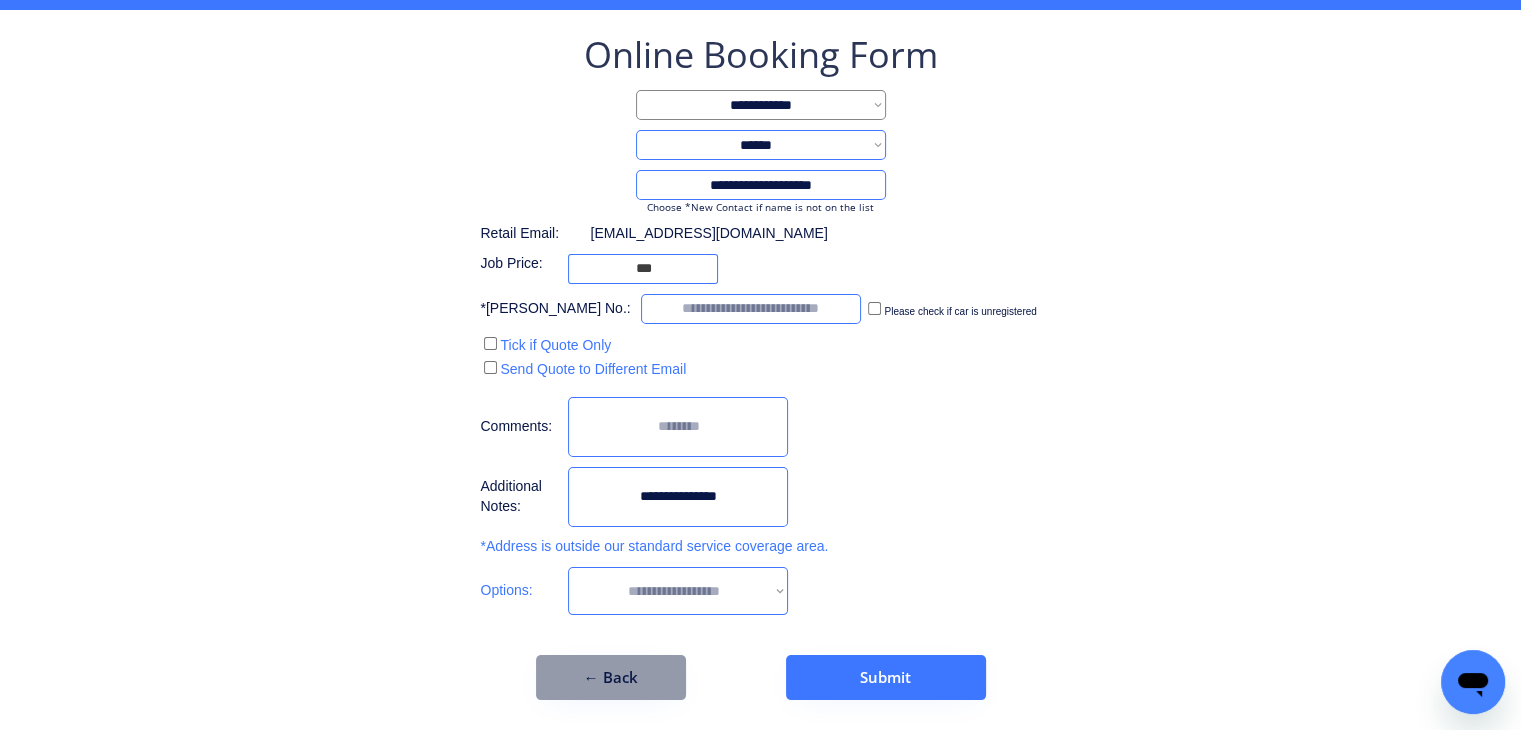 scroll, scrollTop: 0, scrollLeft: 0, axis: both 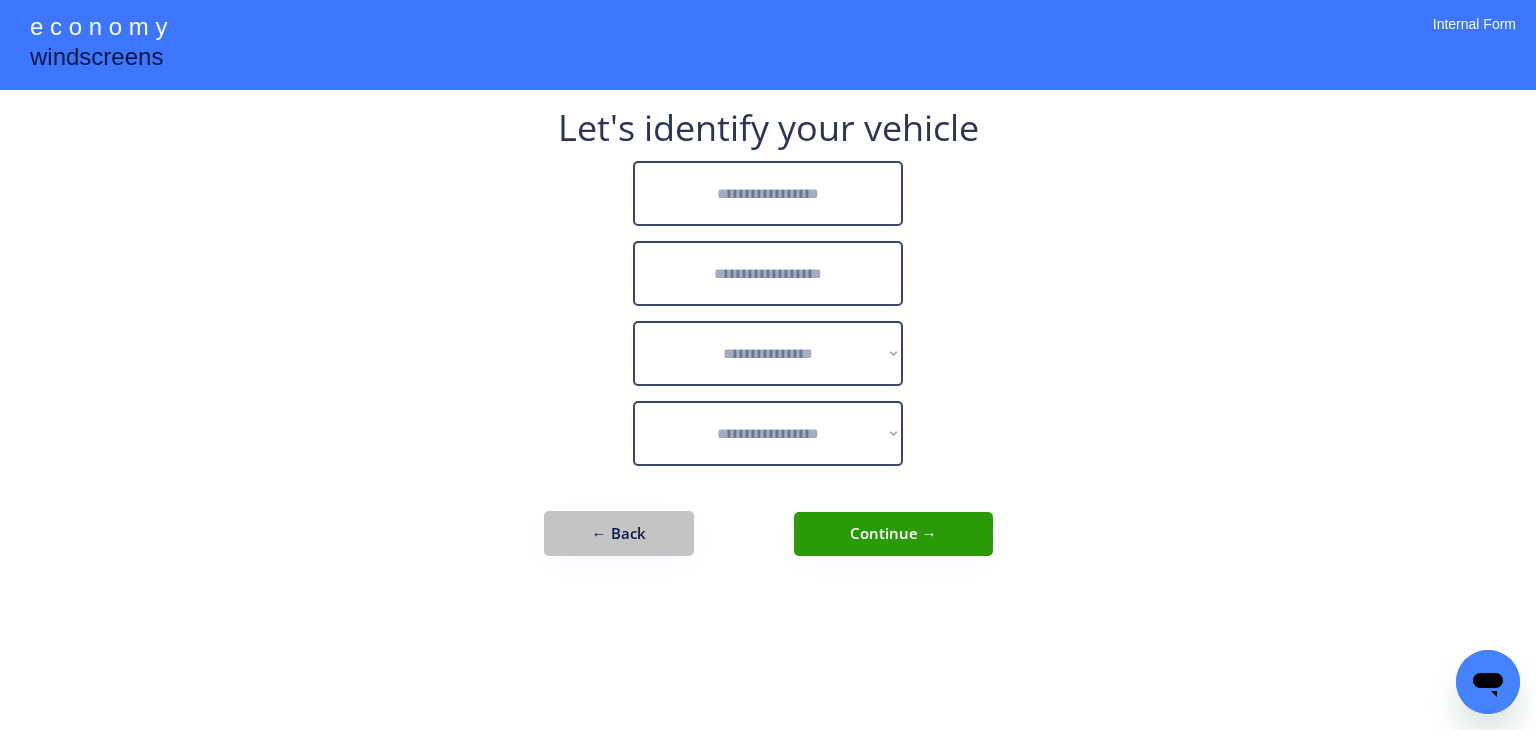 click on "**********" at bounding box center (768, 343) 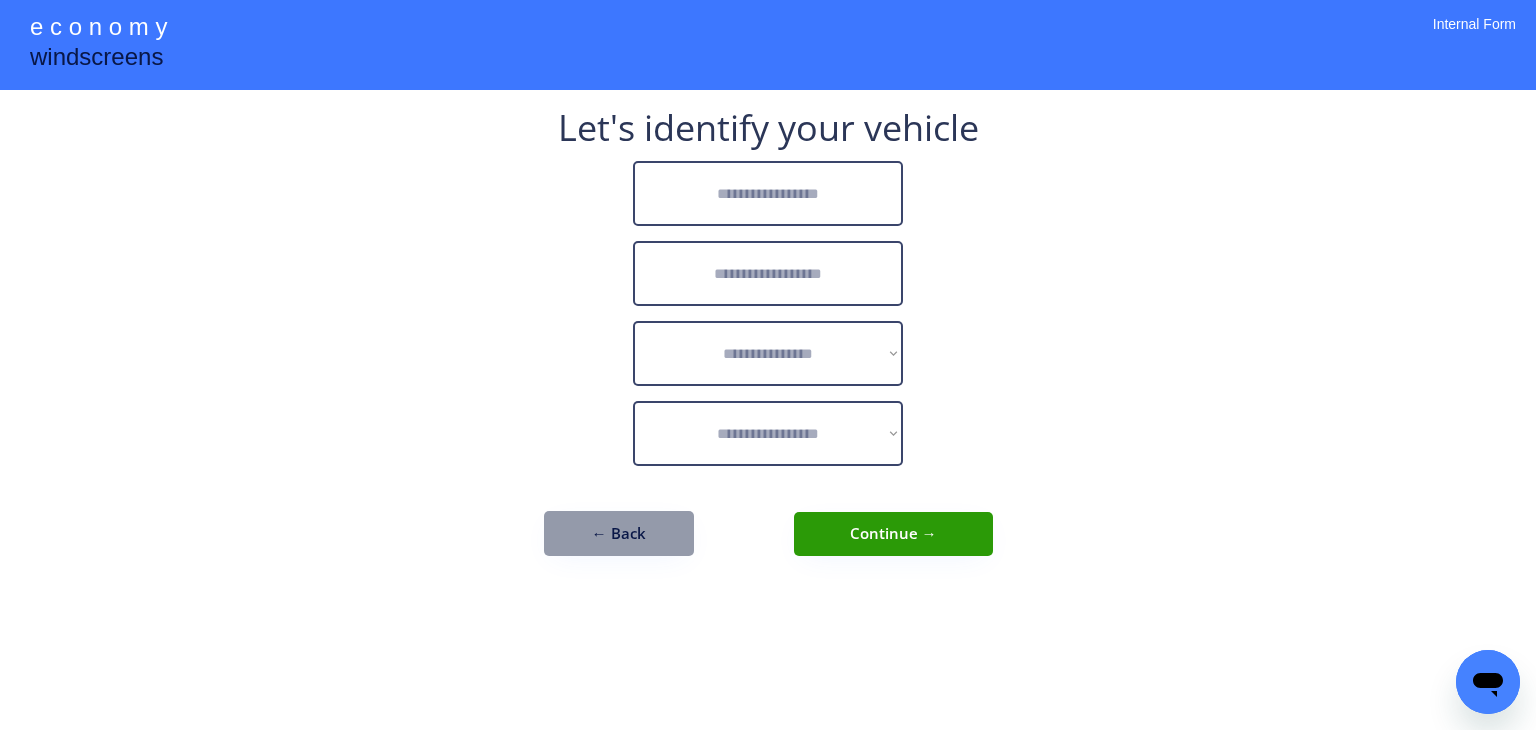 click on "←   Back" at bounding box center (619, 533) 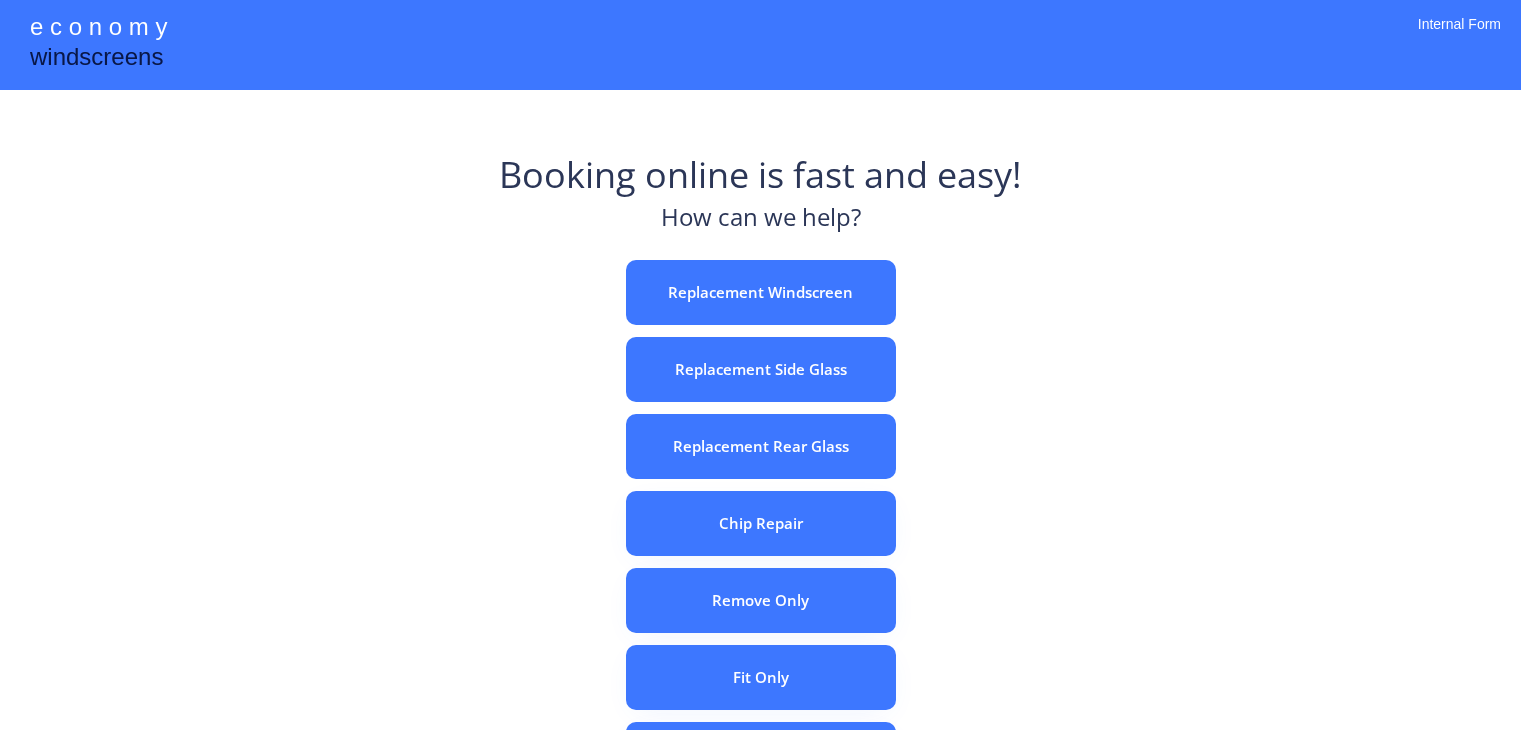 scroll, scrollTop: 0, scrollLeft: 0, axis: both 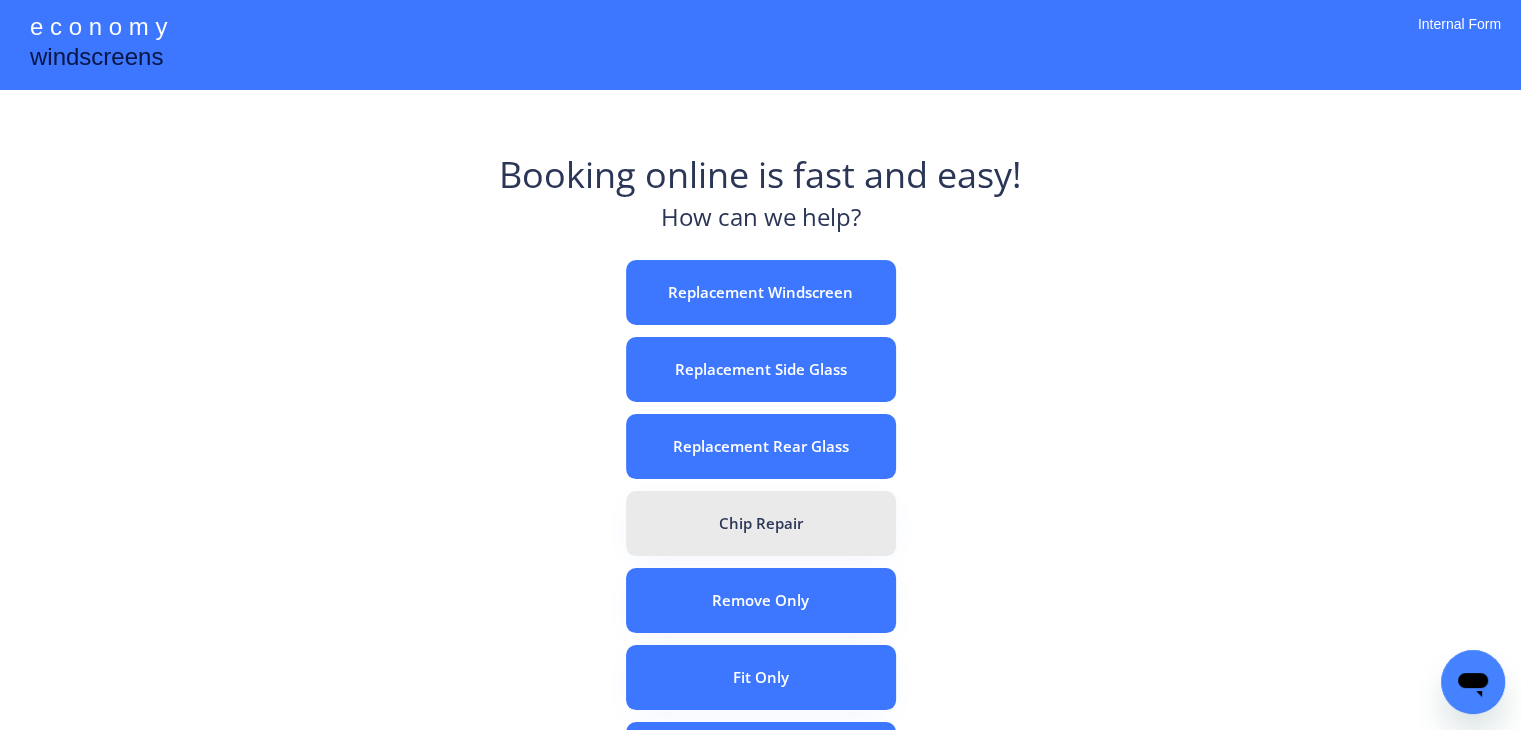 click on "Chip Repair" at bounding box center [761, 523] 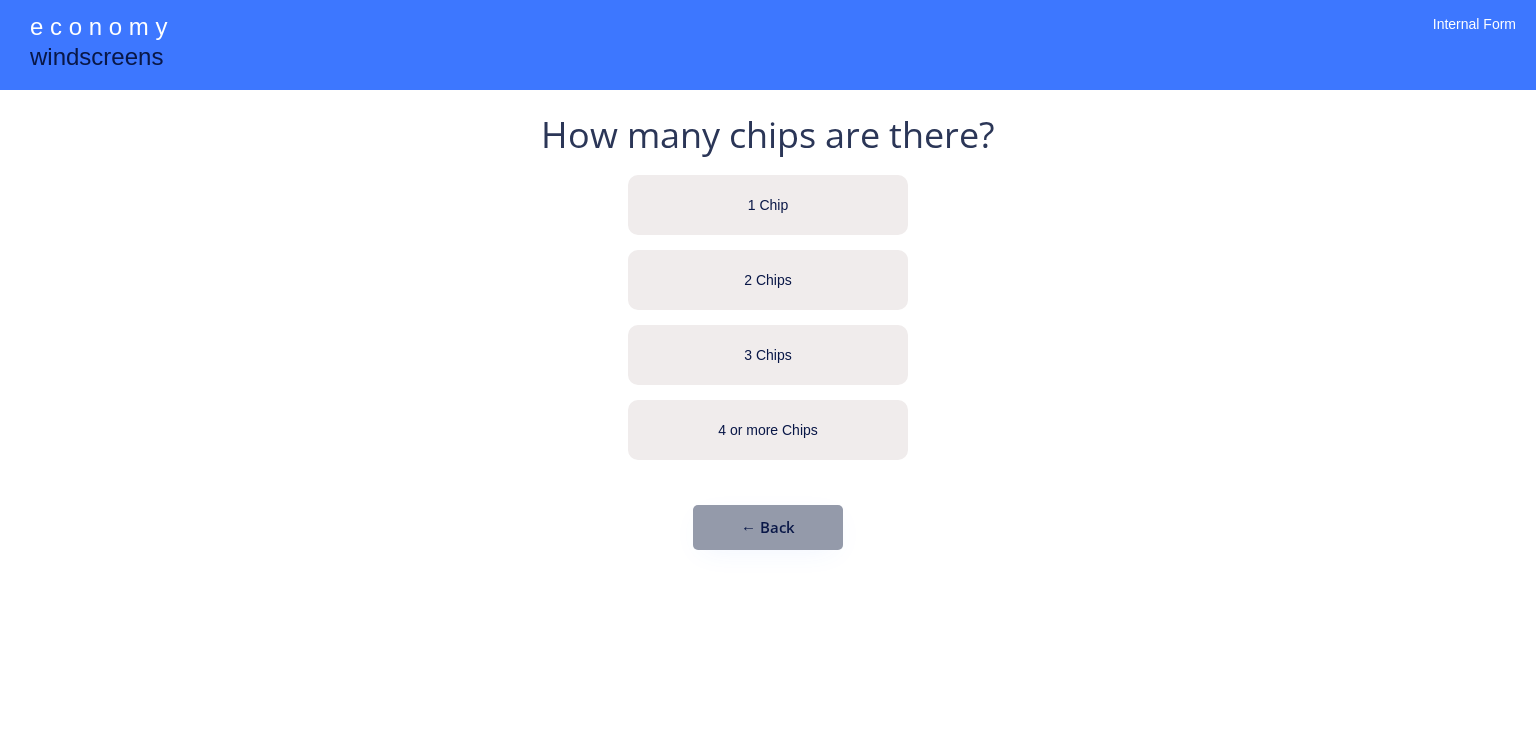 scroll, scrollTop: 0, scrollLeft: 0, axis: both 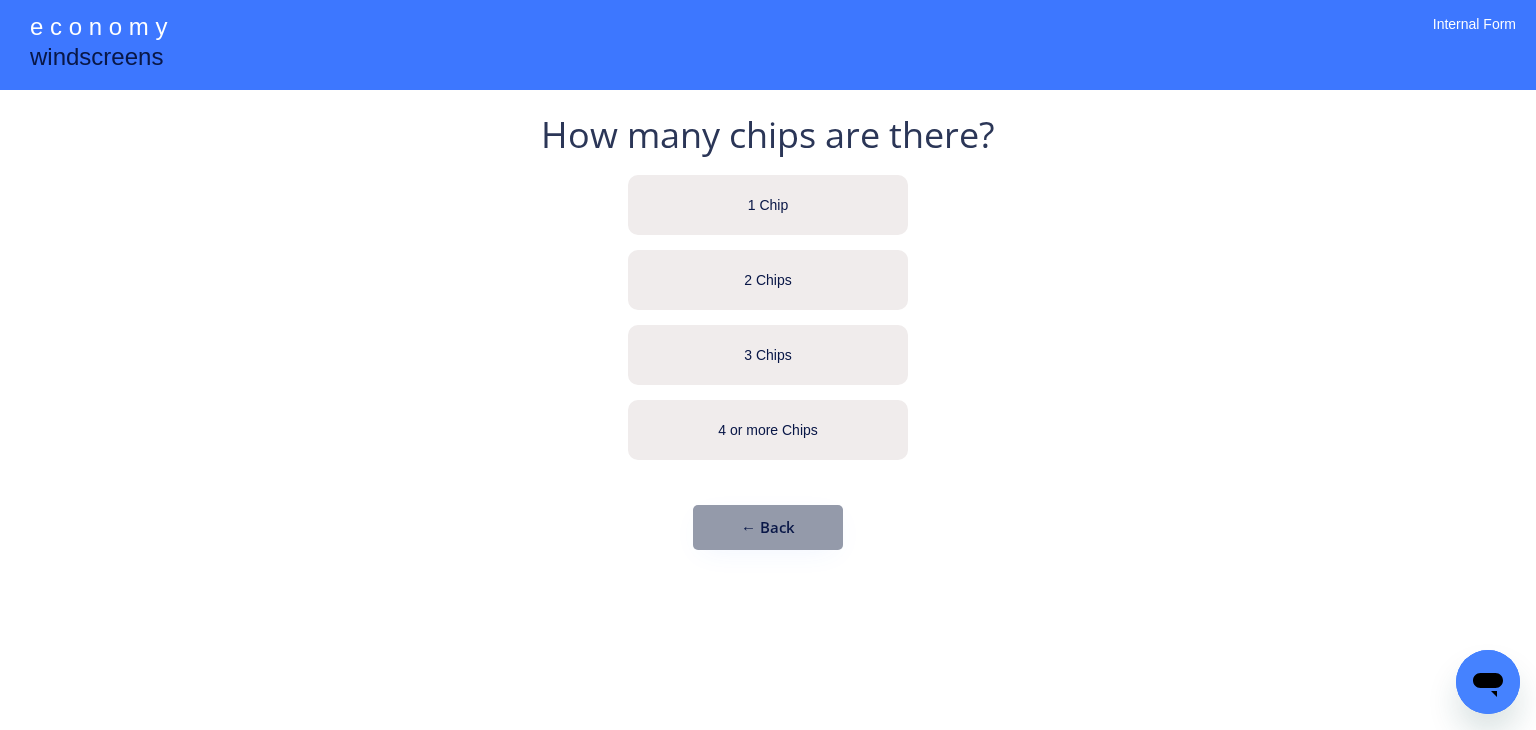 click on "1 Chip" at bounding box center [768, 205] 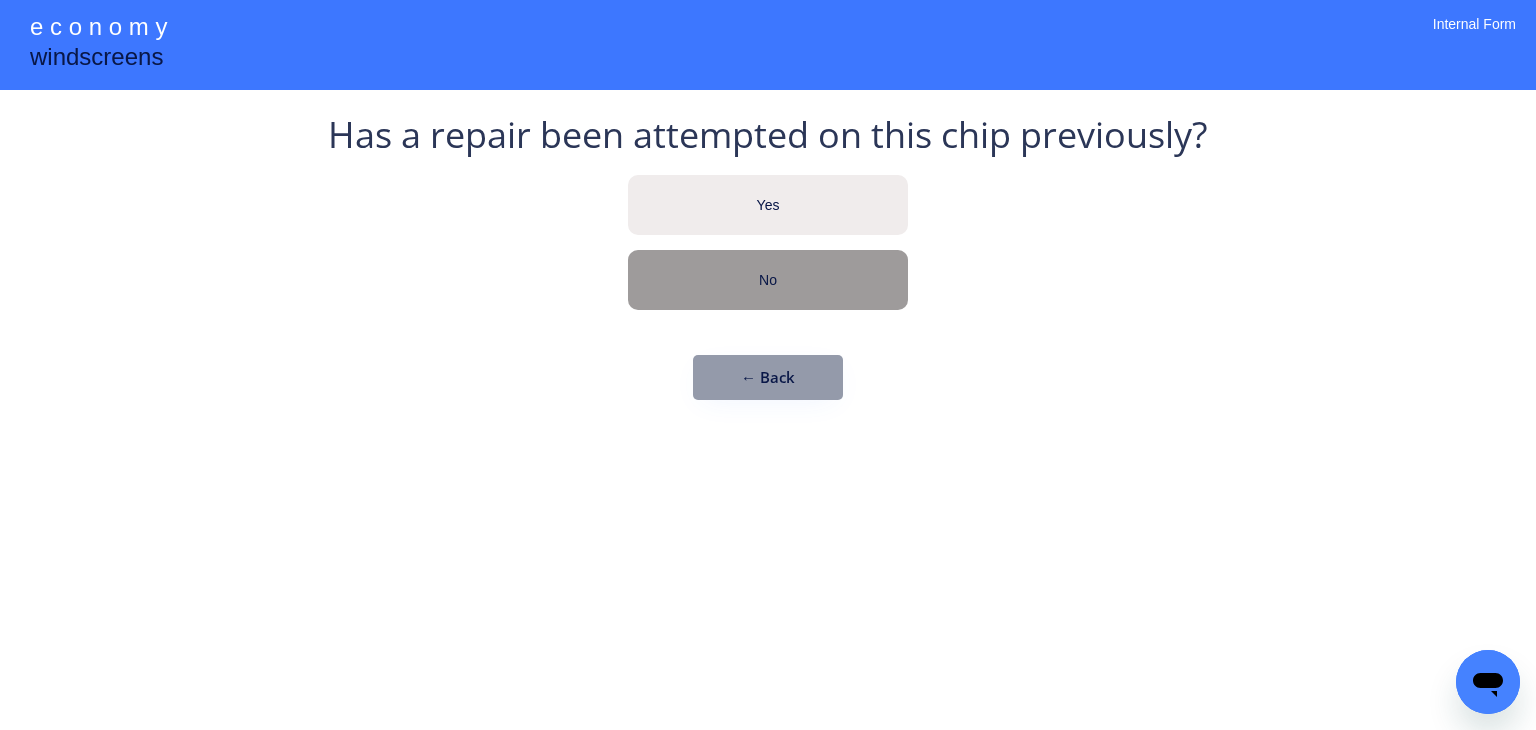 click on "No" at bounding box center [768, 280] 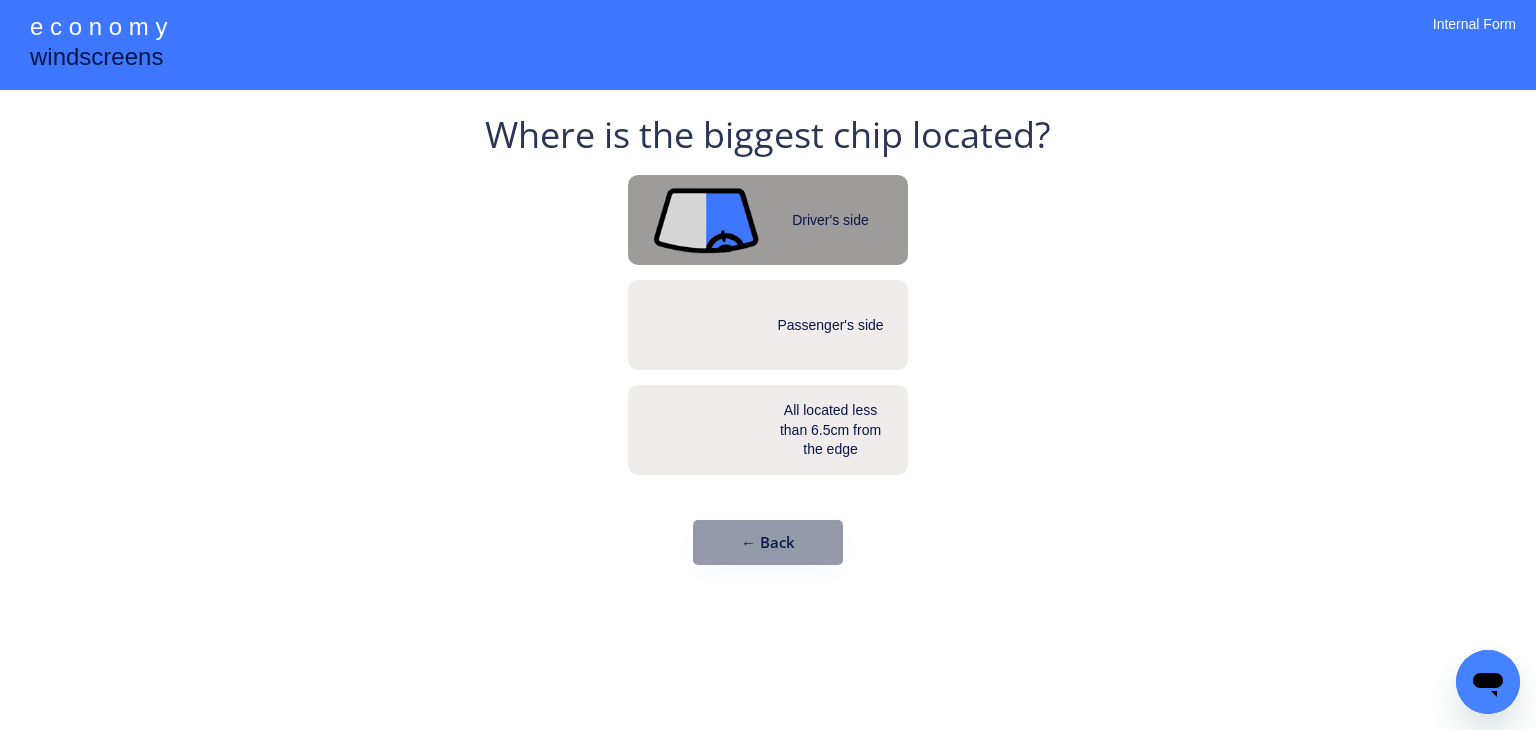 click on "Driver's side" at bounding box center (831, 221) 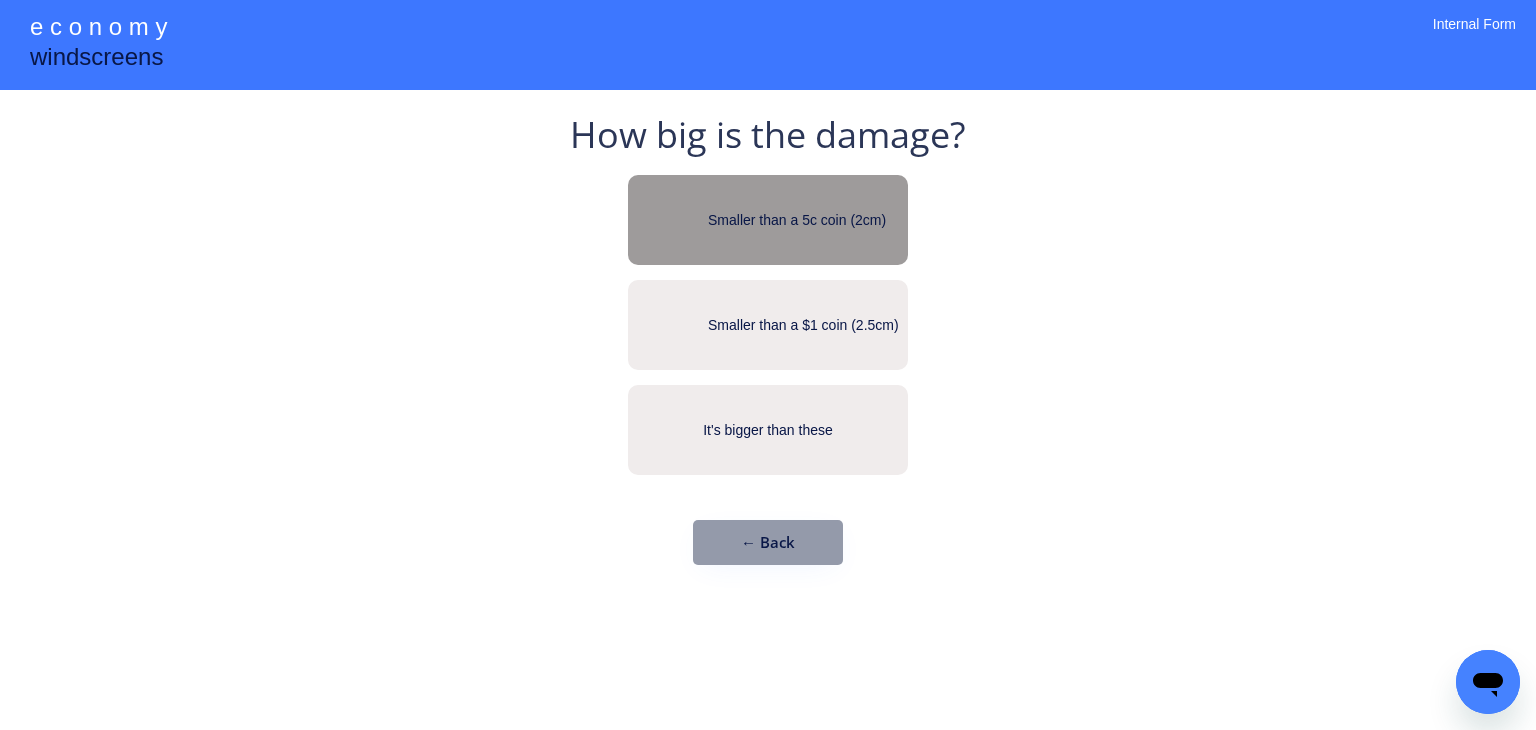 click on "Smaller than a 5c coin (2cm)" at bounding box center [768, 220] 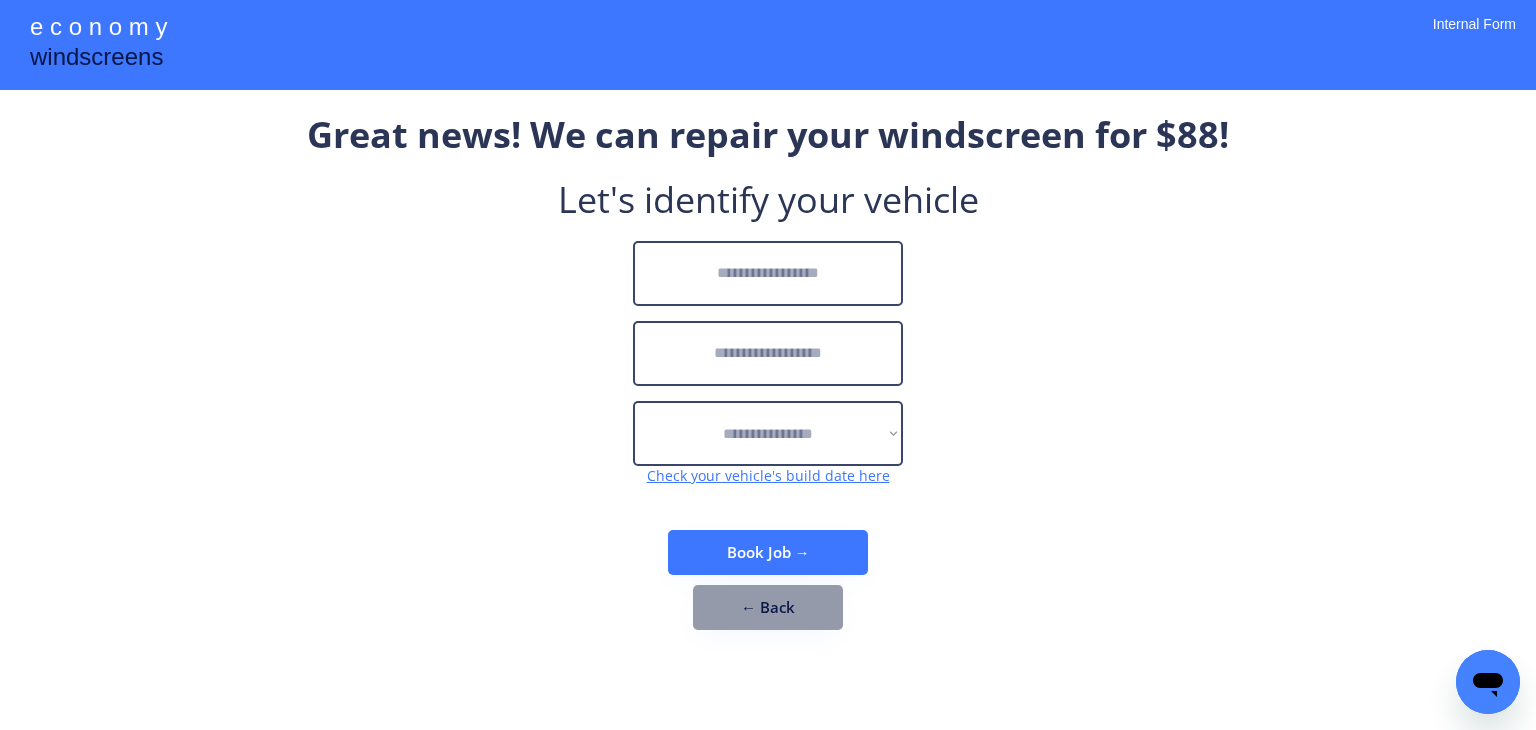 click at bounding box center [768, 273] 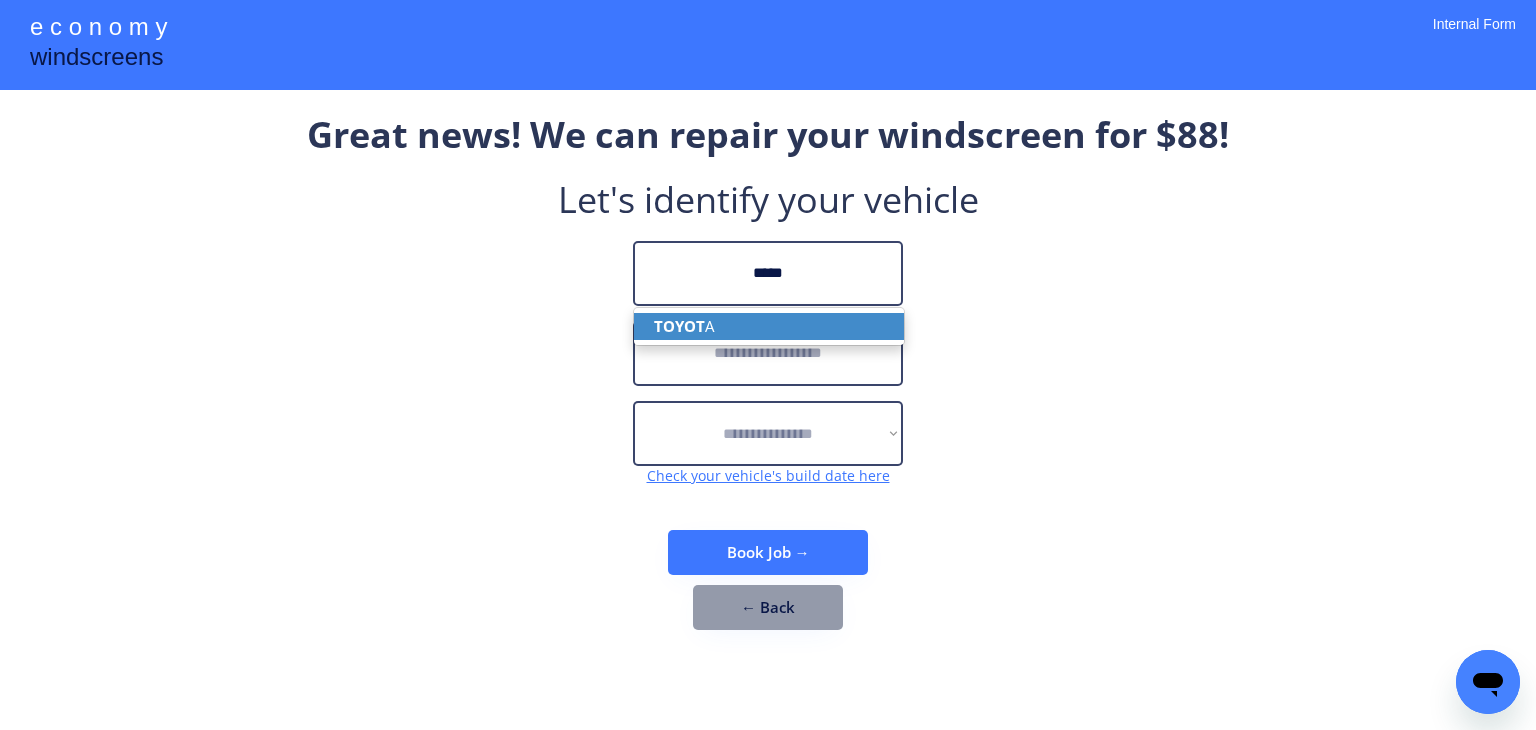 click on "TOYOT A" at bounding box center (769, 326) 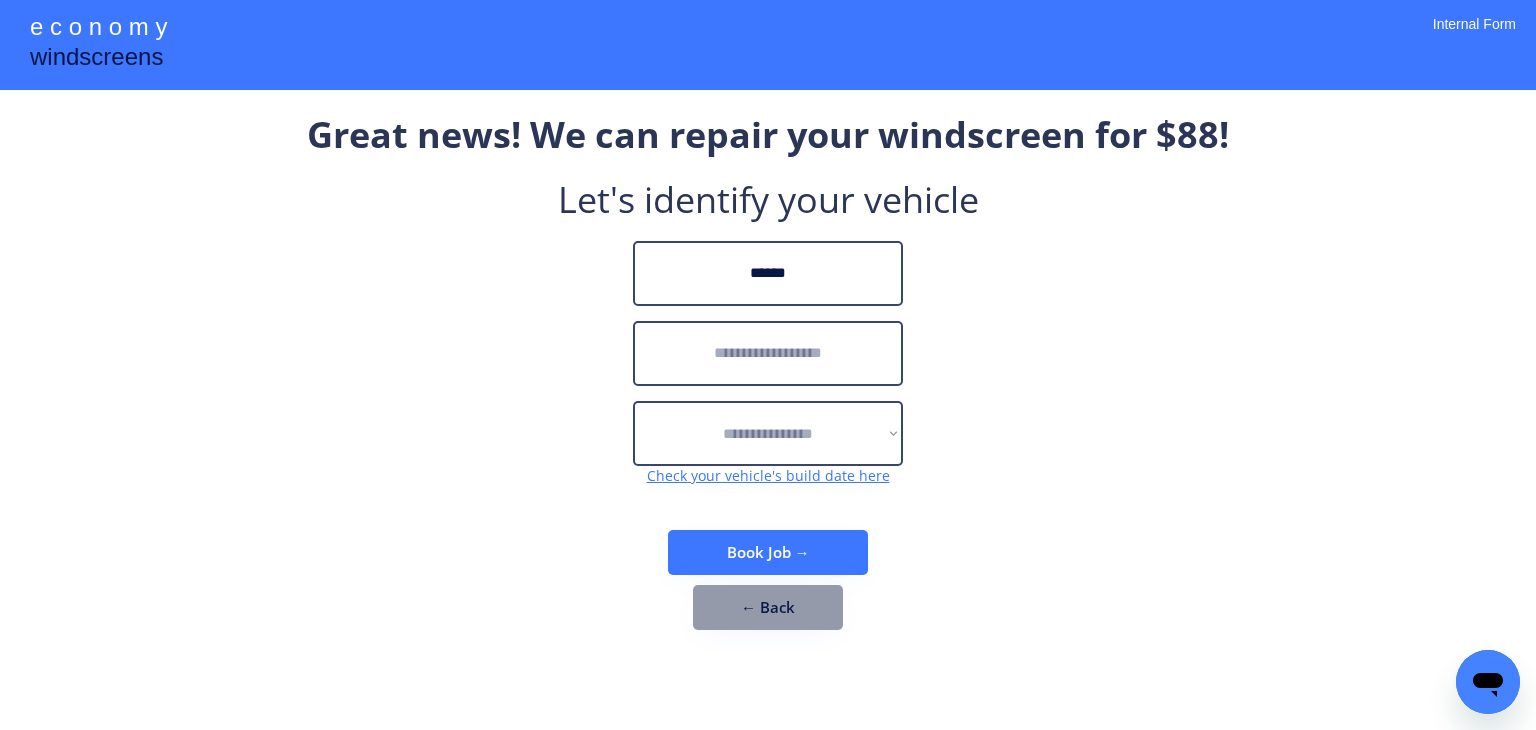 type on "******" 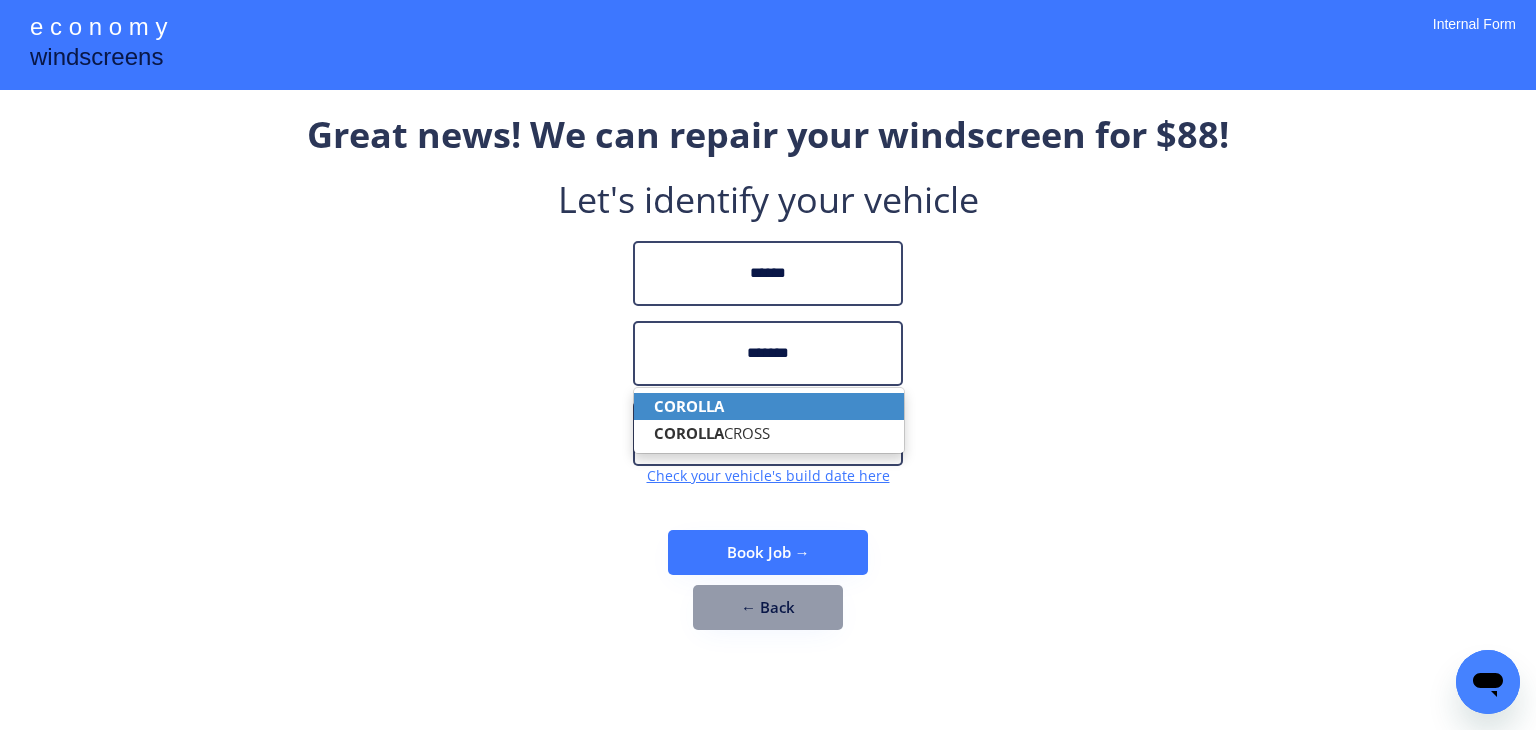 click on "COROLLA" at bounding box center (769, 406) 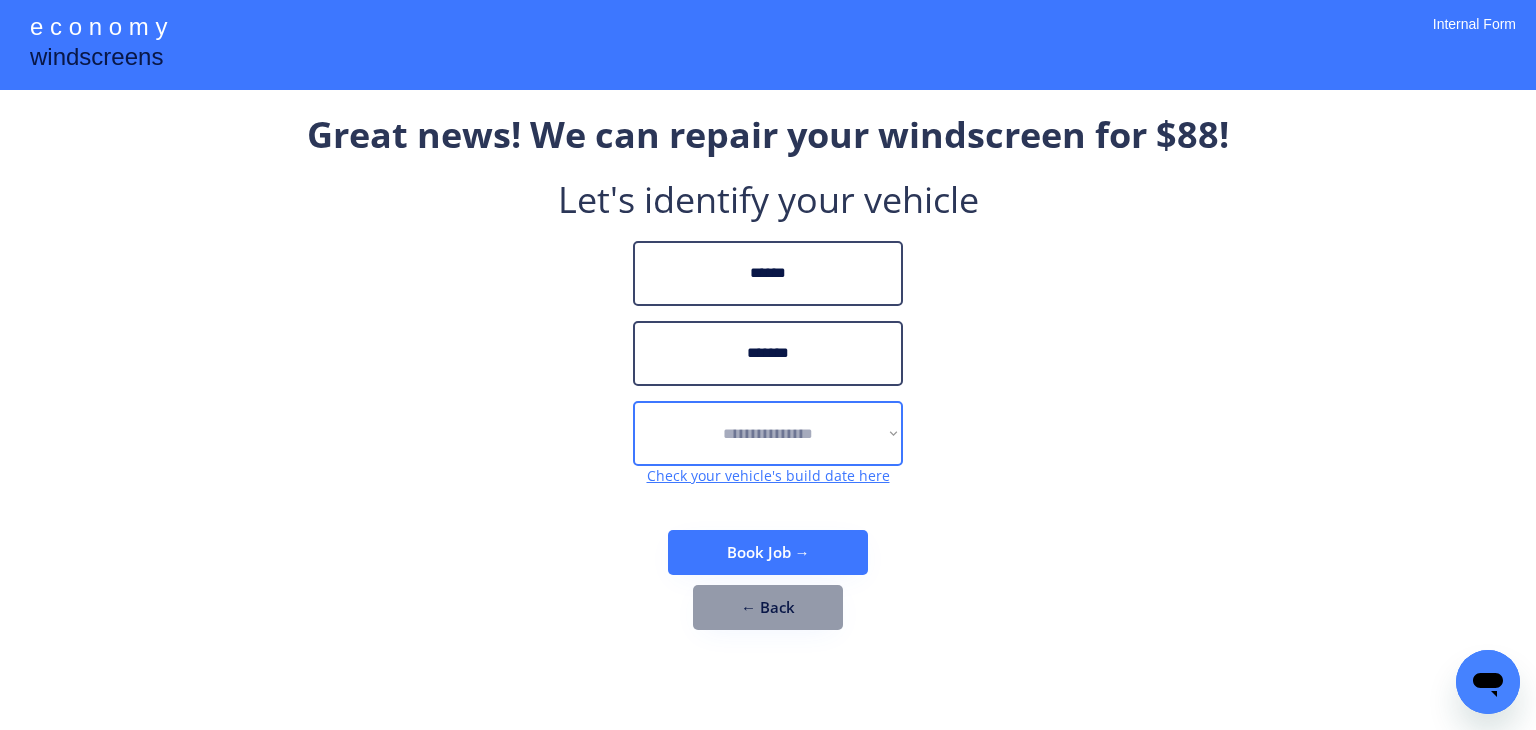 type on "*******" 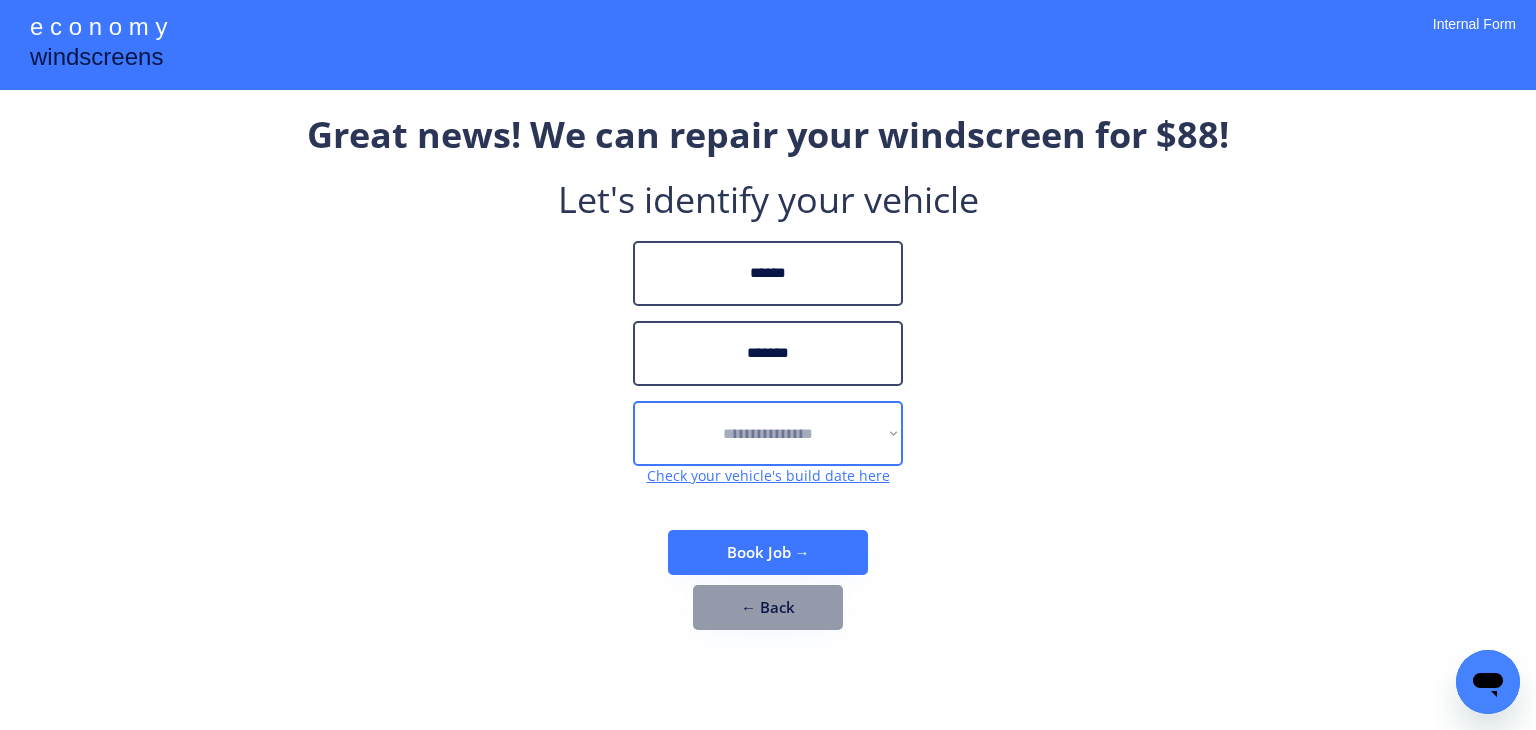 click on "**********" at bounding box center (768, 433) 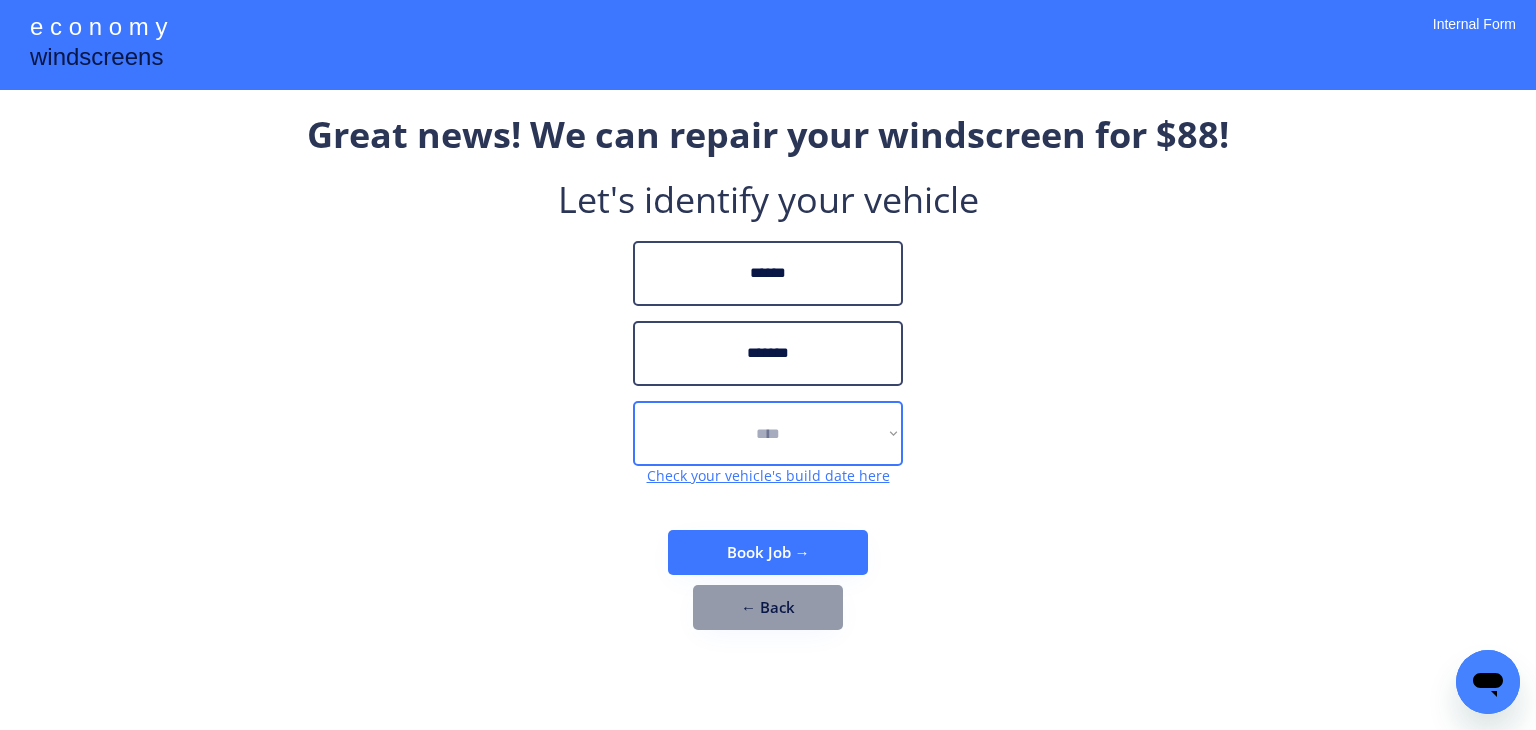 click on "**********" at bounding box center [768, 433] 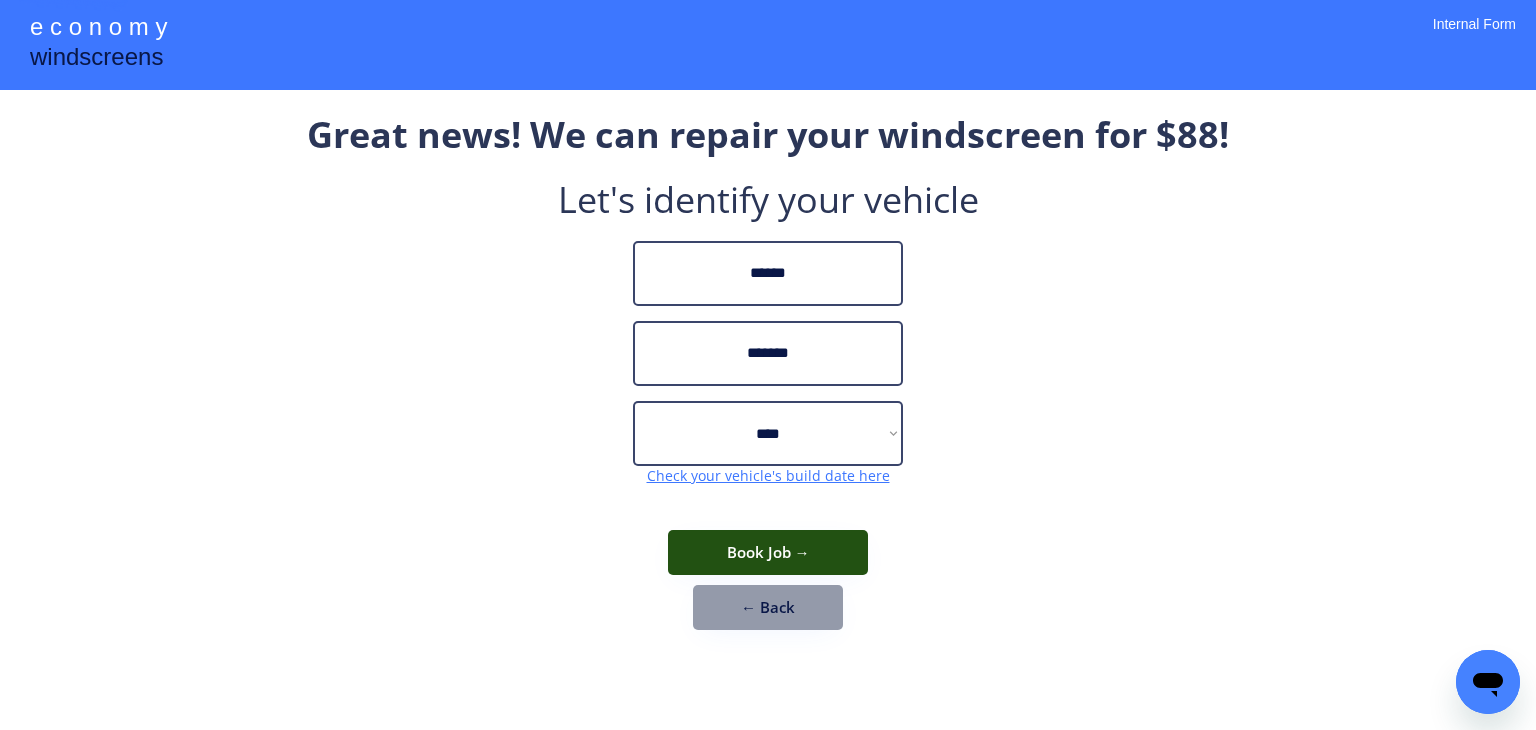 click on "Book Job    →" at bounding box center [768, 552] 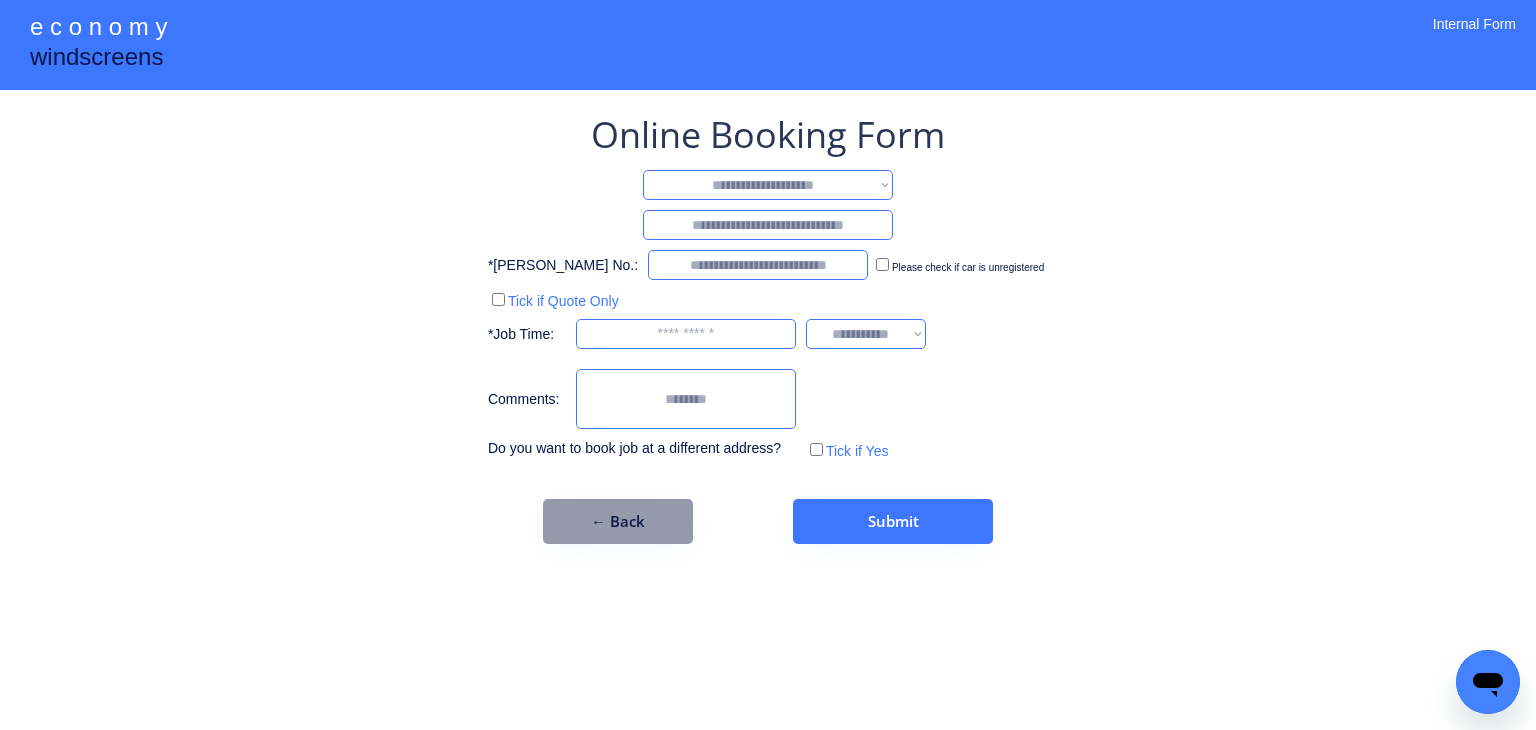 click on "**********" at bounding box center [768, 185] 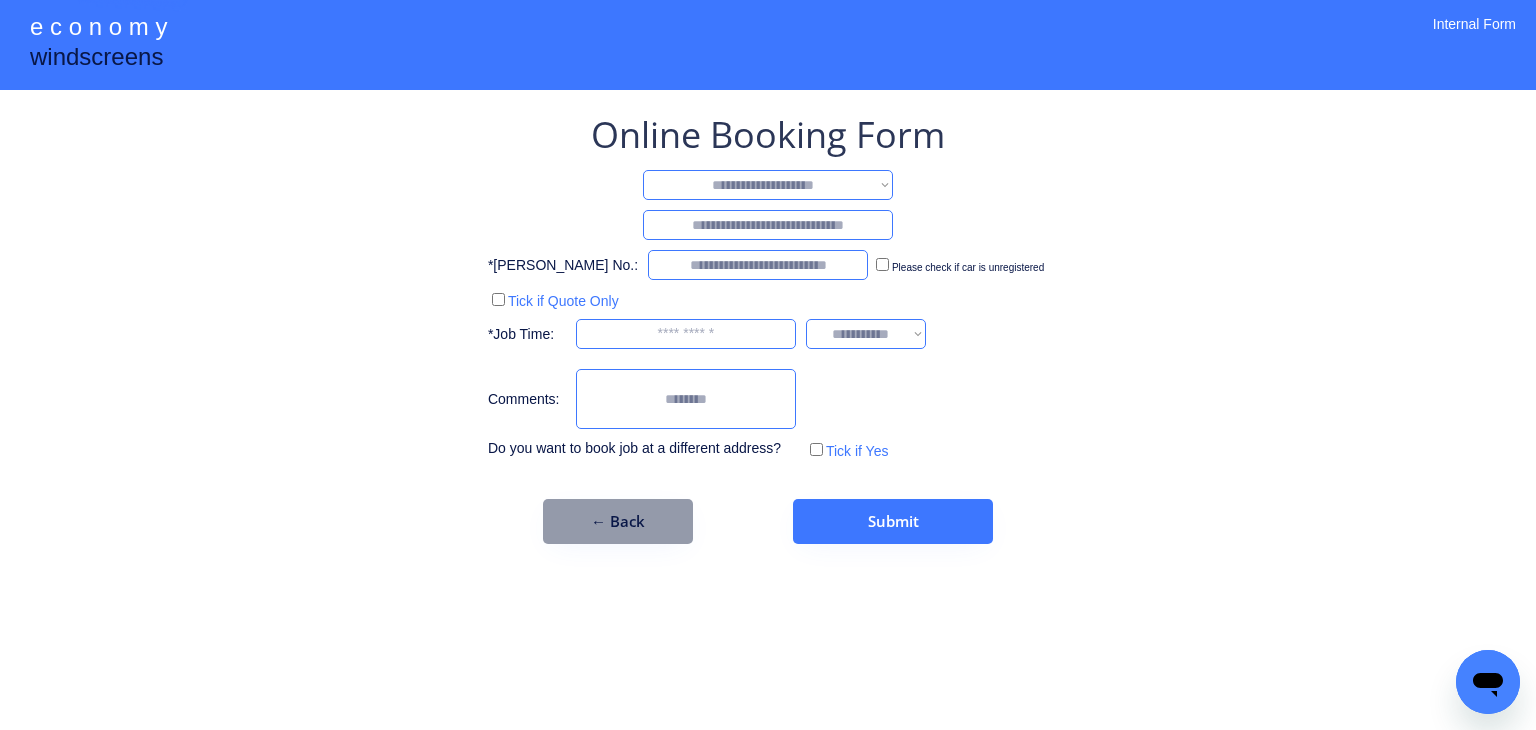 select on "*******" 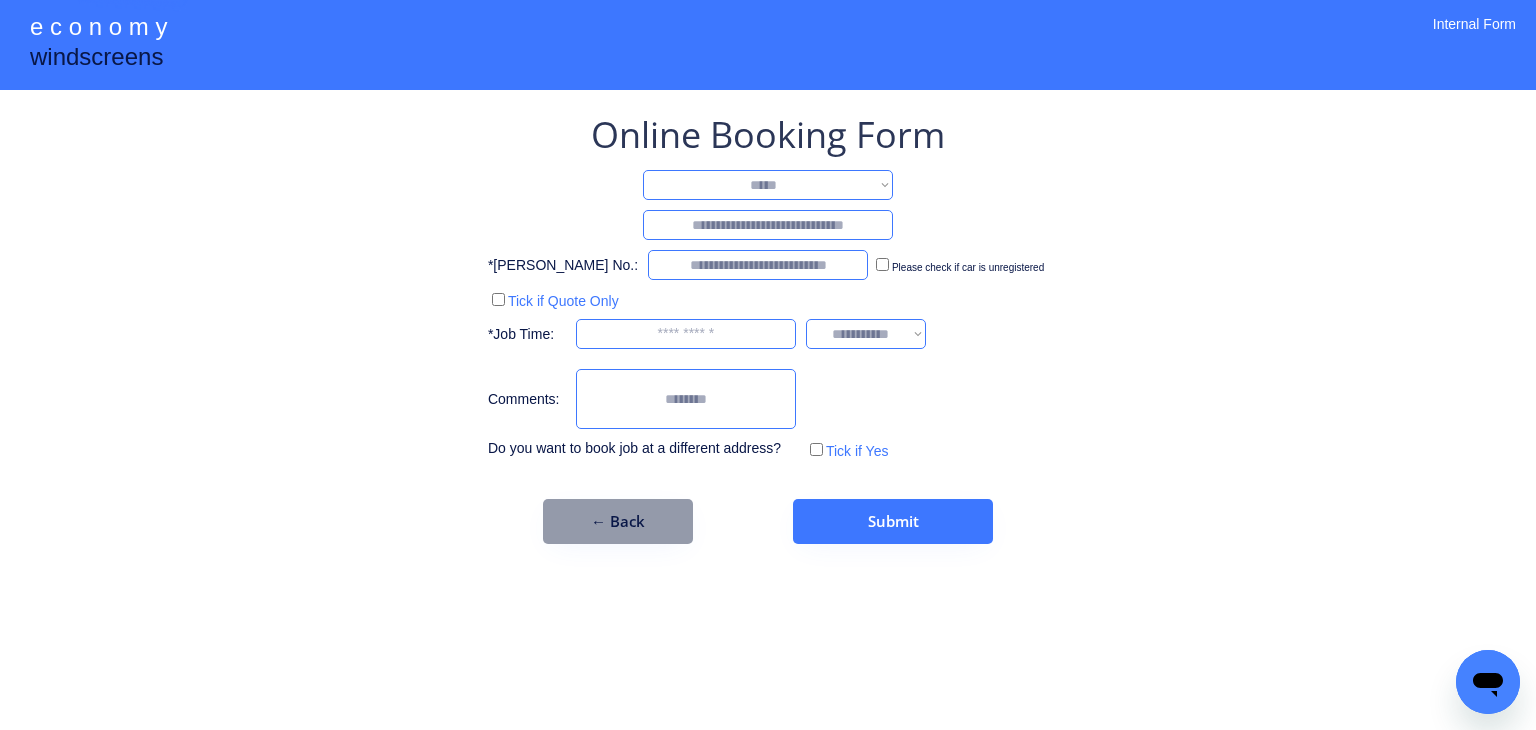 click on "**********" at bounding box center [768, 185] 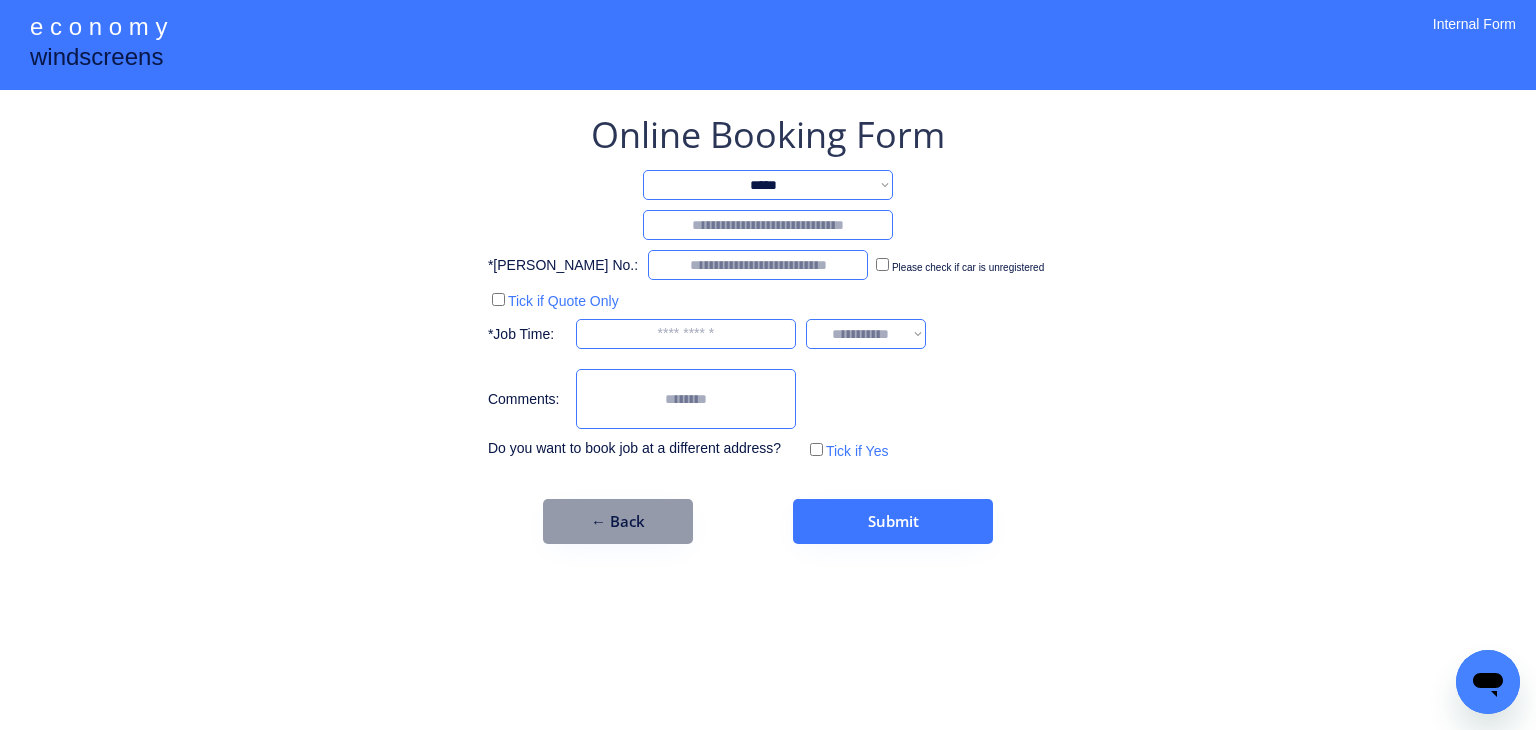 click at bounding box center [768, 225] 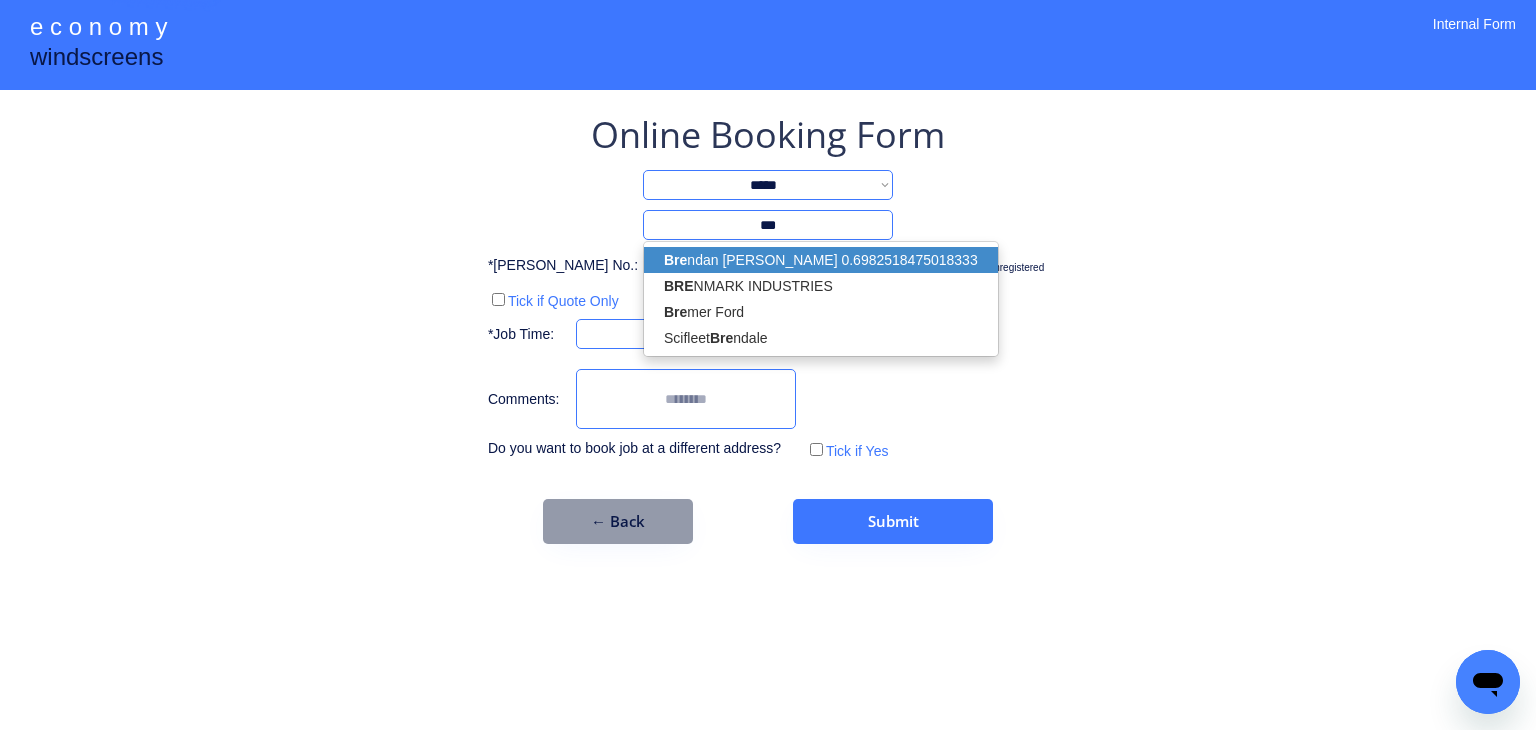 click on "Bre ndan Nugent 0.6982518475018333" at bounding box center [821, 260] 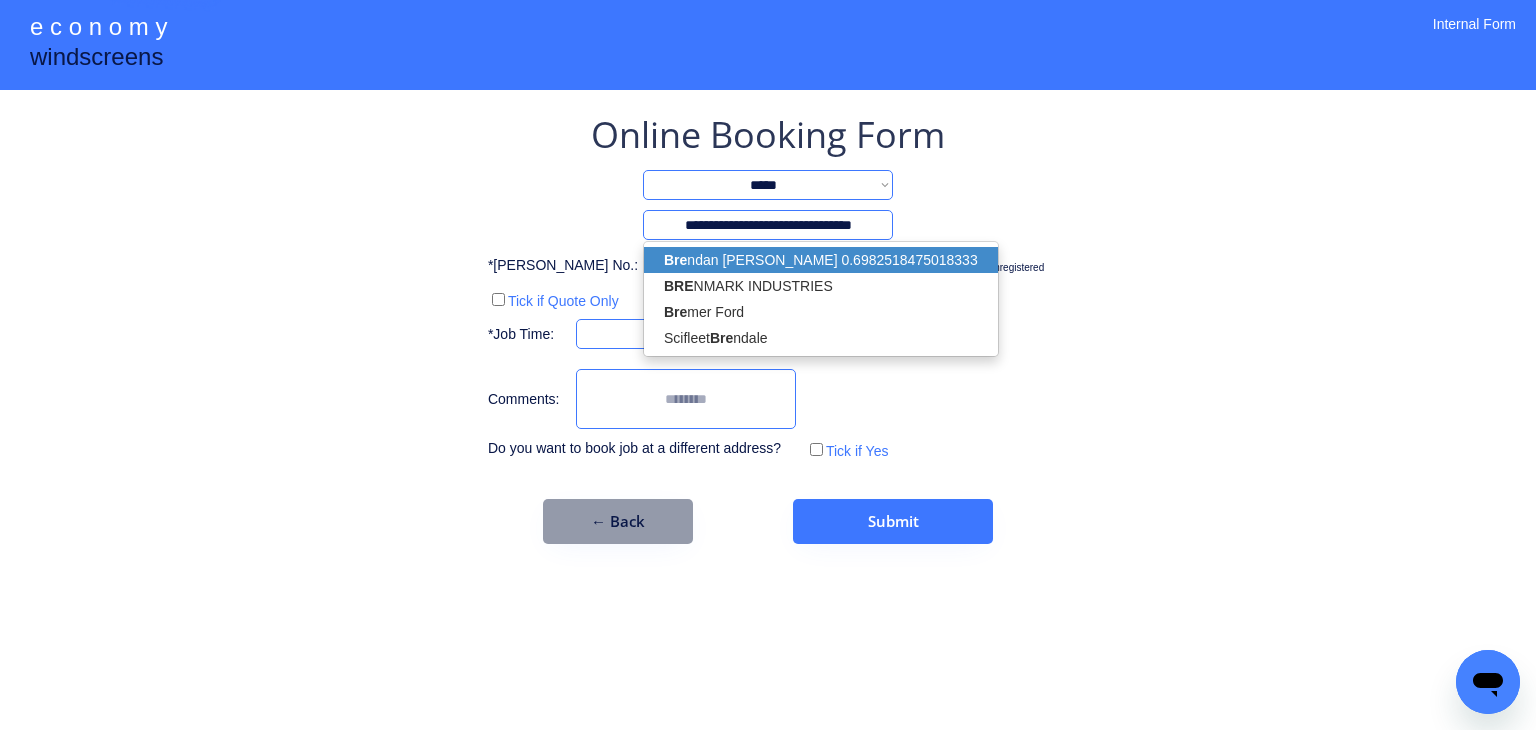 select on "*********" 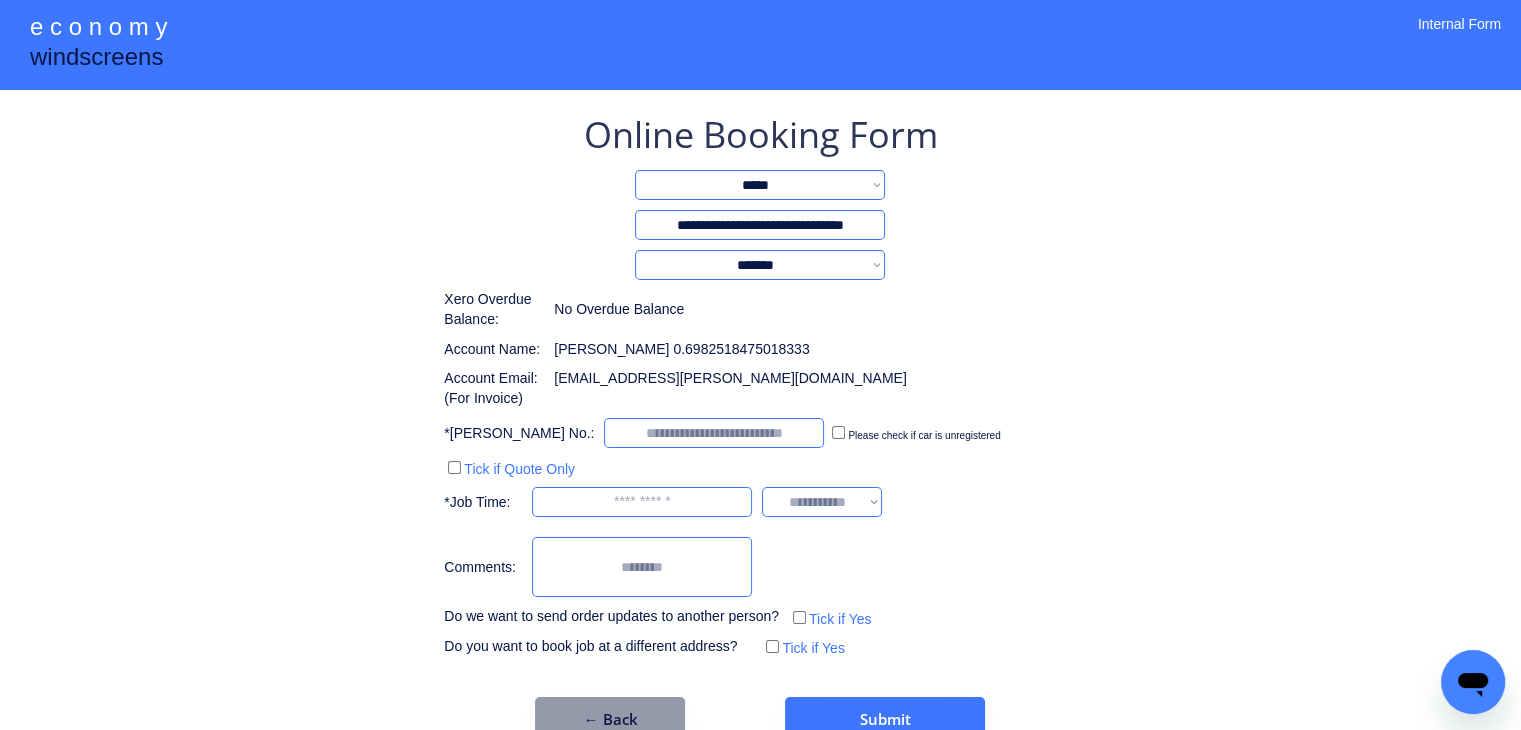 type on "**********" 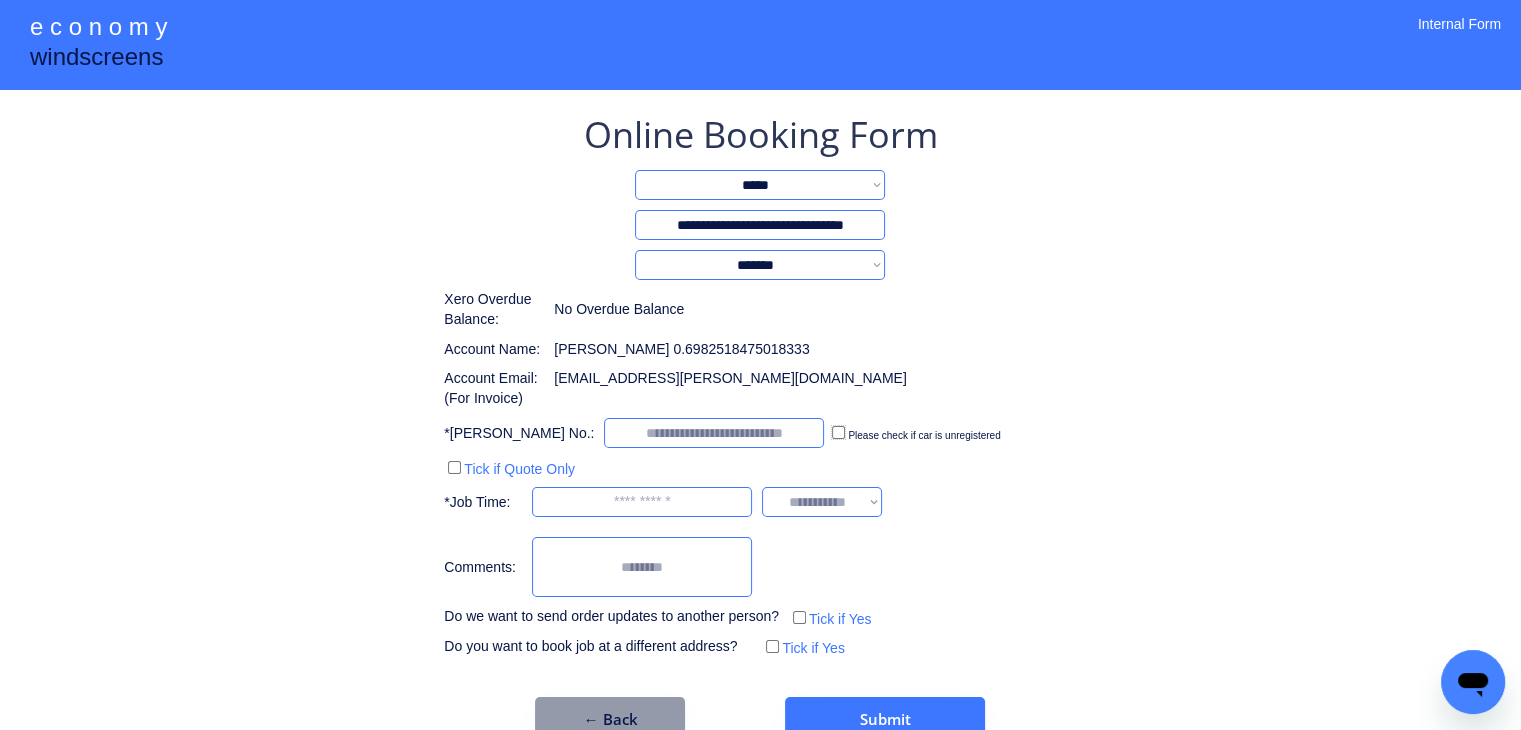 click on "Please check if car is unregistered" at bounding box center [914, 433] 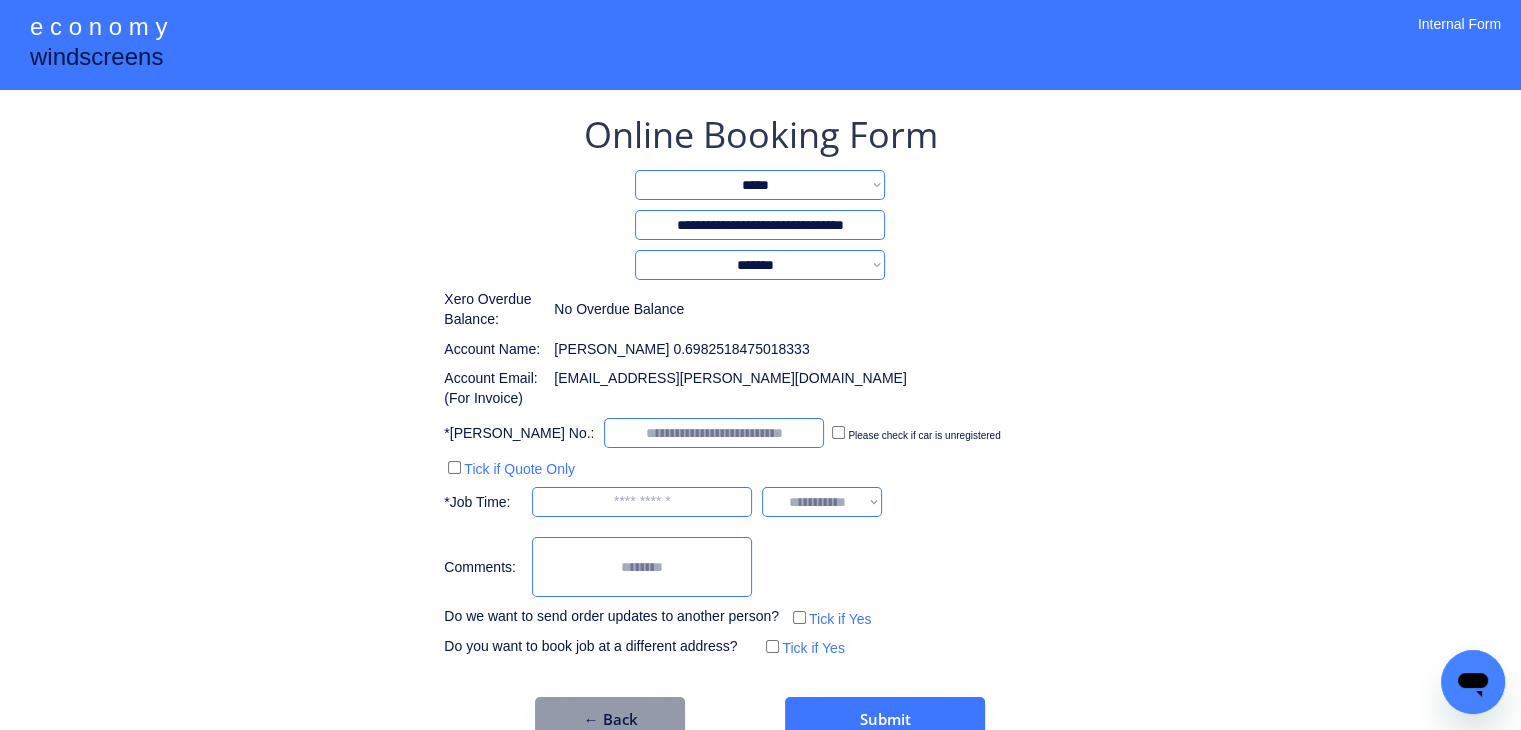 click on "*Rego No.: Please check if car is unregistered" at bounding box center [724, 433] 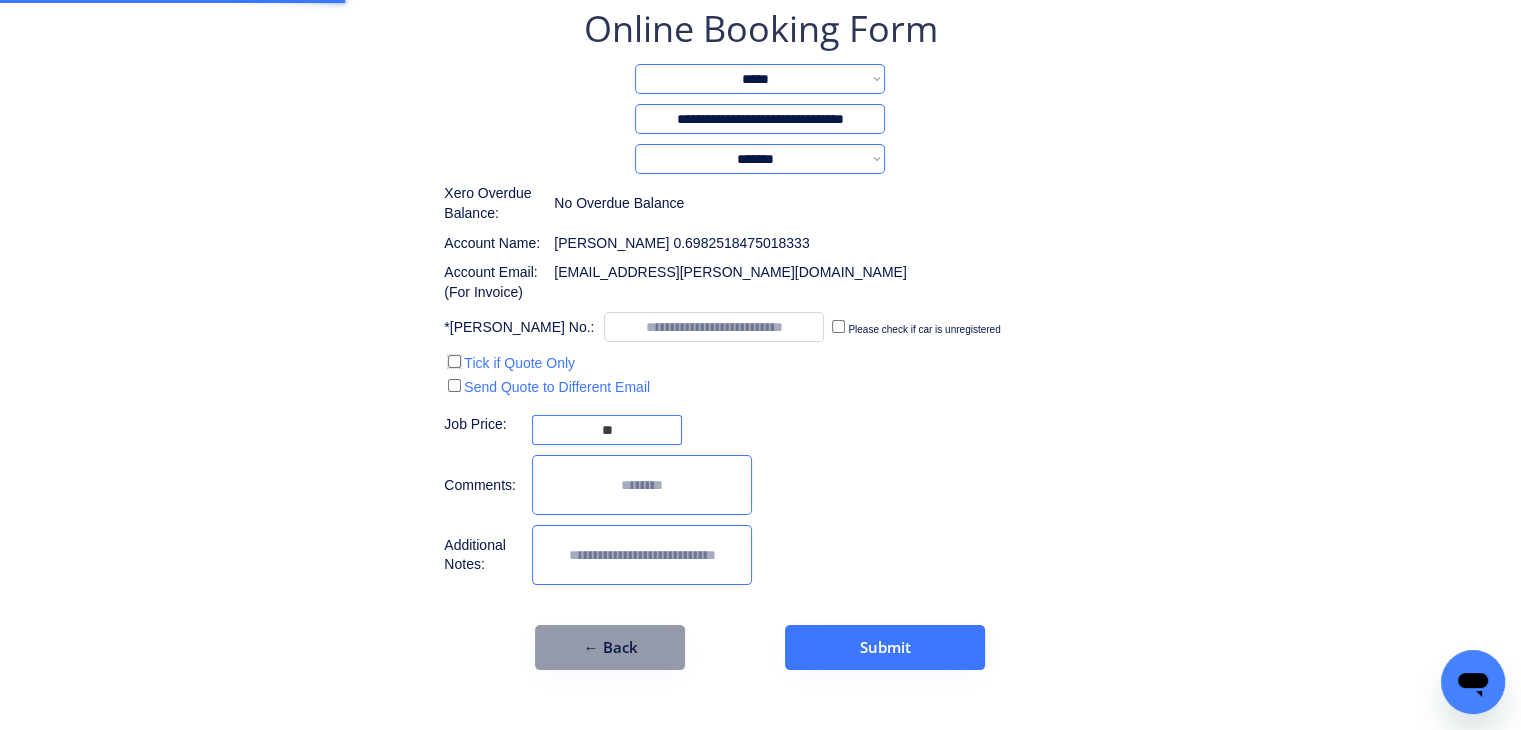 scroll, scrollTop: 107, scrollLeft: 0, axis: vertical 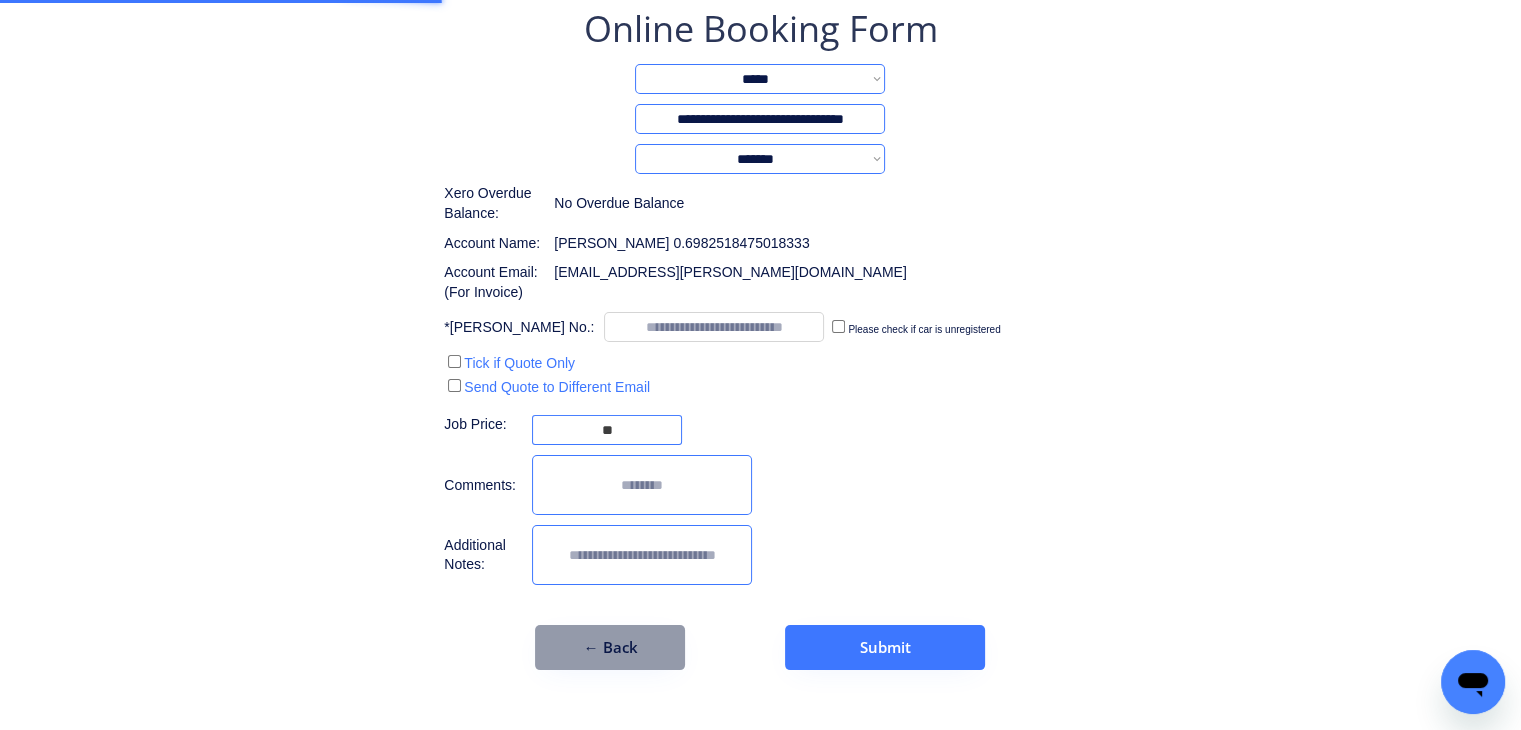 click on "**********" at bounding box center (760, 337) 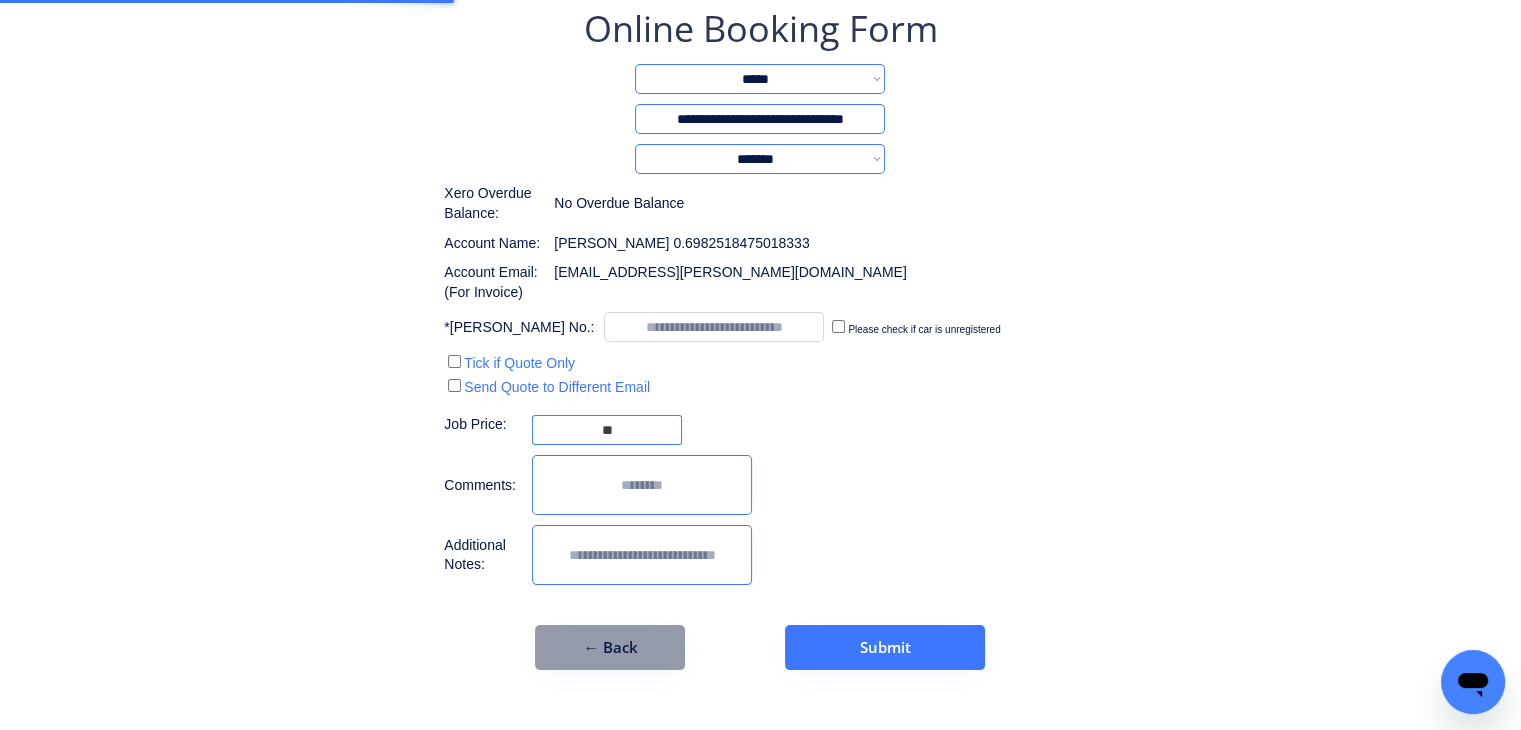 select on "********" 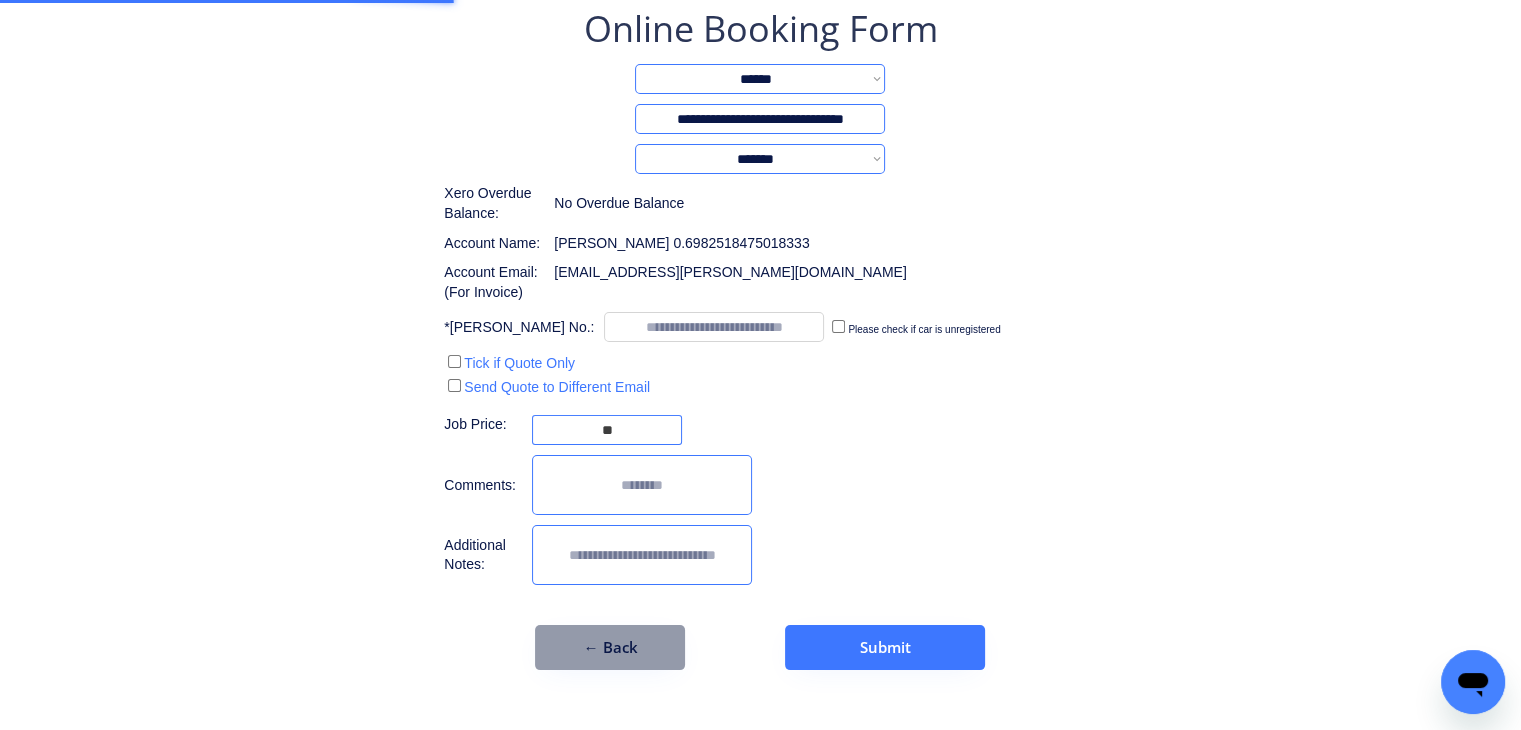 click on "**********" at bounding box center [760, 79] 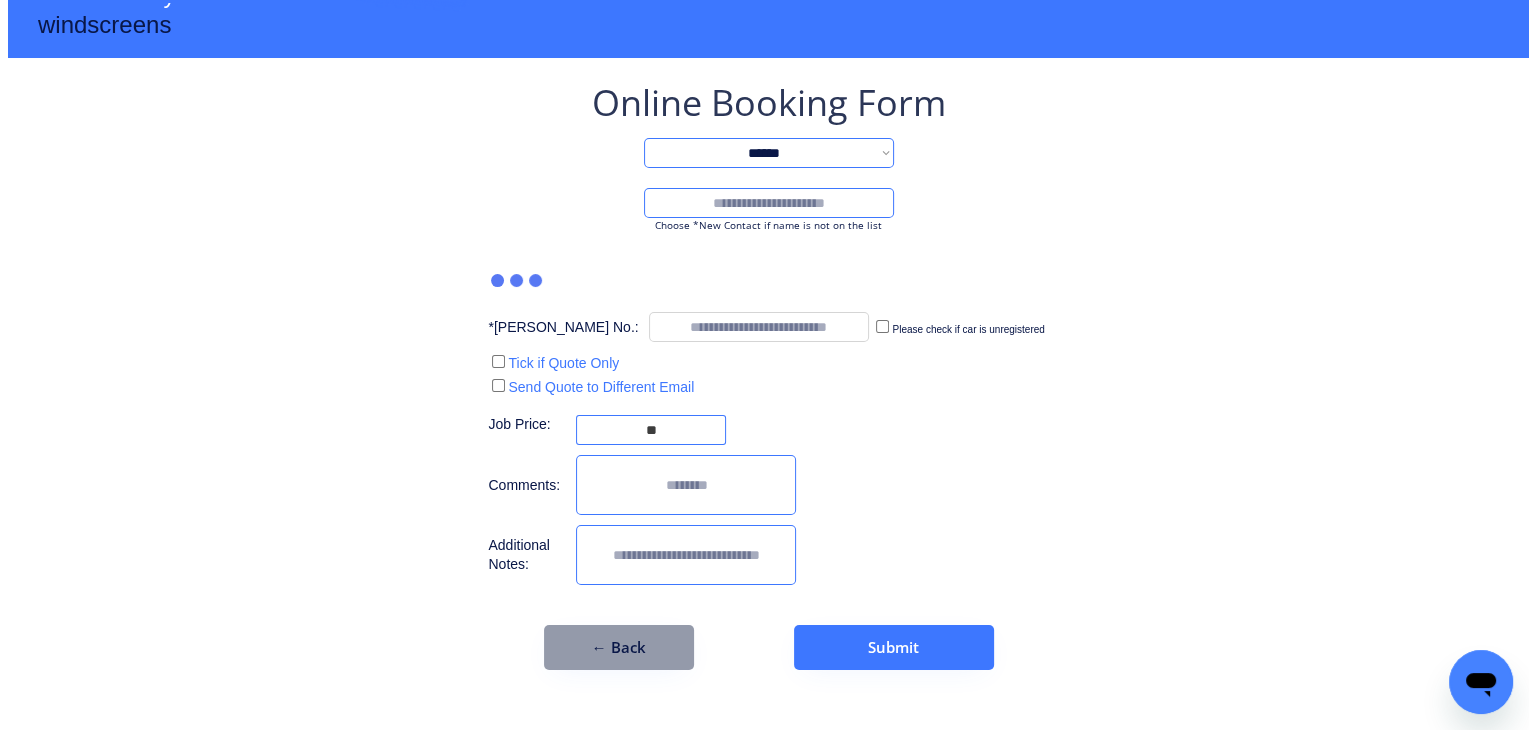scroll, scrollTop: 0, scrollLeft: 0, axis: both 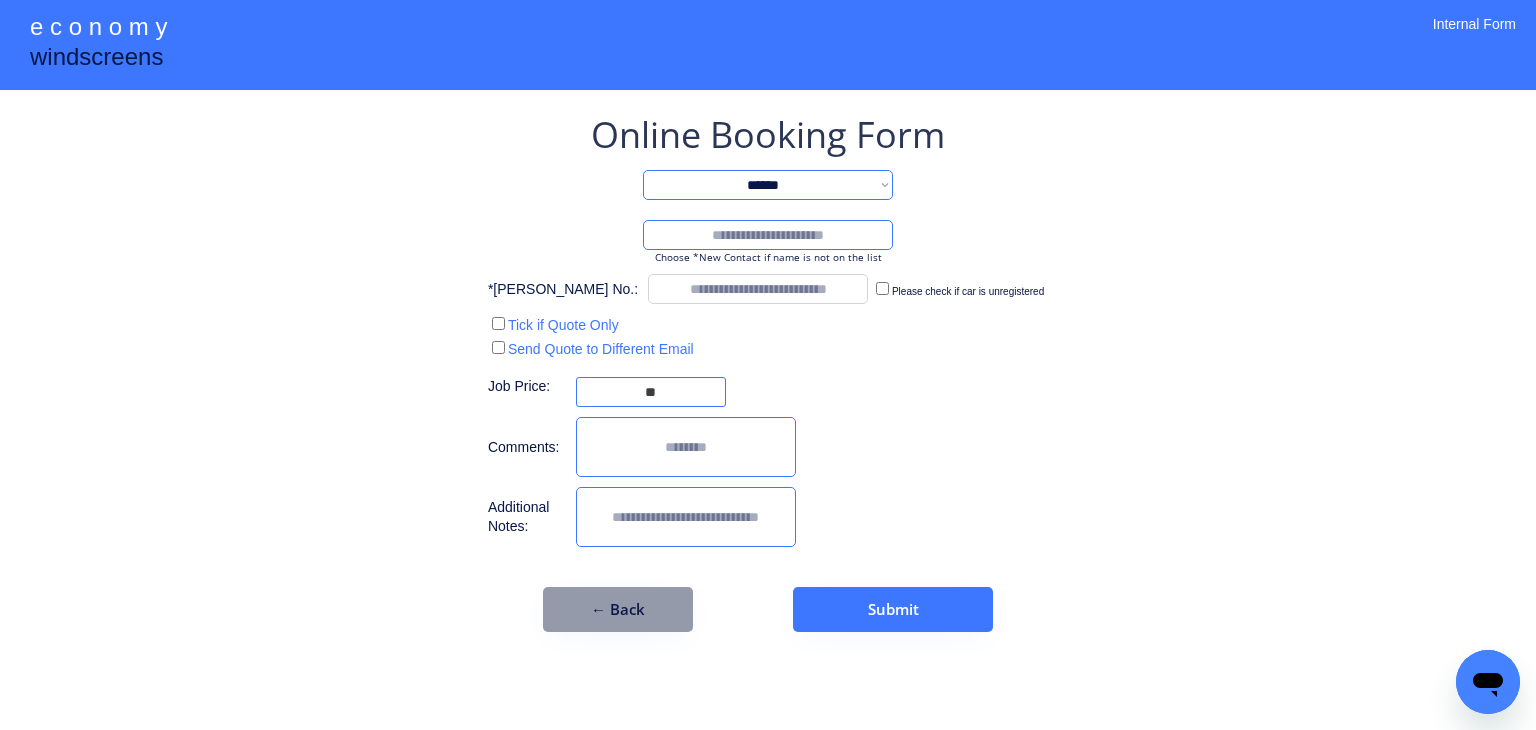 click at bounding box center (768, 235) 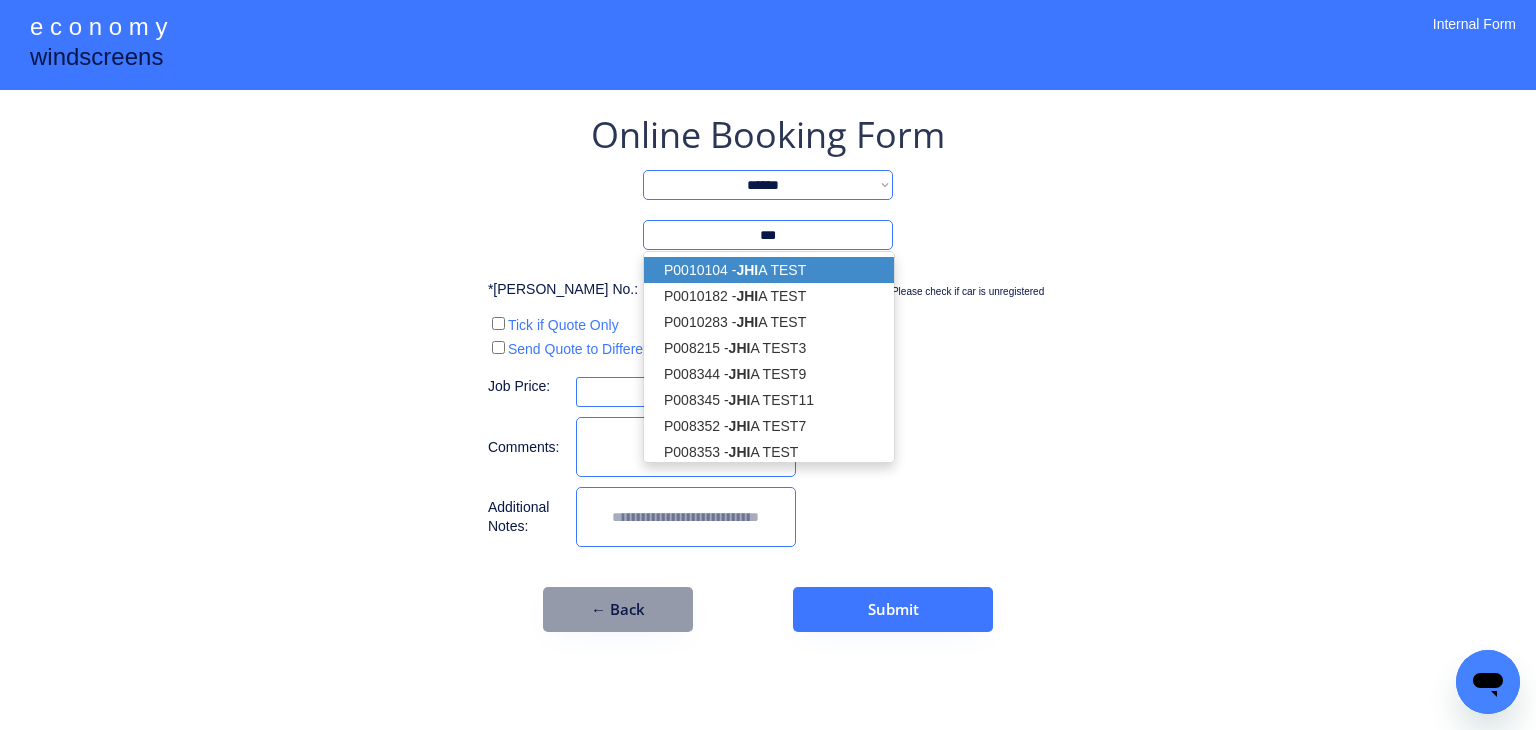 click on "P0010104 -  JHI A TEST" at bounding box center (769, 270) 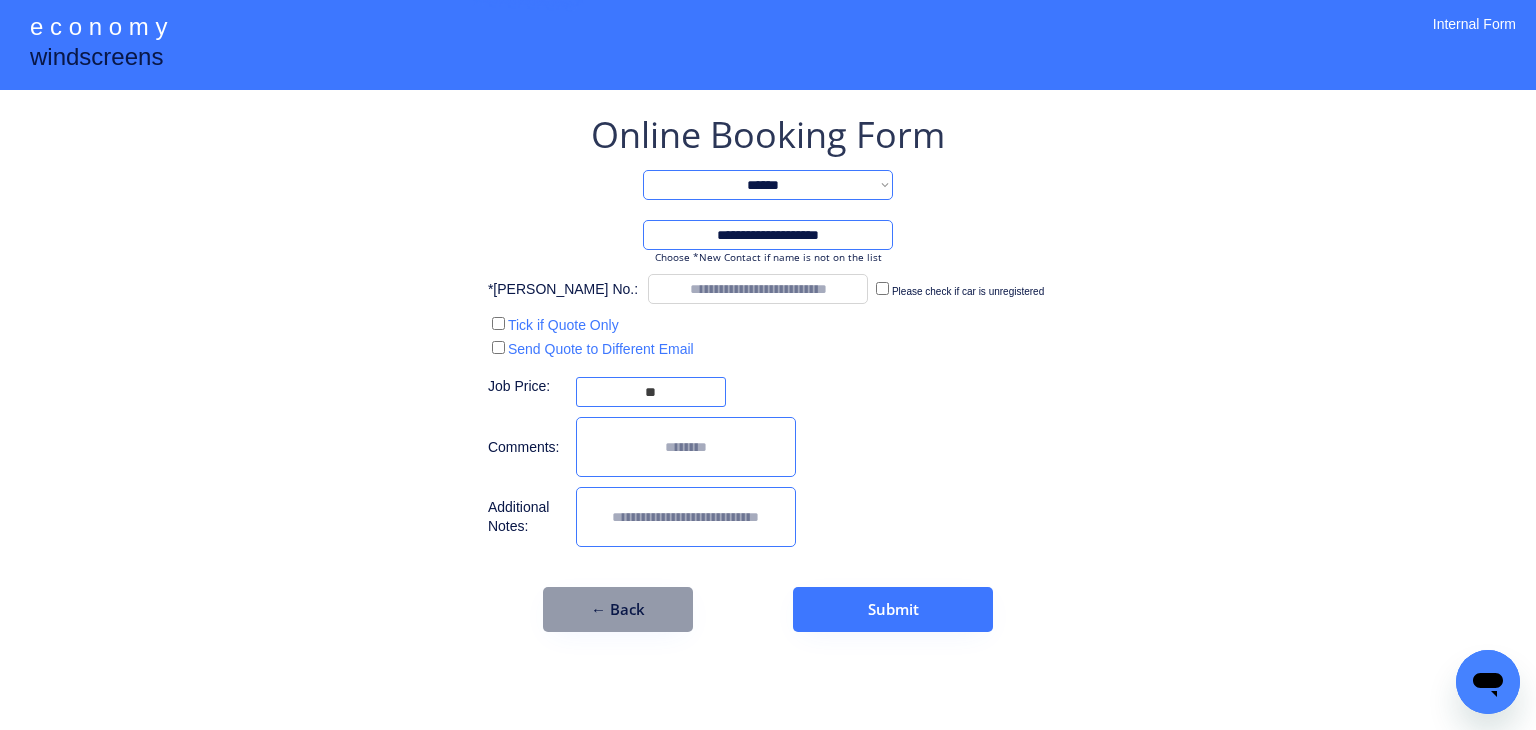 type on "**********" 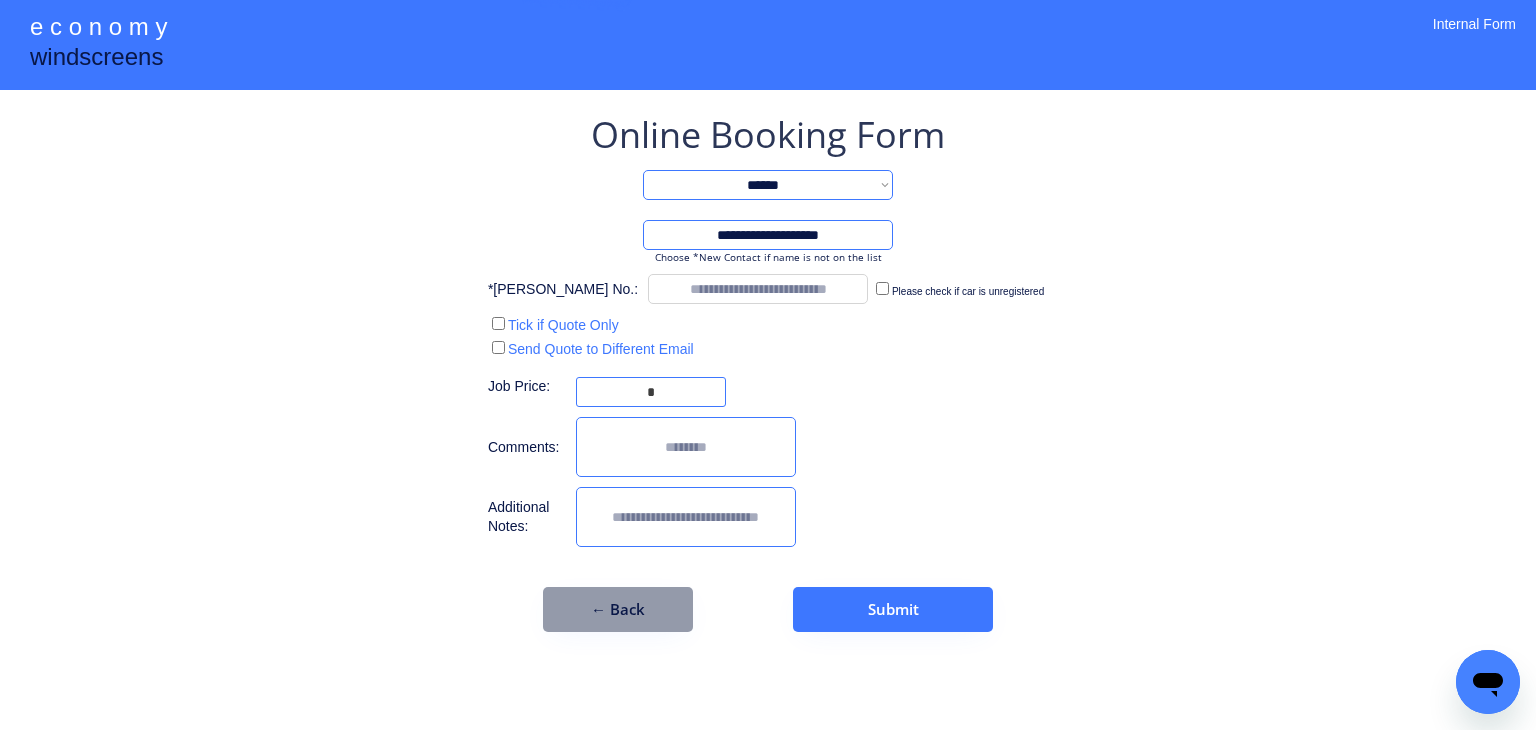 type on "*" 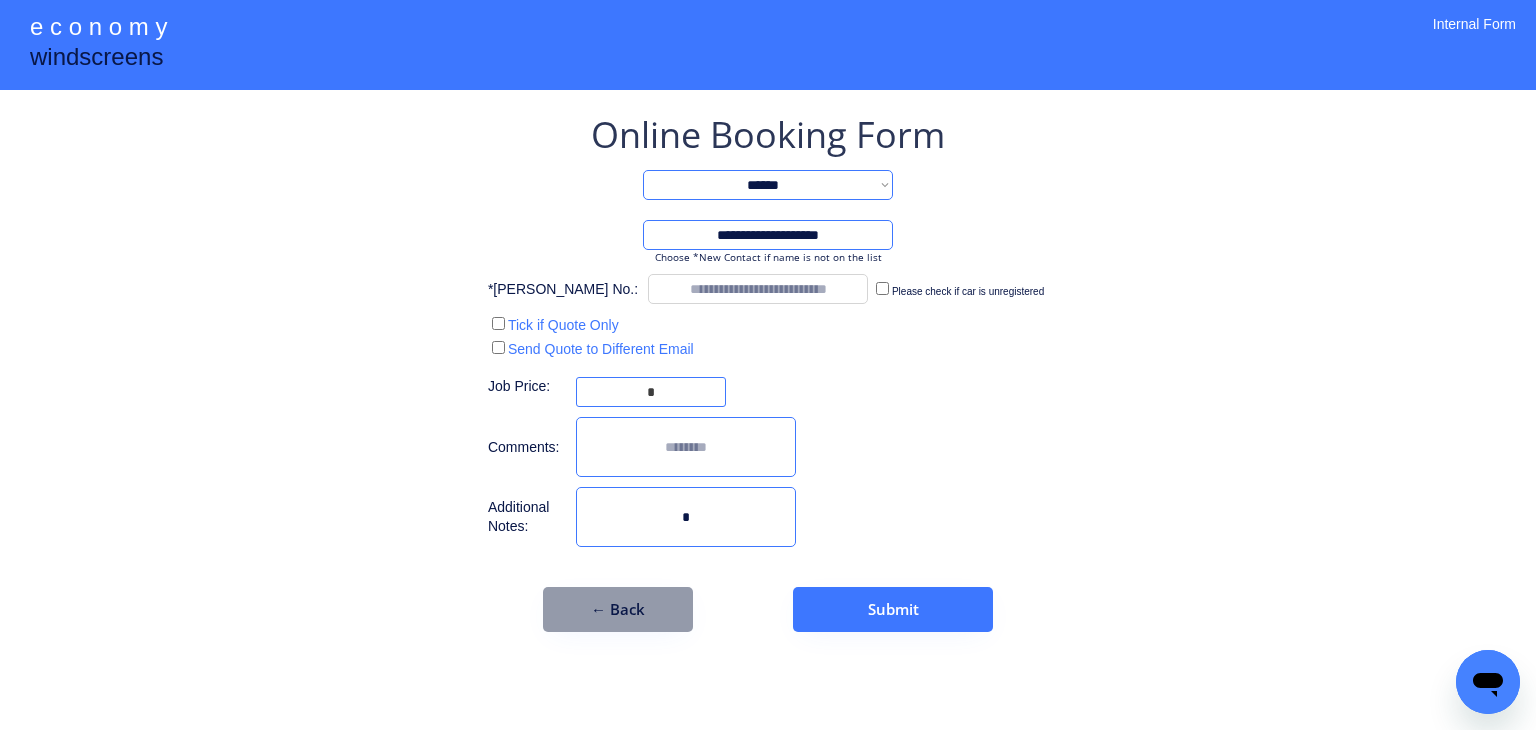 click at bounding box center (686, 517) 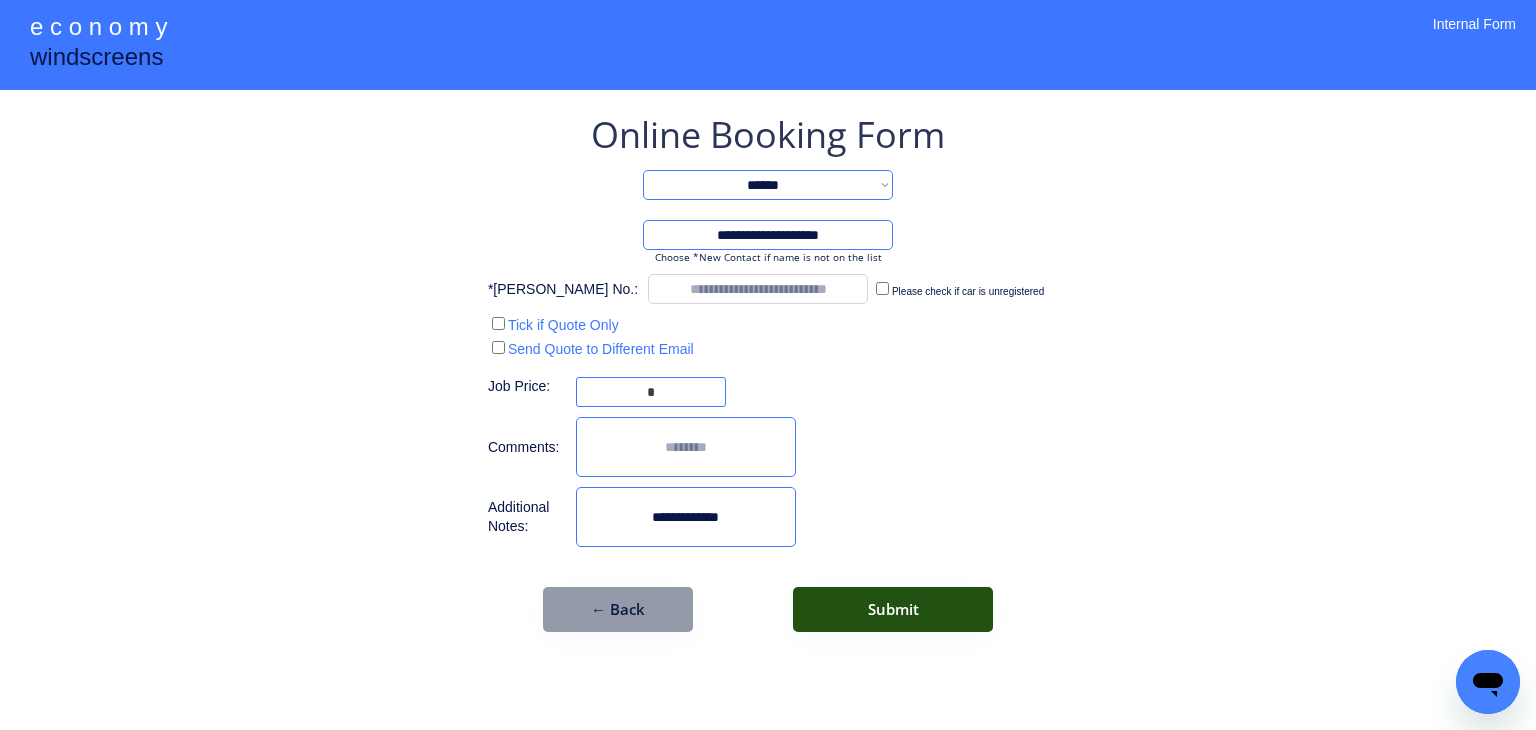 type on "**********" 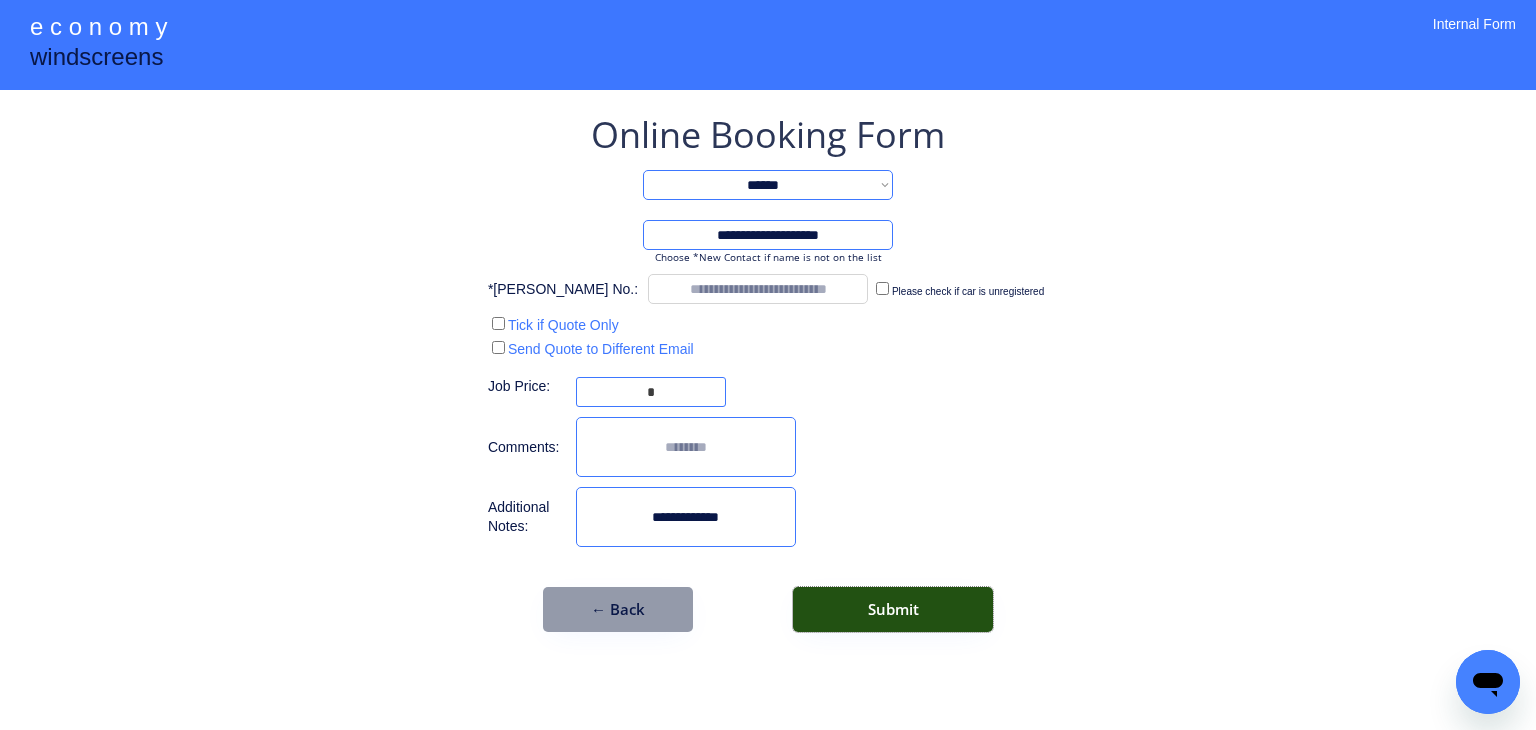 click on "Submit" at bounding box center [893, 609] 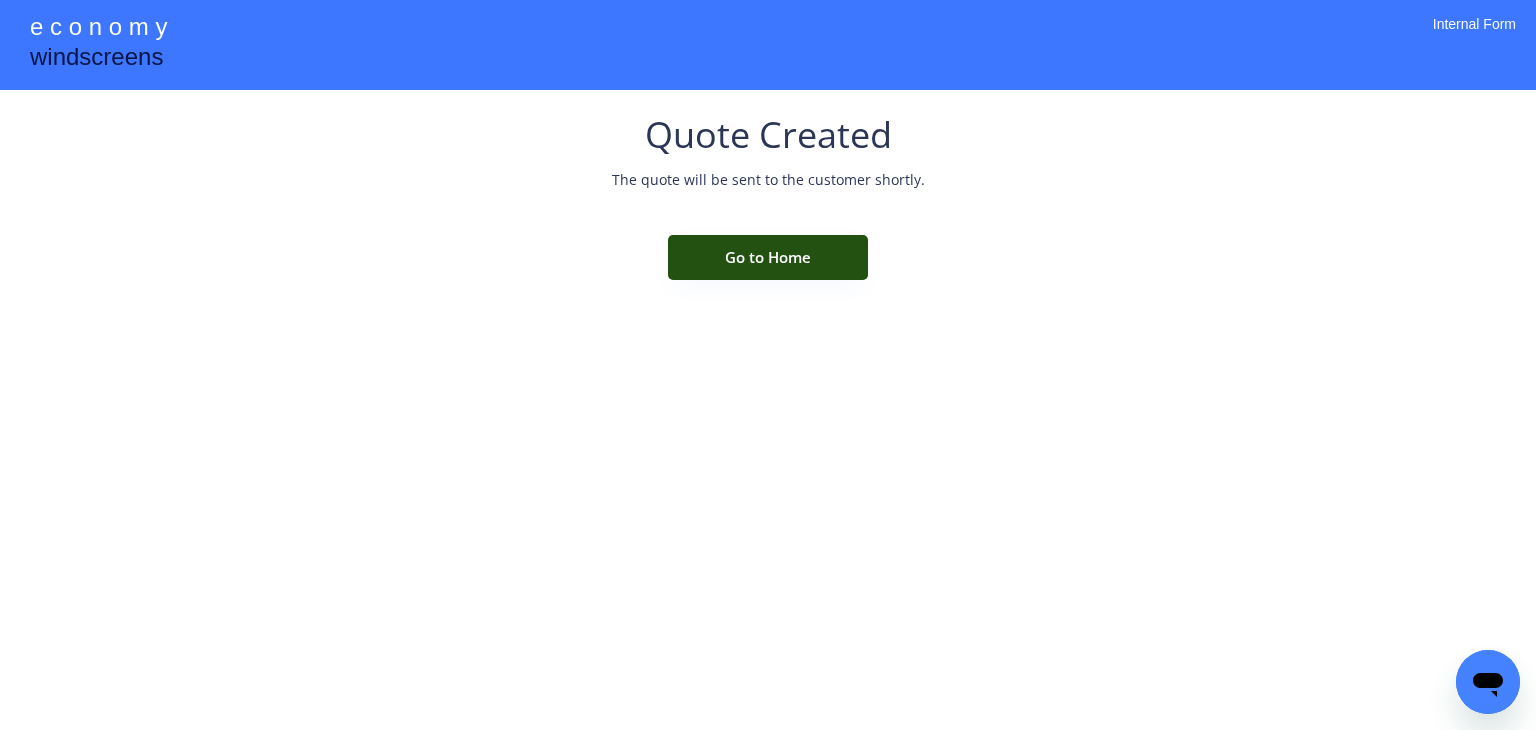 drag, startPoint x: 760, startPoint y: 263, endPoint x: 738, endPoint y: 192, distance: 74.330345 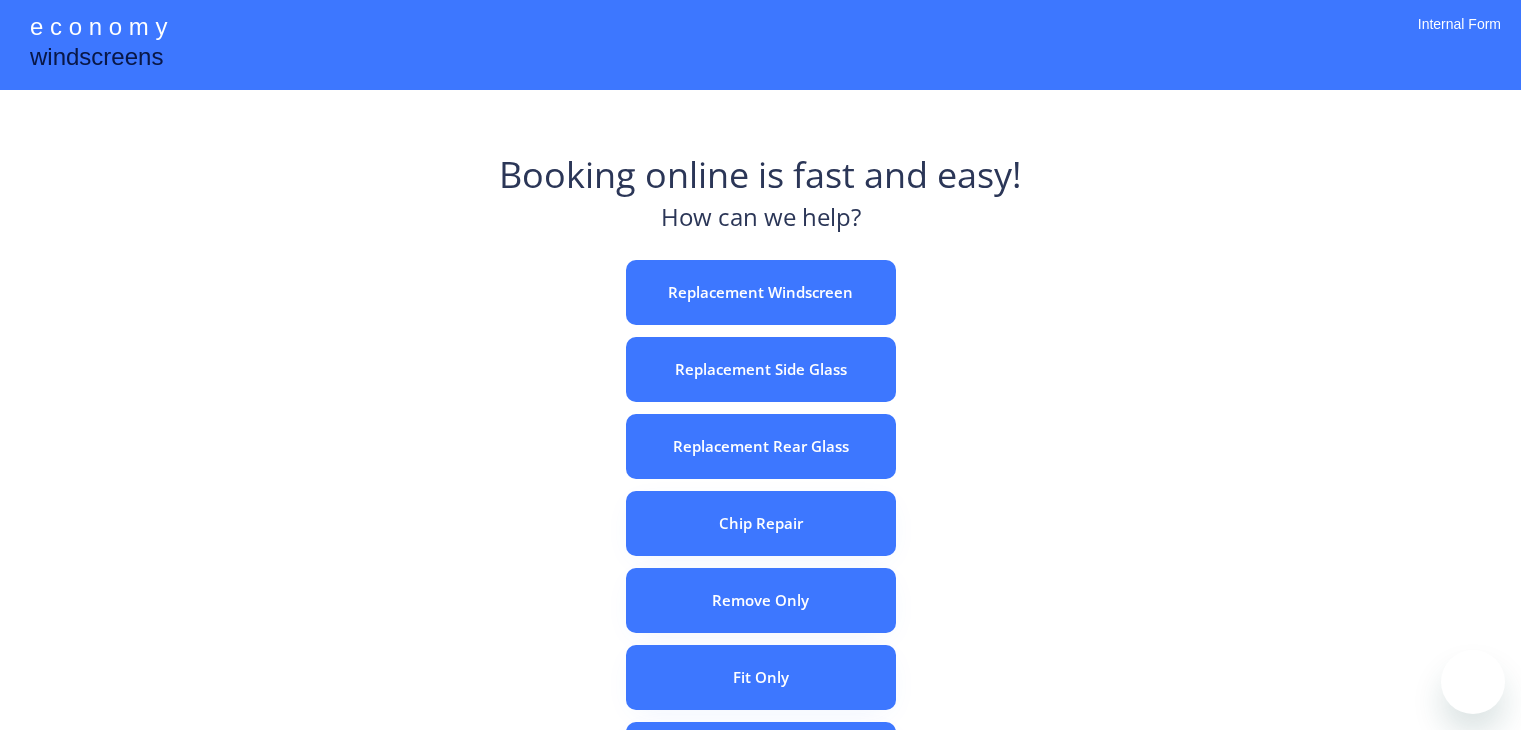 scroll, scrollTop: 0, scrollLeft: 0, axis: both 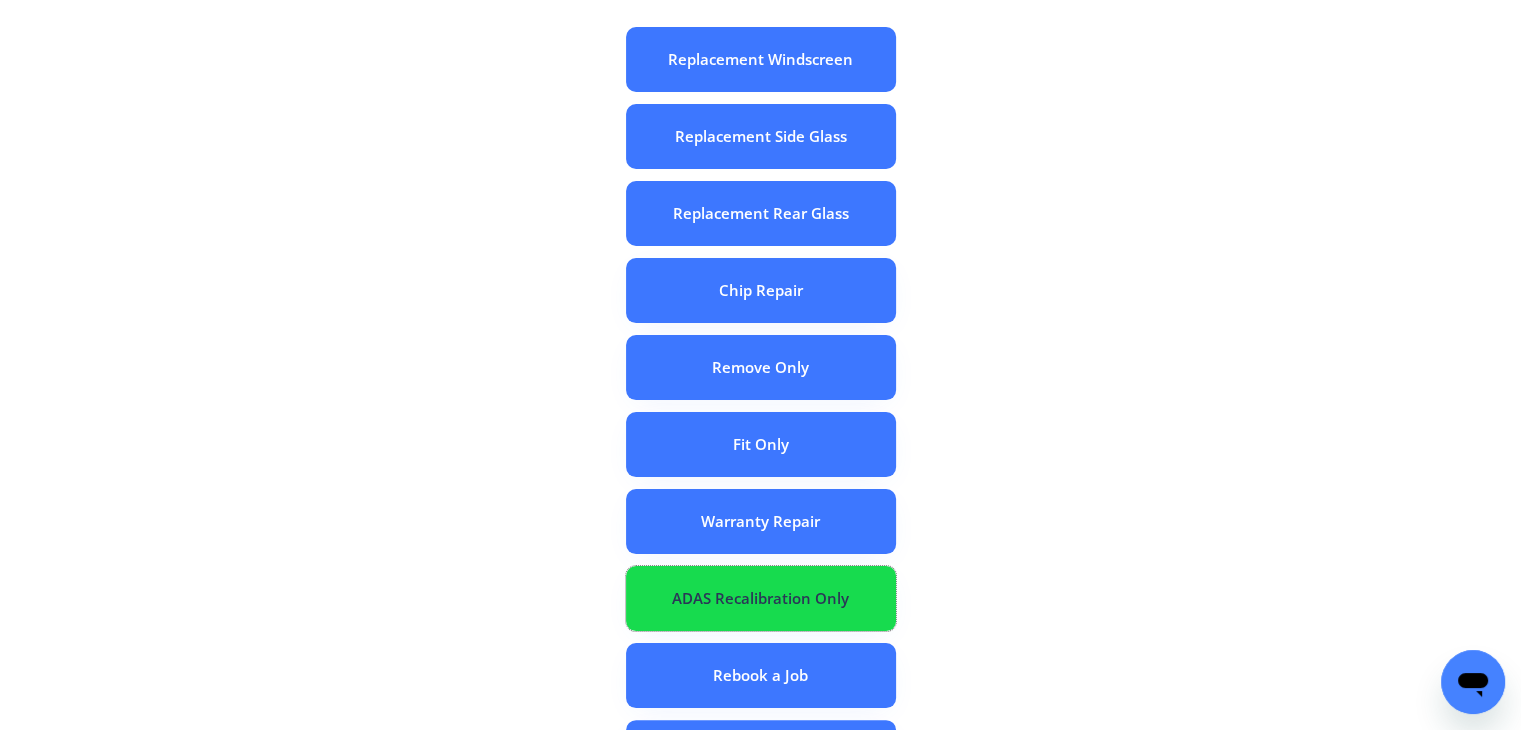 click on "ADAS Recalibration Only" at bounding box center [761, 598] 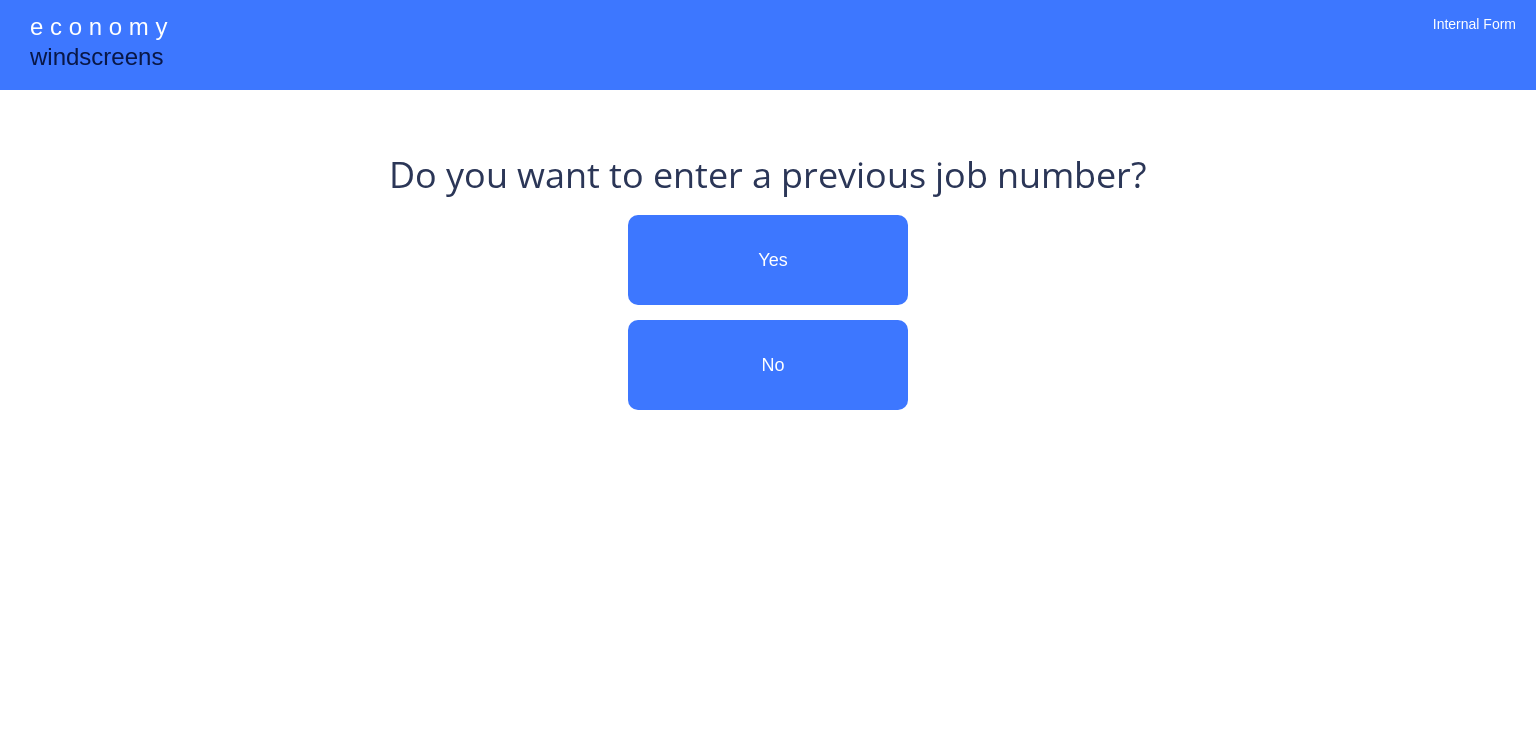 scroll, scrollTop: 0, scrollLeft: 0, axis: both 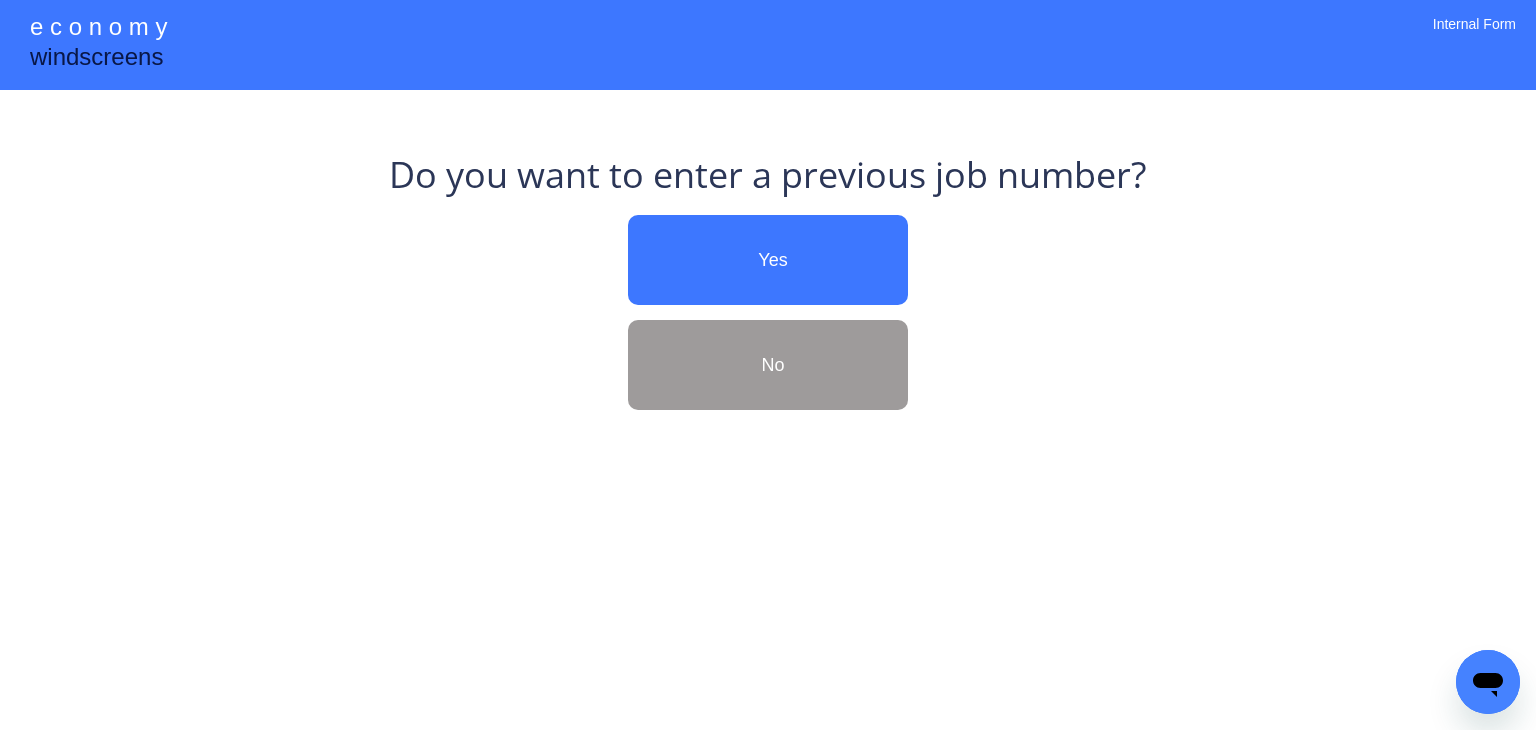 click on "No" at bounding box center (768, 365) 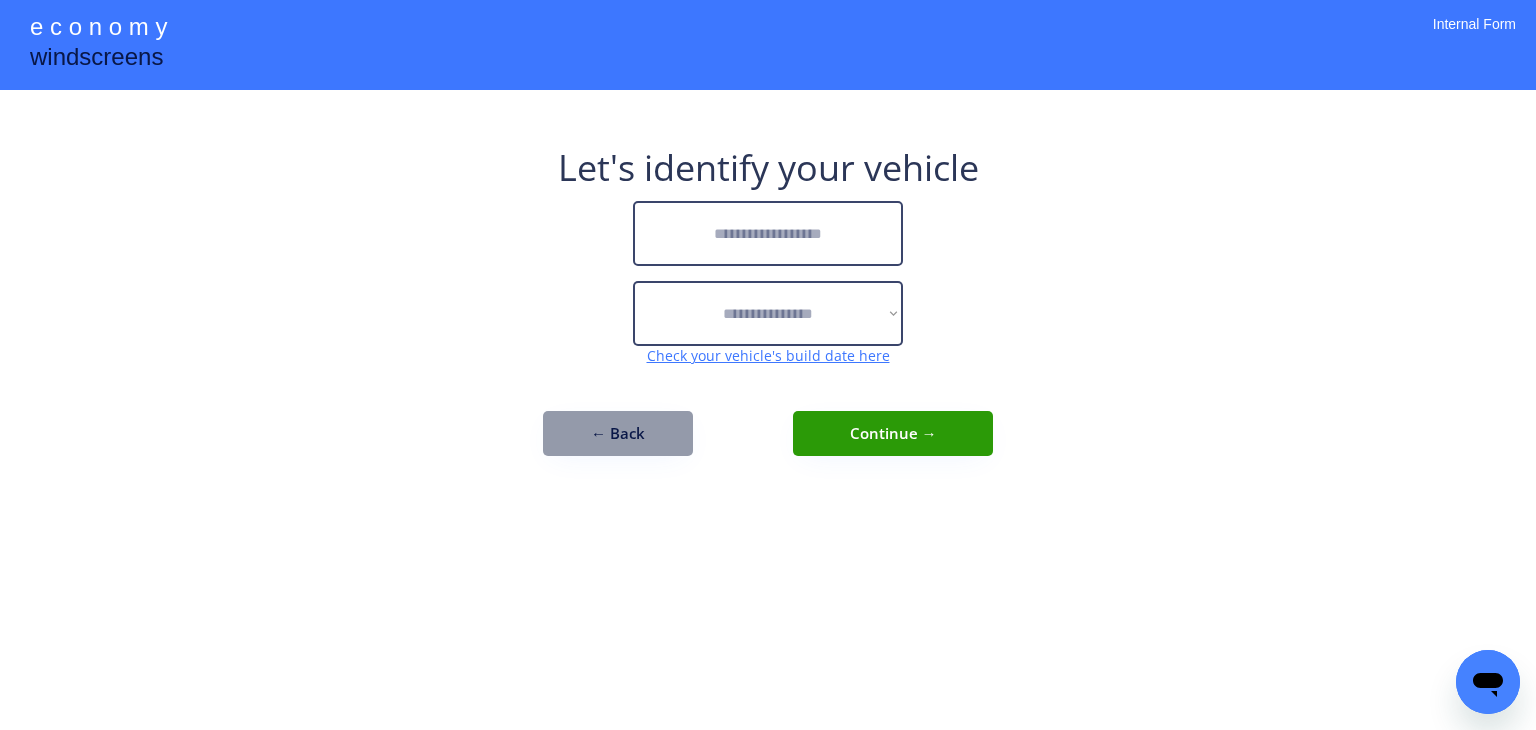 click at bounding box center [768, 233] 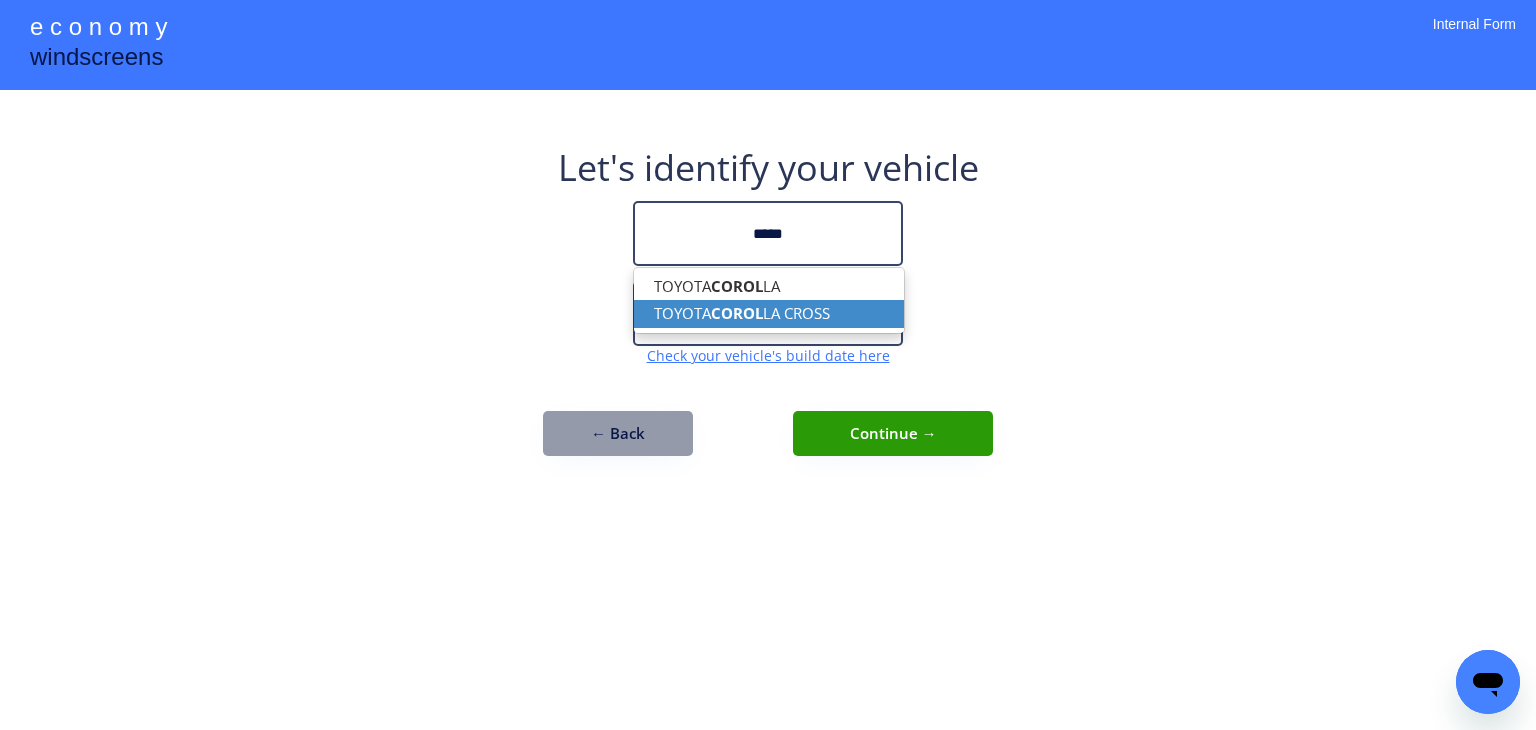 click on "COROL" at bounding box center [737, 313] 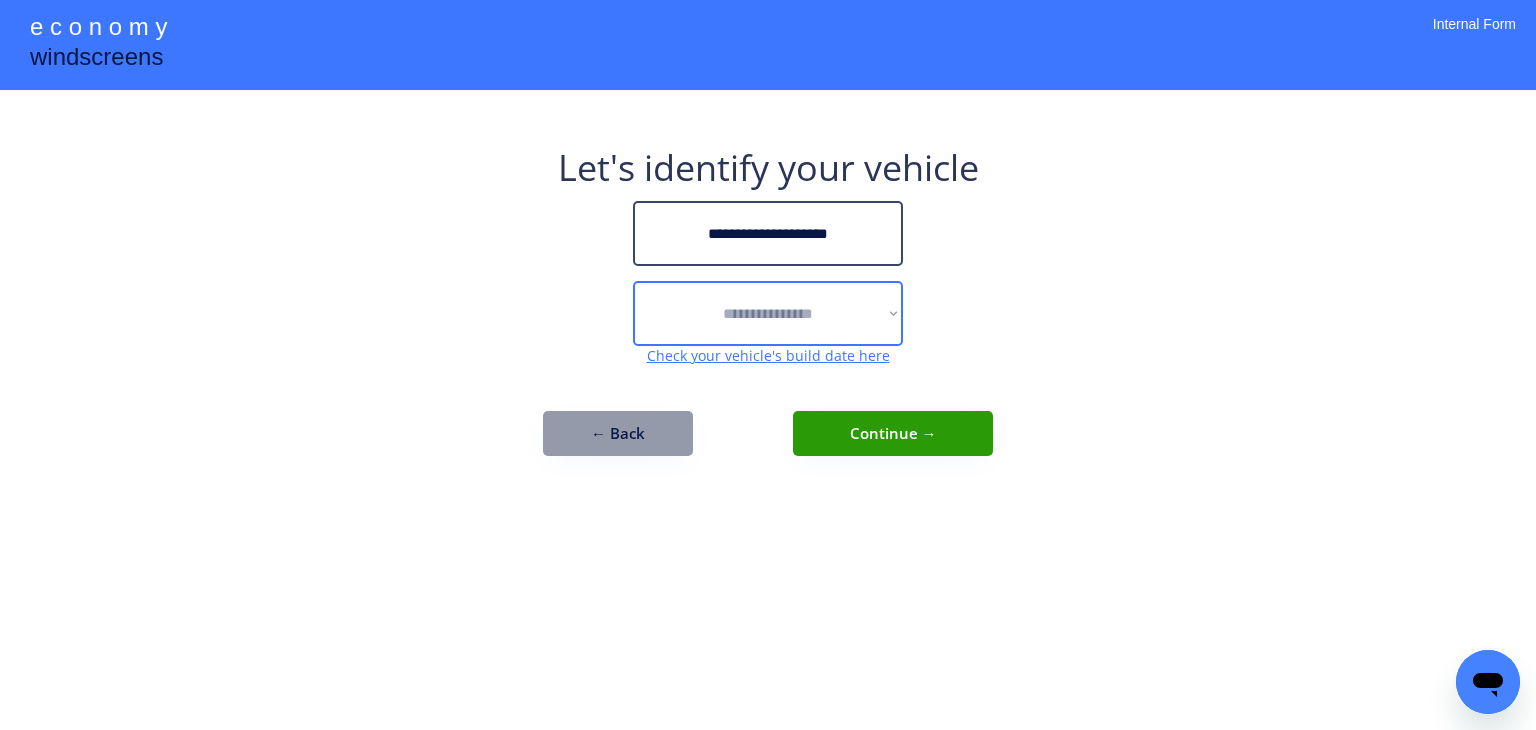 type on "**********" 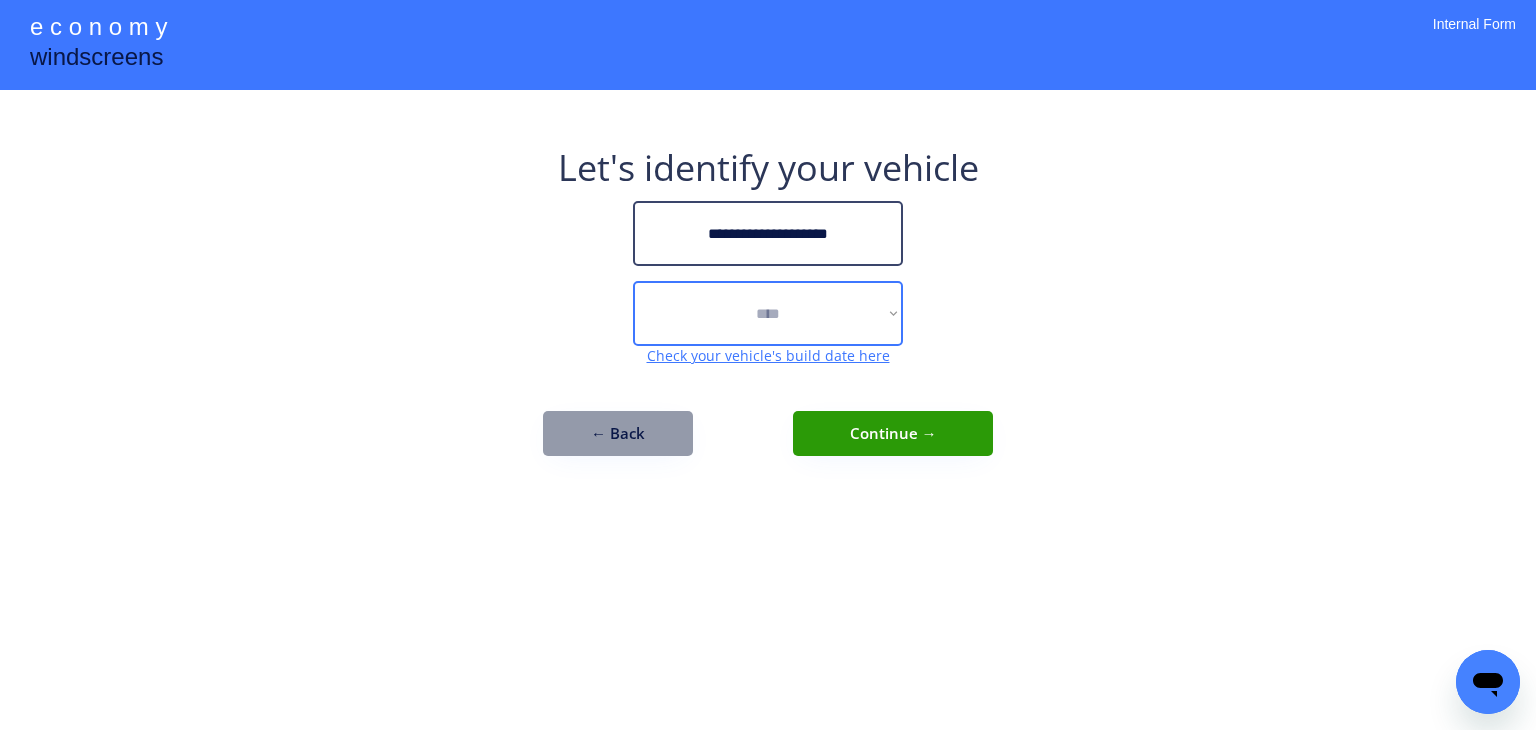 click on "**********" at bounding box center (768, 313) 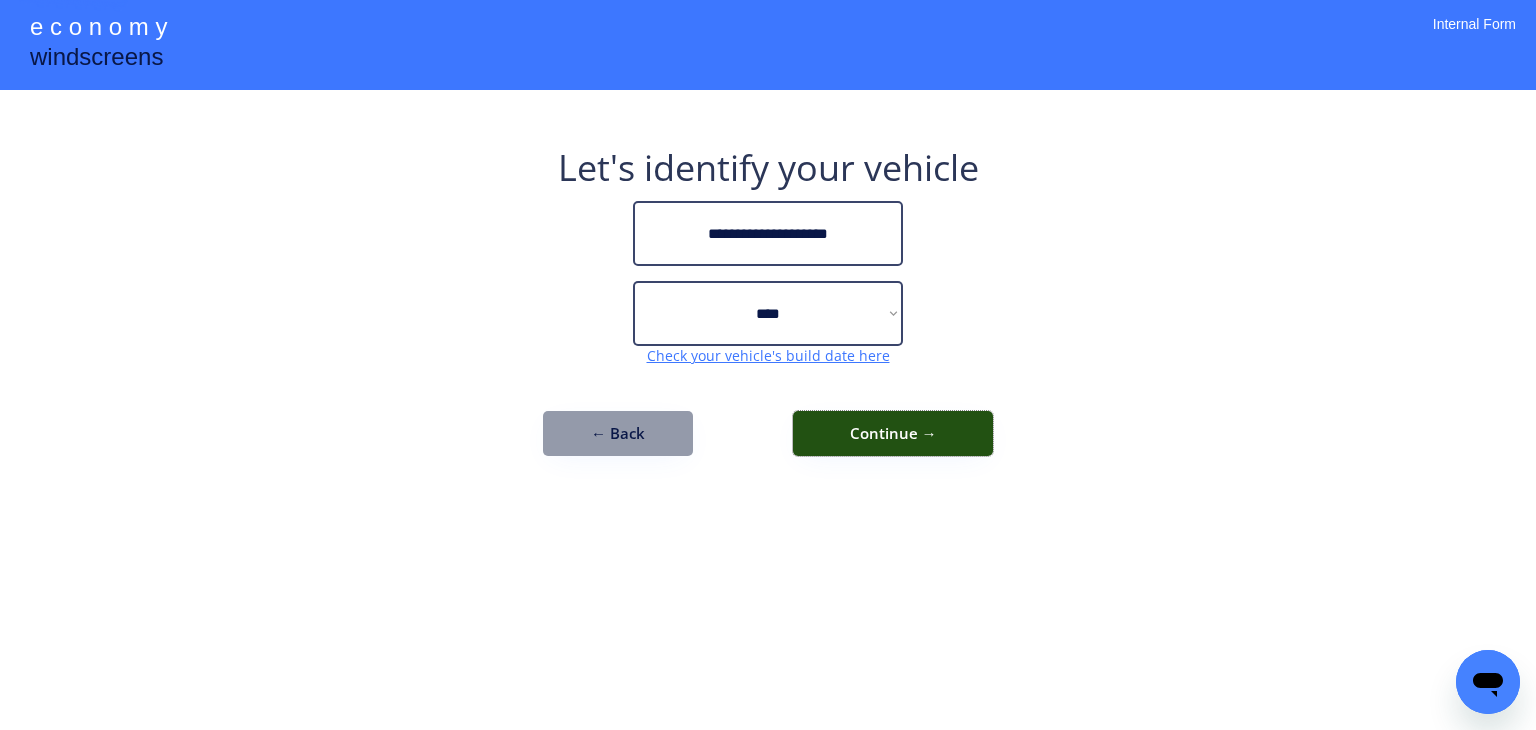 click on "Continue    →" at bounding box center (893, 433) 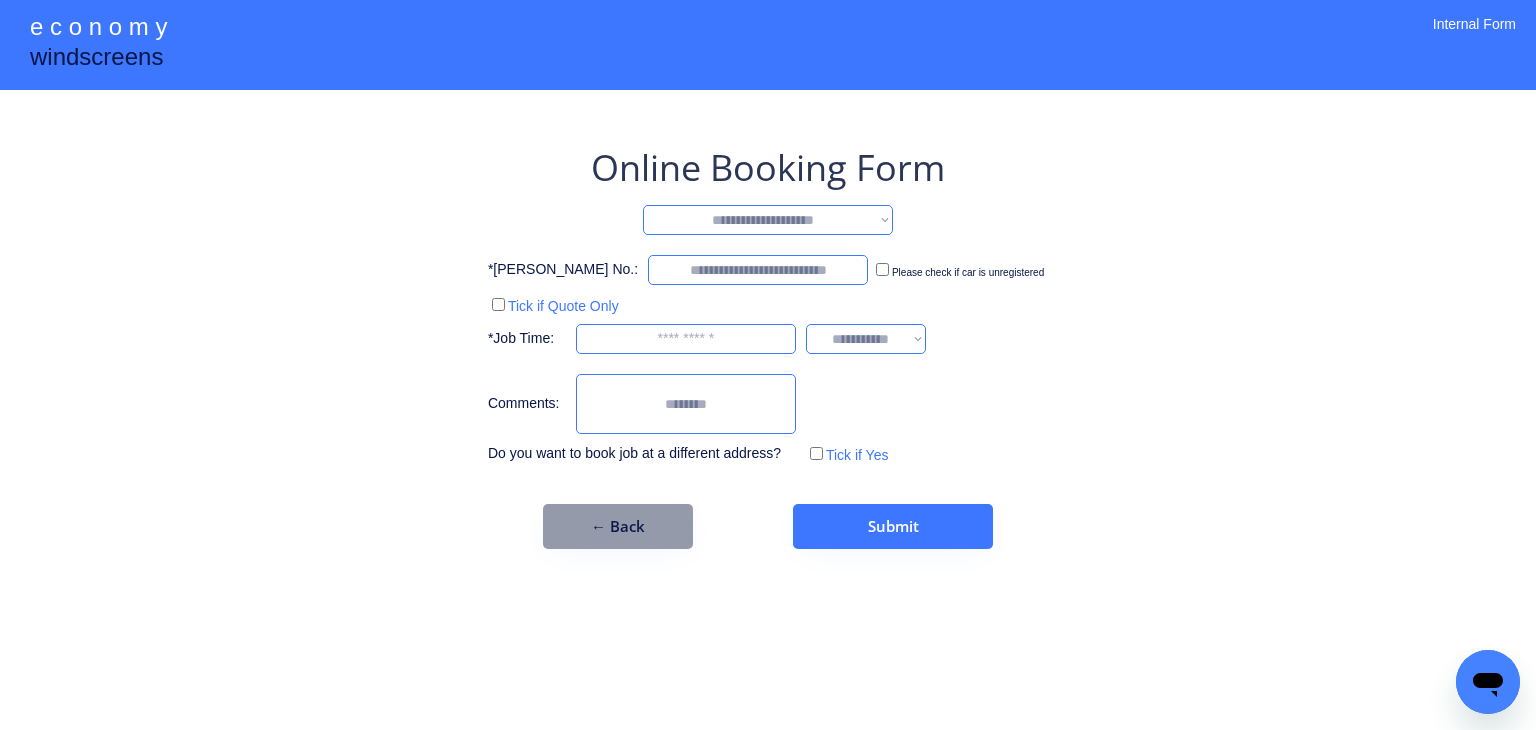 click on "**********" at bounding box center (768, 349) 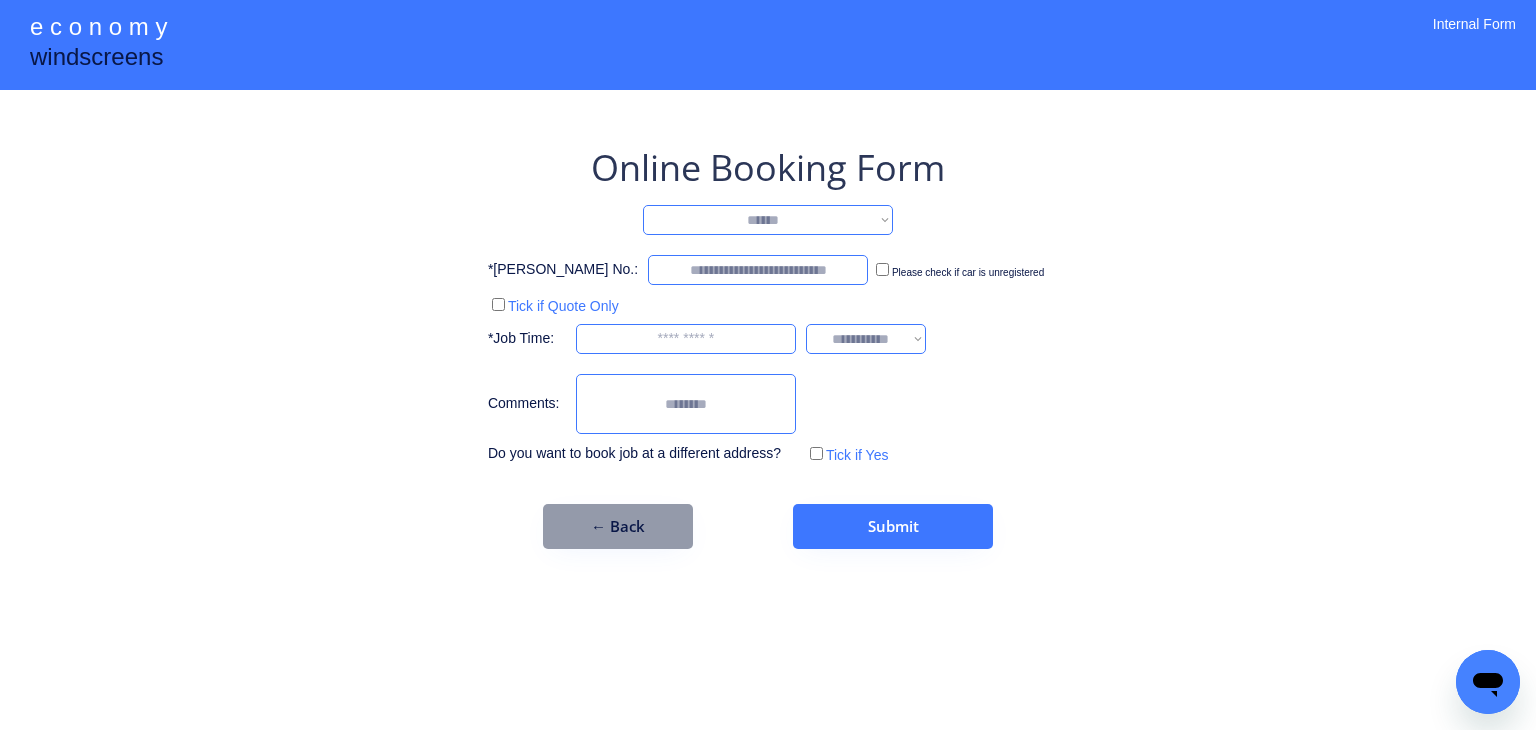 click on "**********" at bounding box center [768, 220] 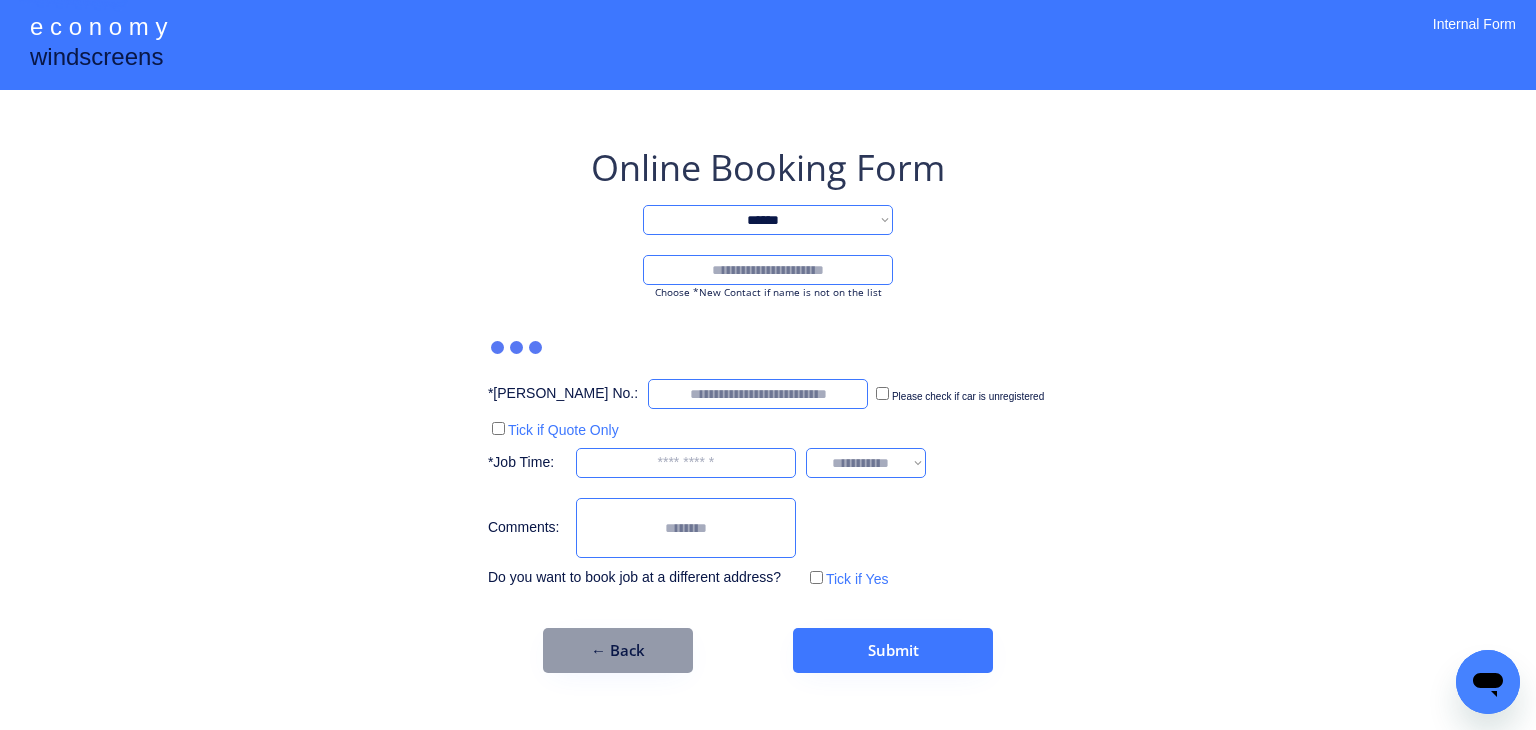 click at bounding box center (768, 270) 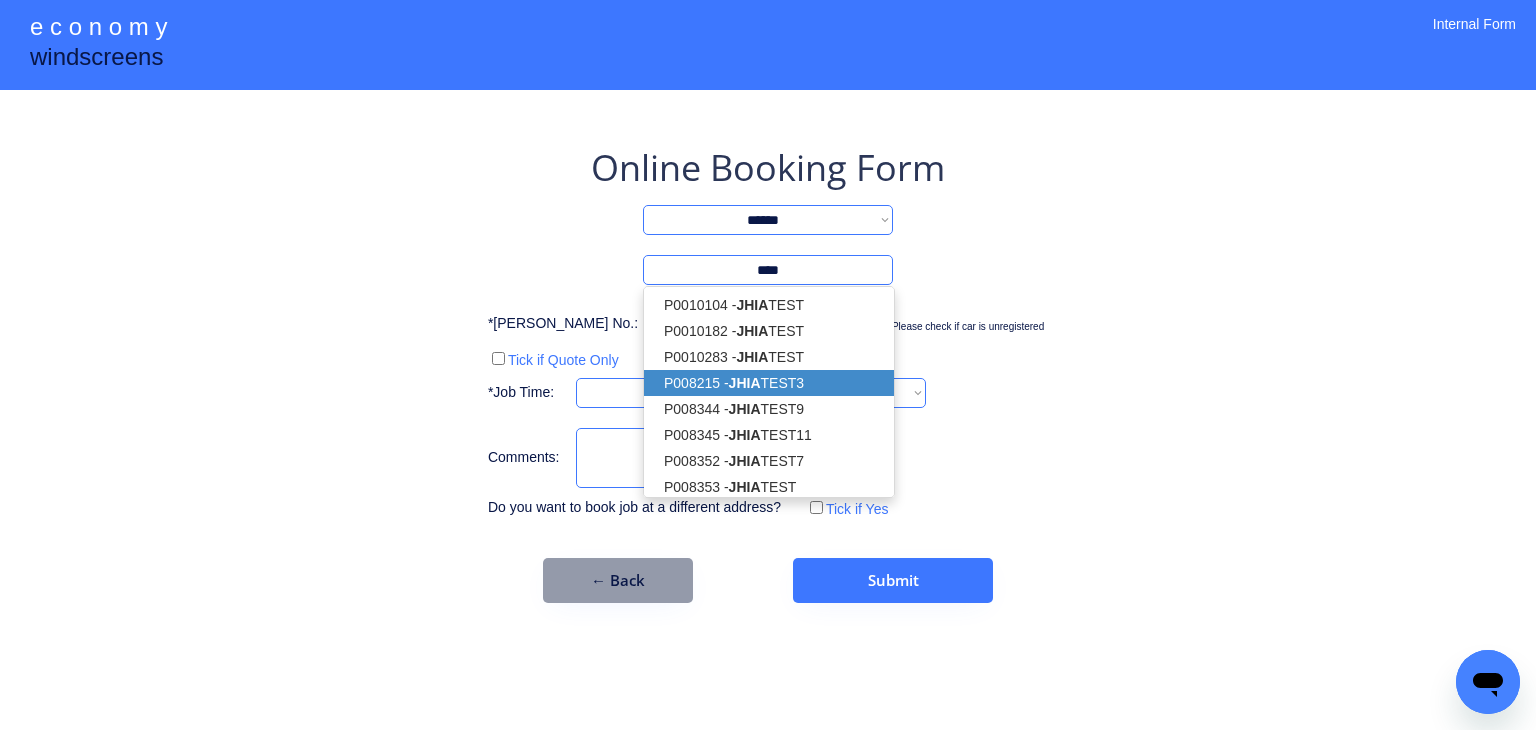 click on "P008215 -  JHIA  TEST3" at bounding box center [769, 383] 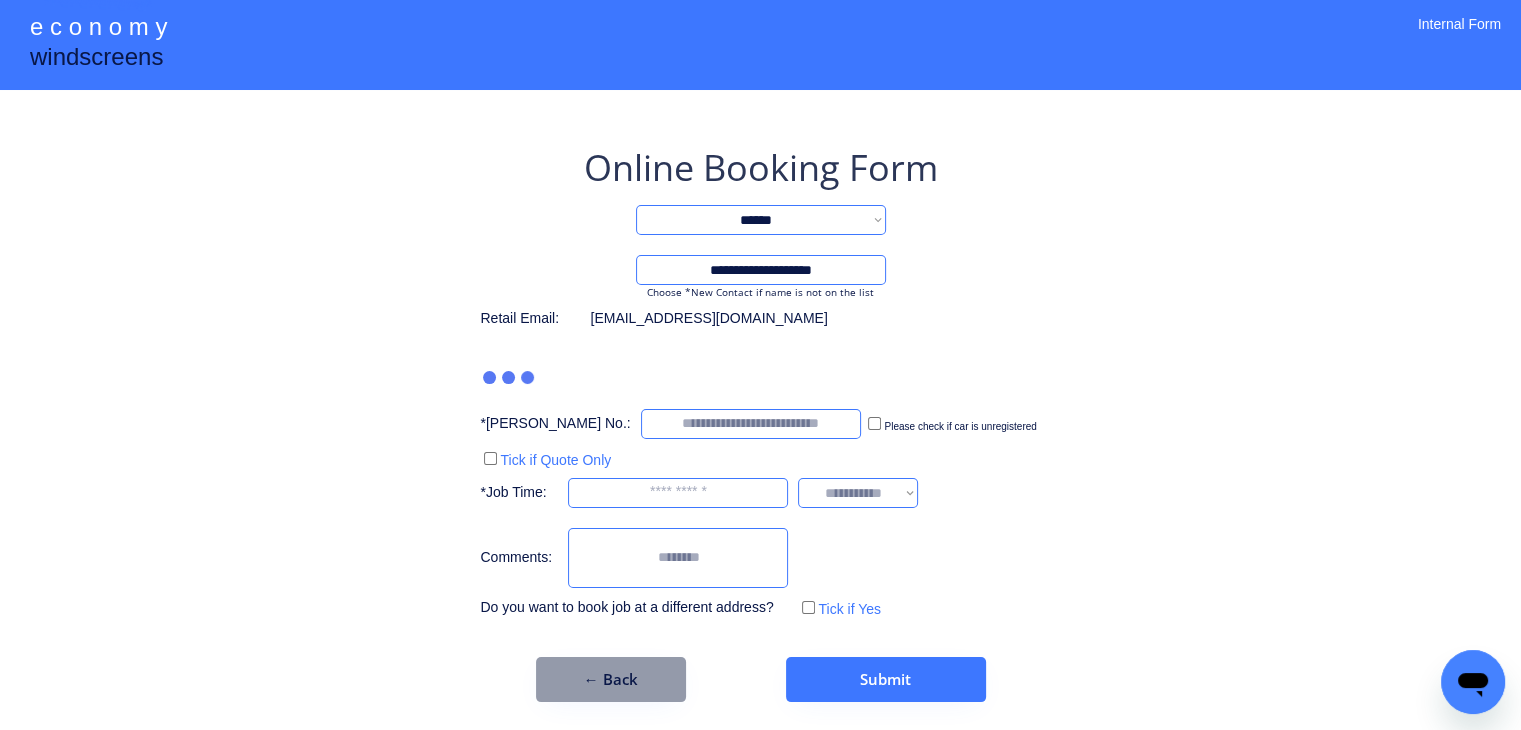 click on "**********" at bounding box center (761, 270) 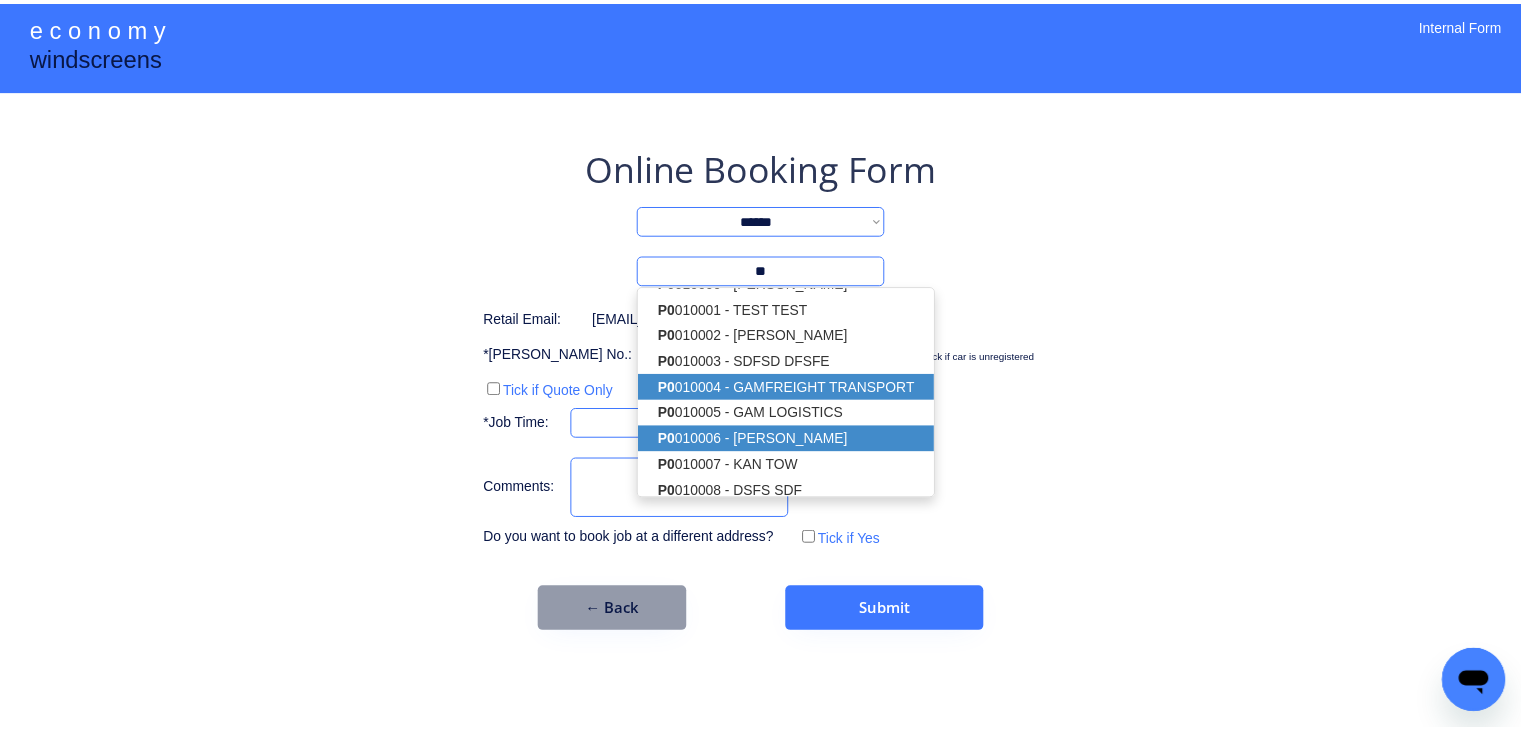 scroll, scrollTop: 60, scrollLeft: 0, axis: vertical 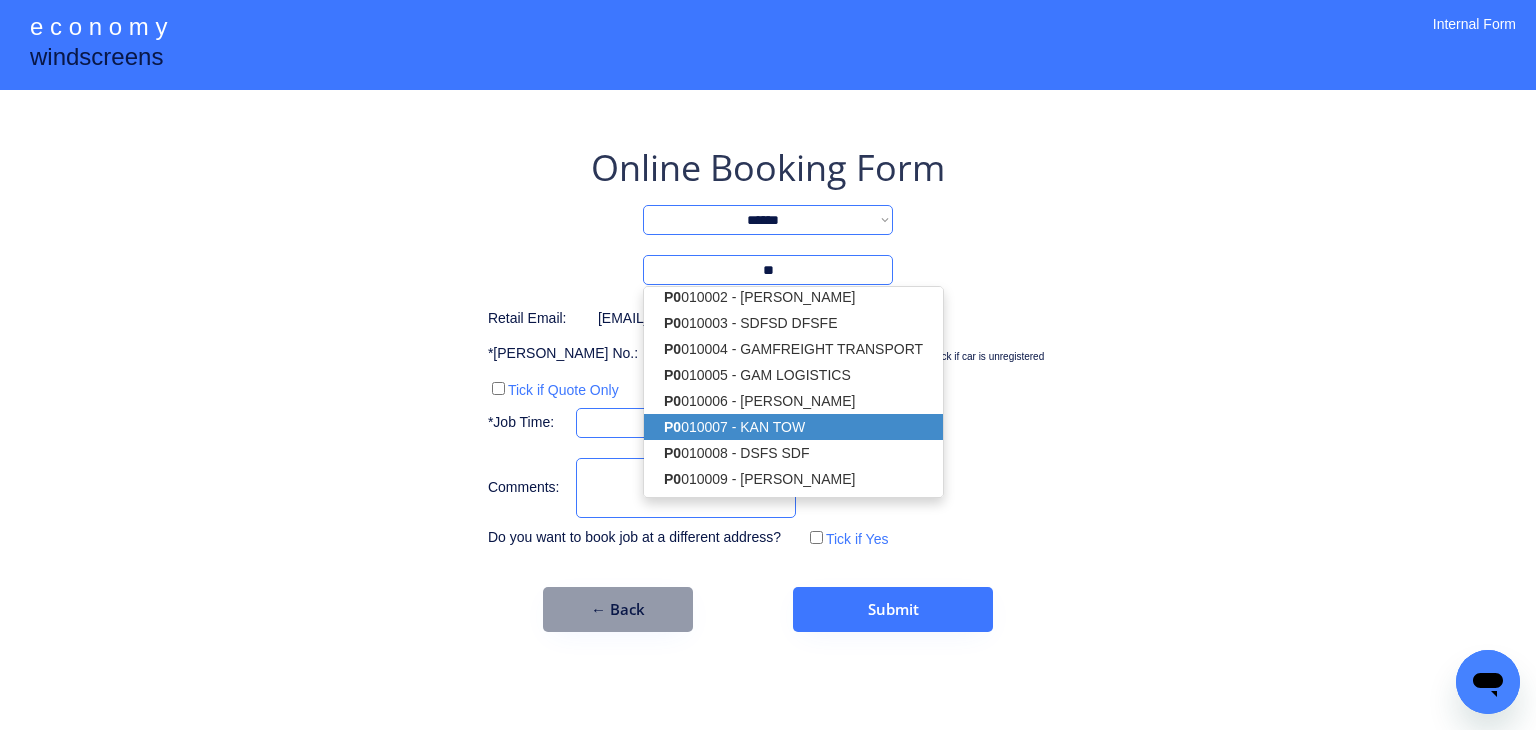 click on "P0 010007 - KAN TOW" at bounding box center [793, 427] 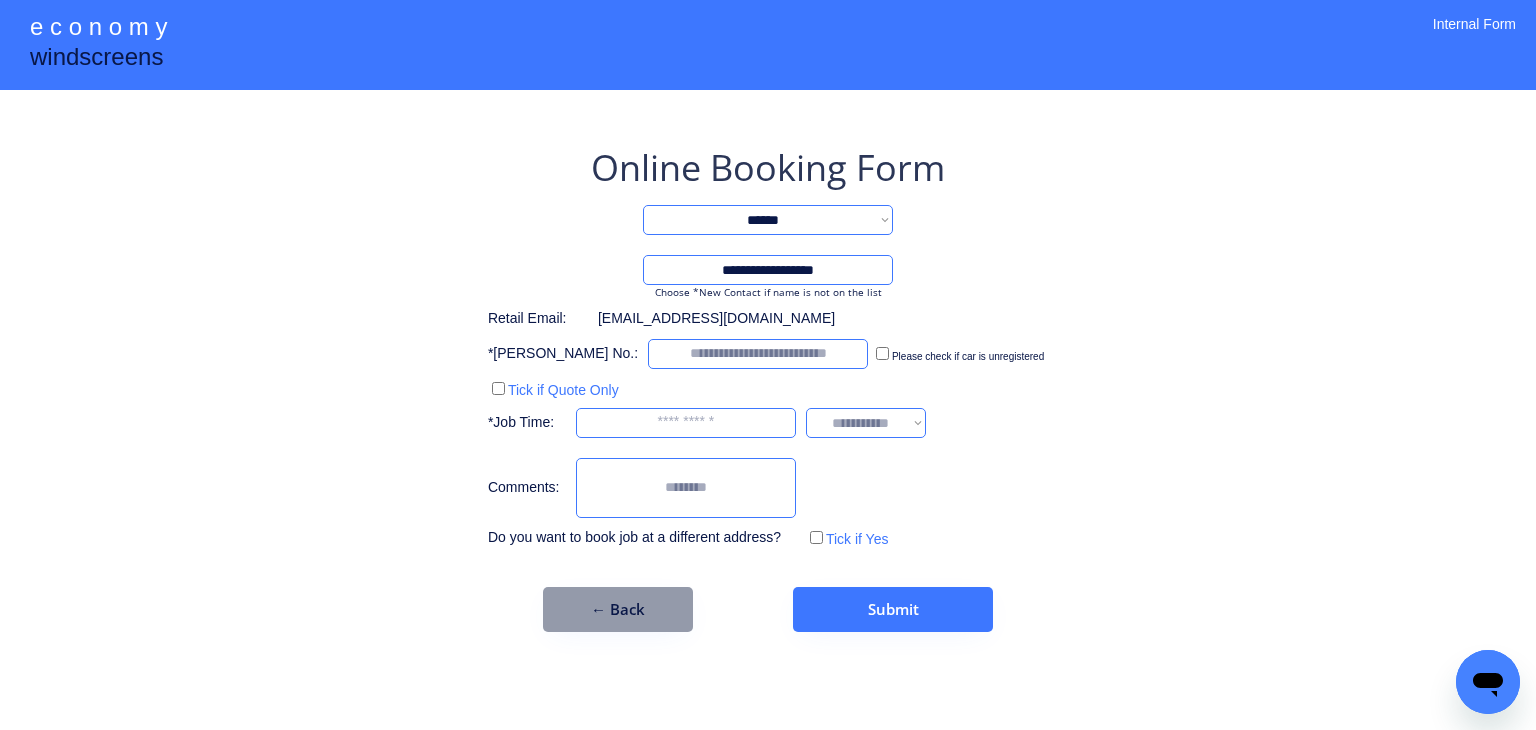 type on "**********" 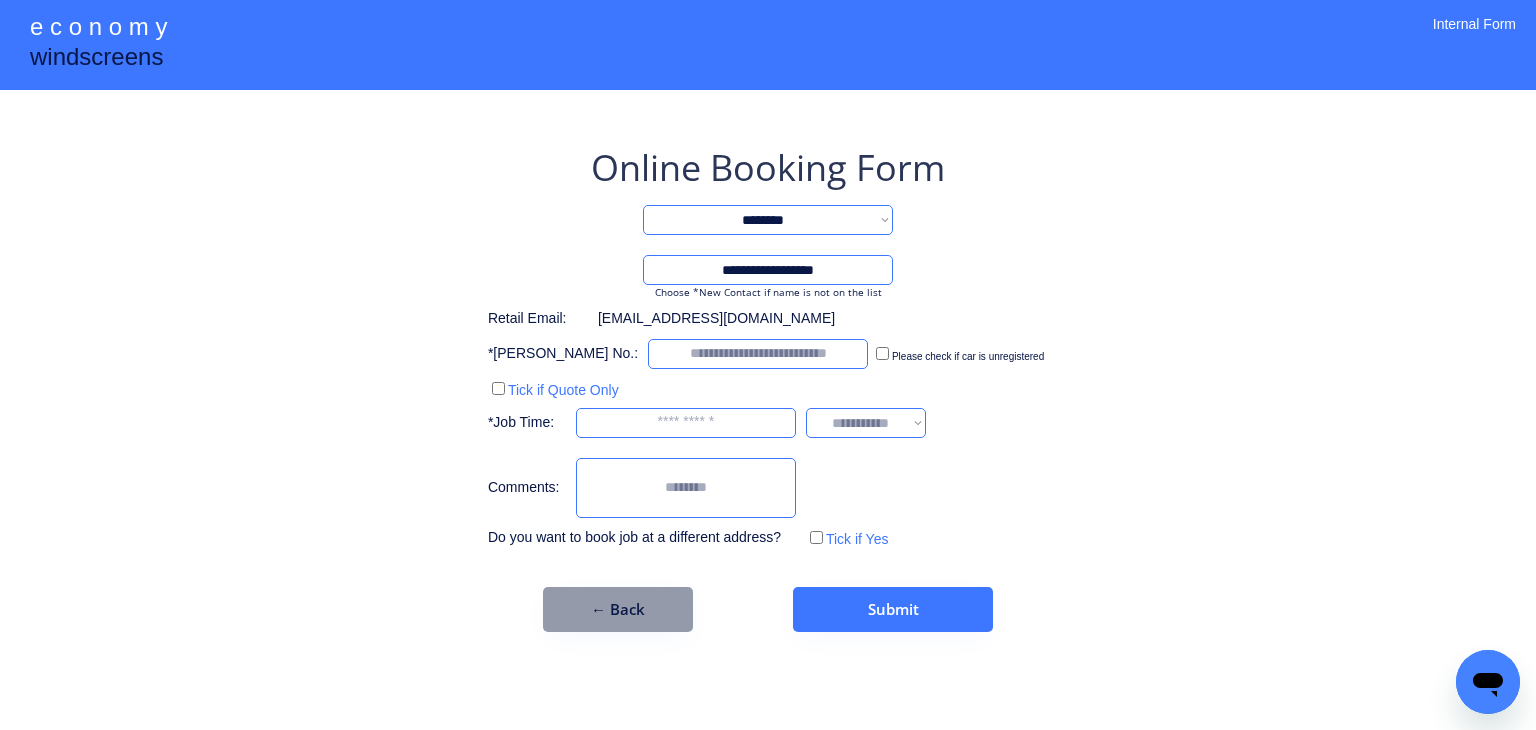click on "**********" at bounding box center [768, 220] 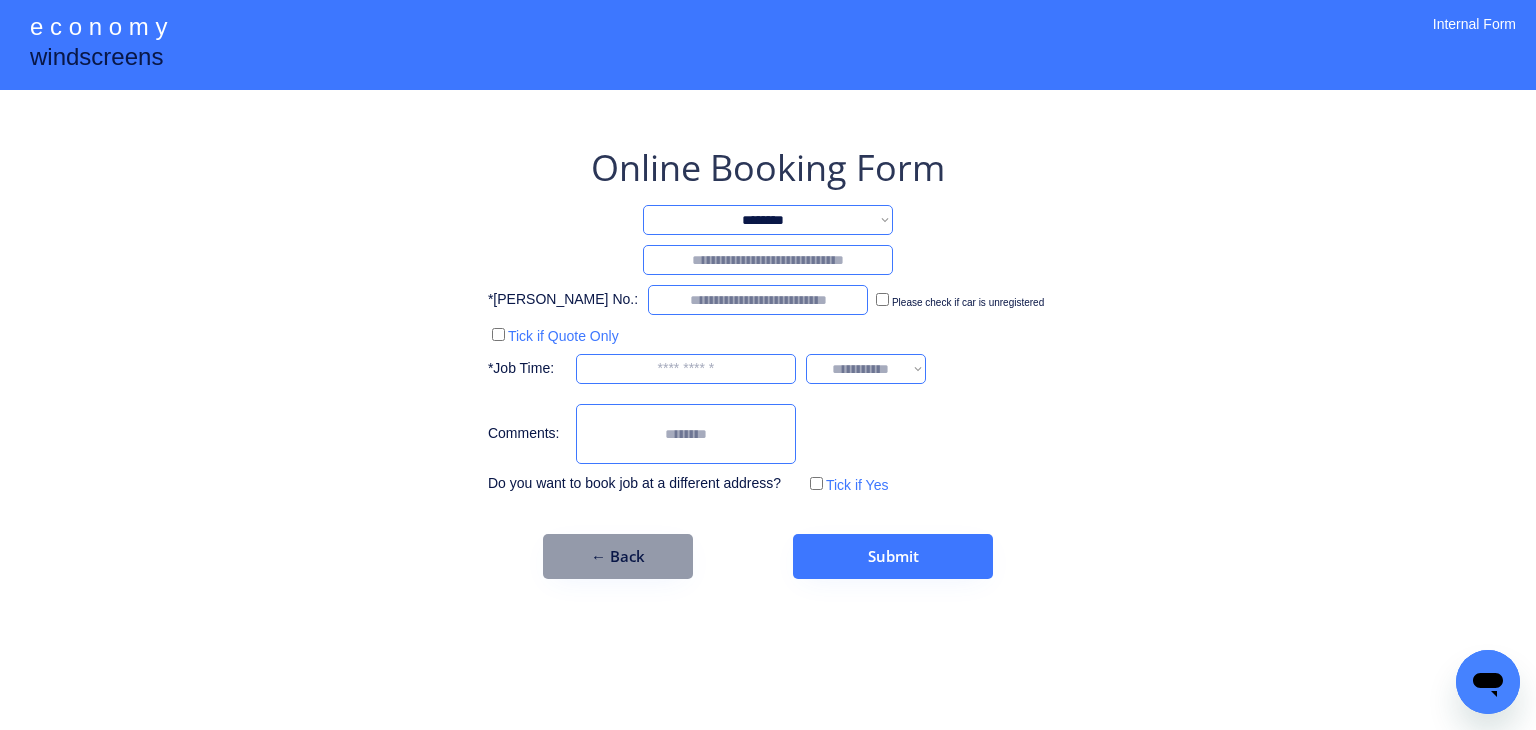 click at bounding box center (768, 260) 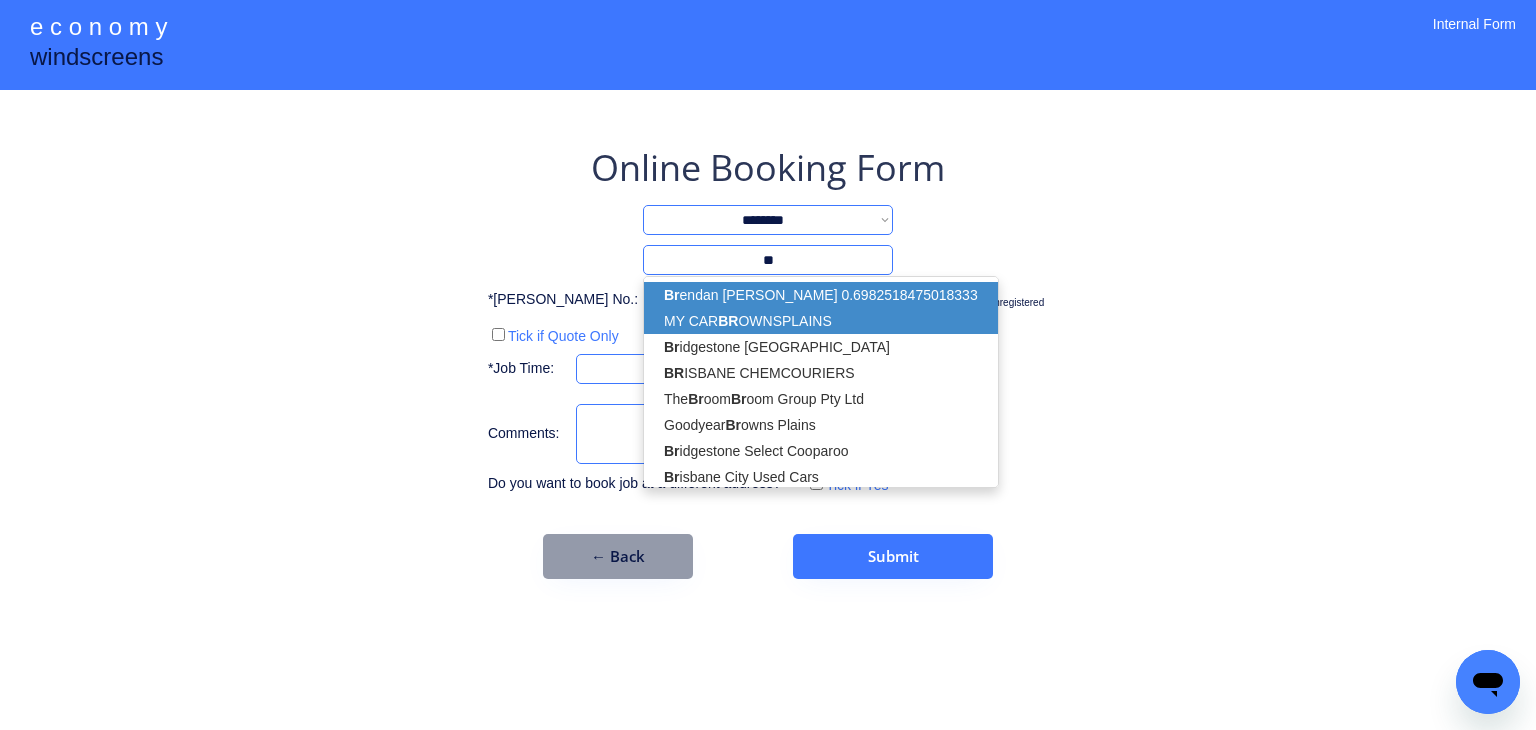 click on "MY CAR  BR OWNSPLAINS" at bounding box center (821, 321) 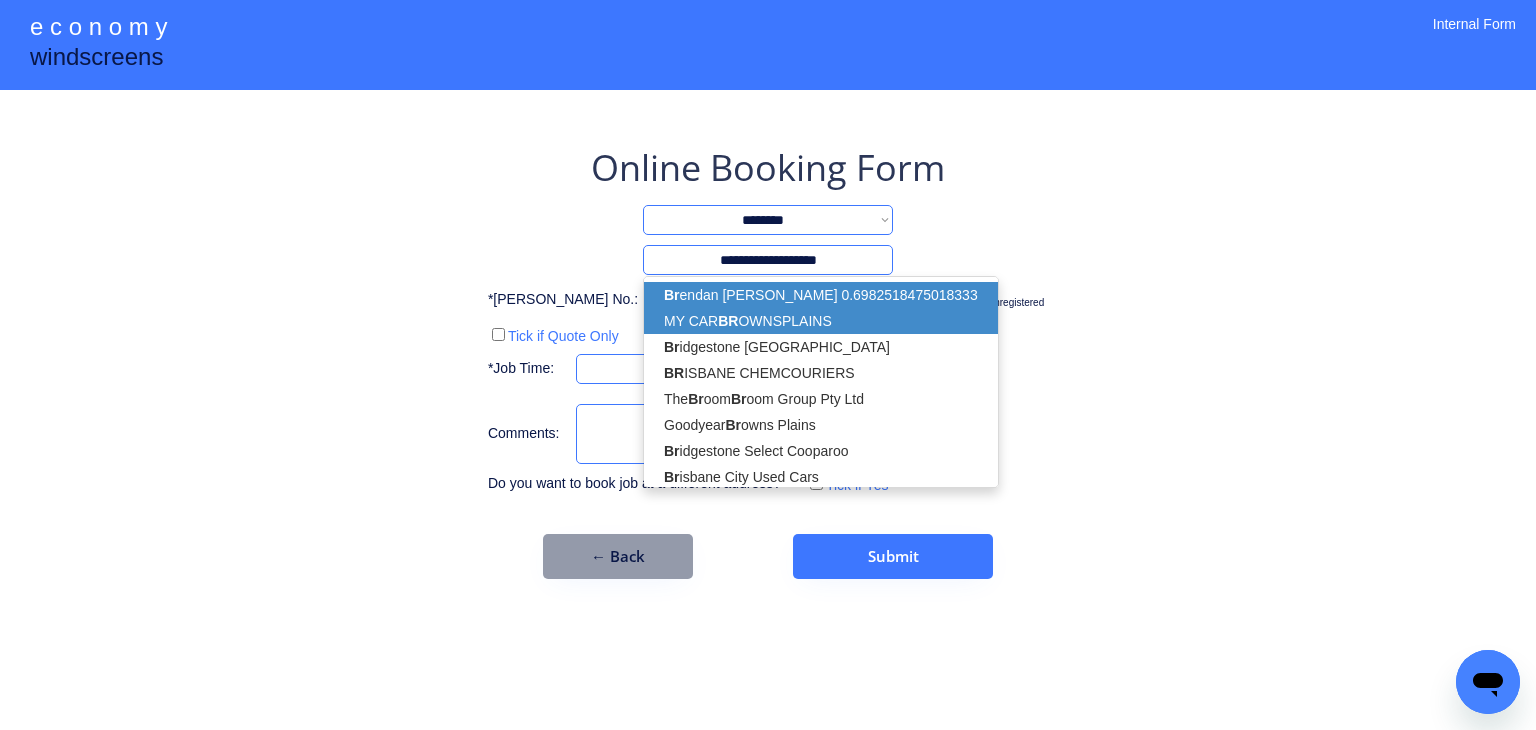 select on "*********" 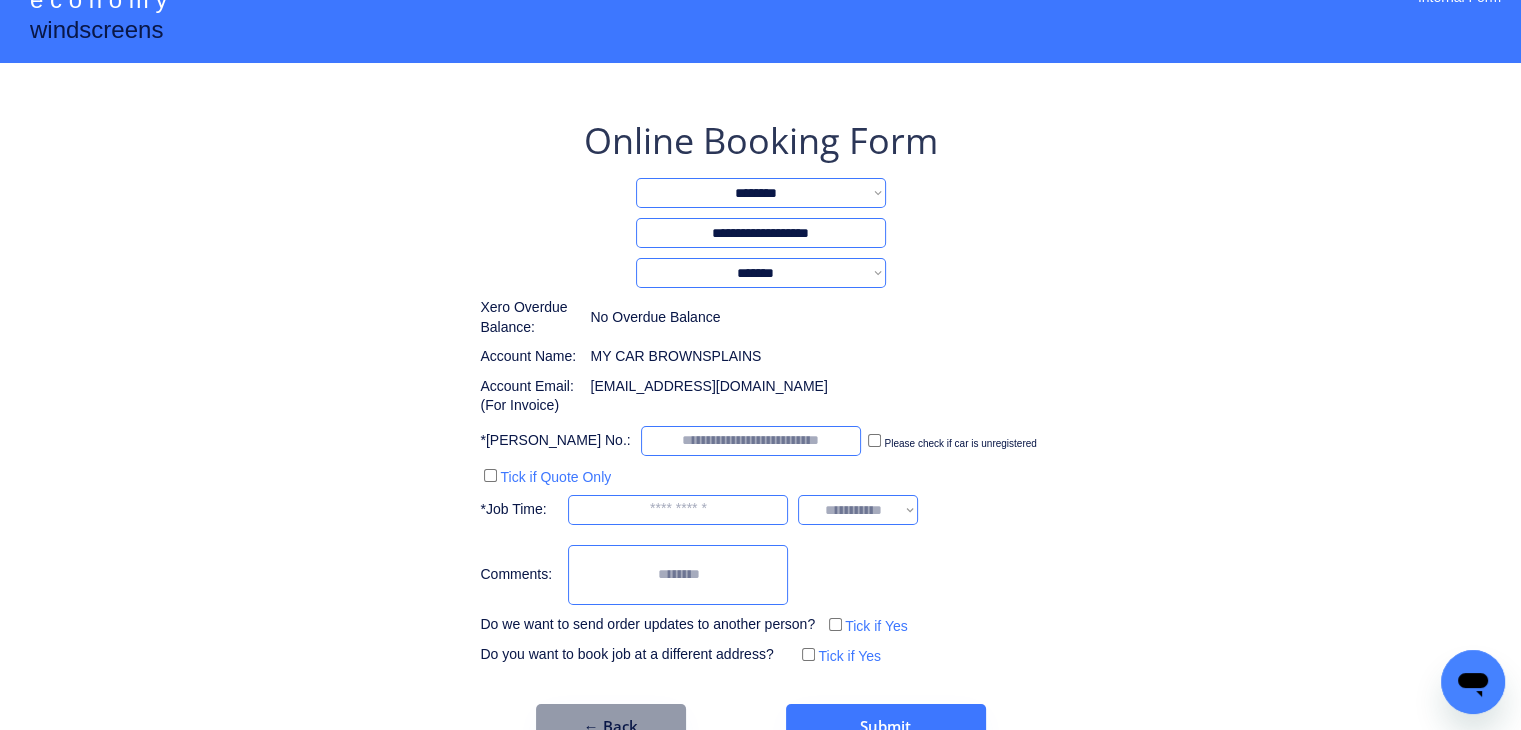 scroll, scrollTop: 0, scrollLeft: 0, axis: both 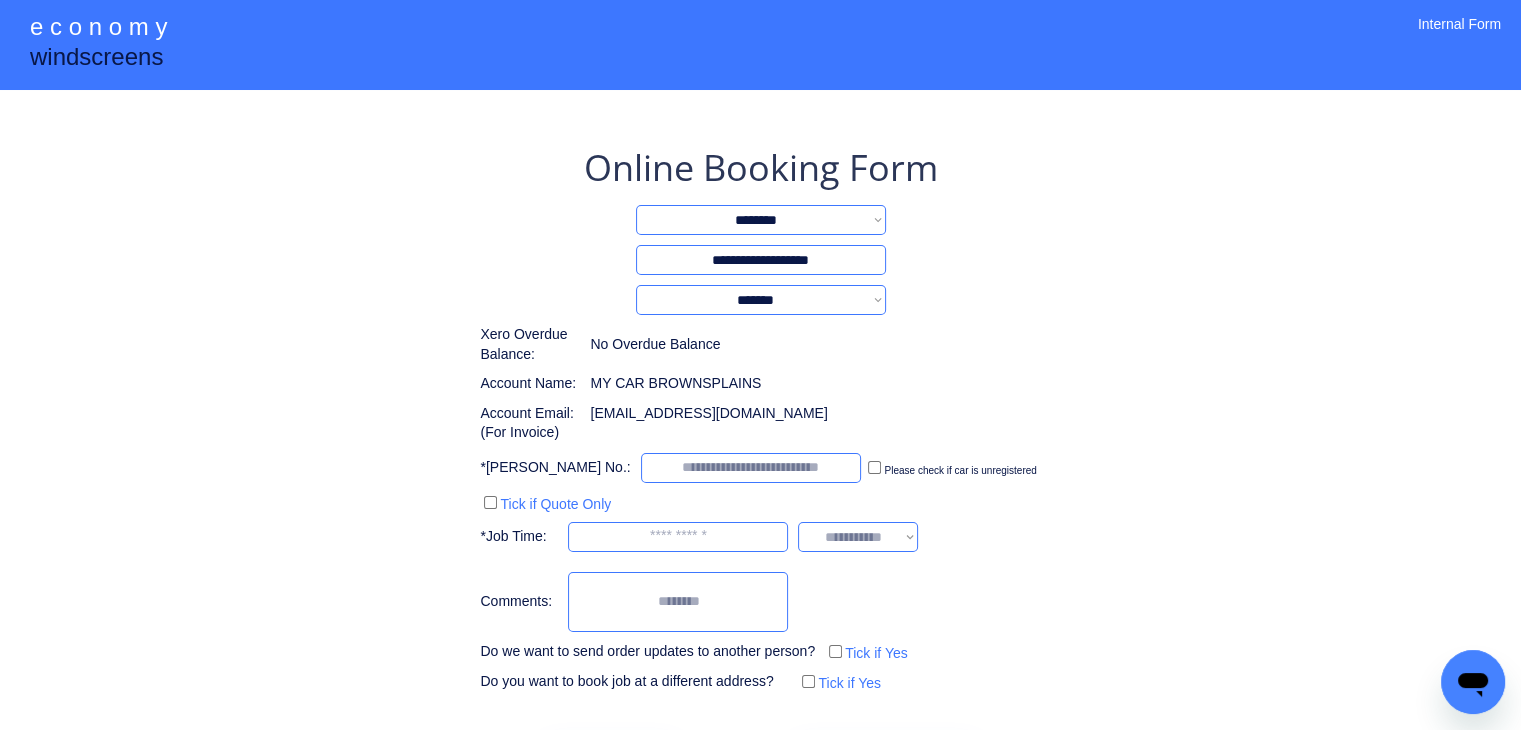 type on "**********" 